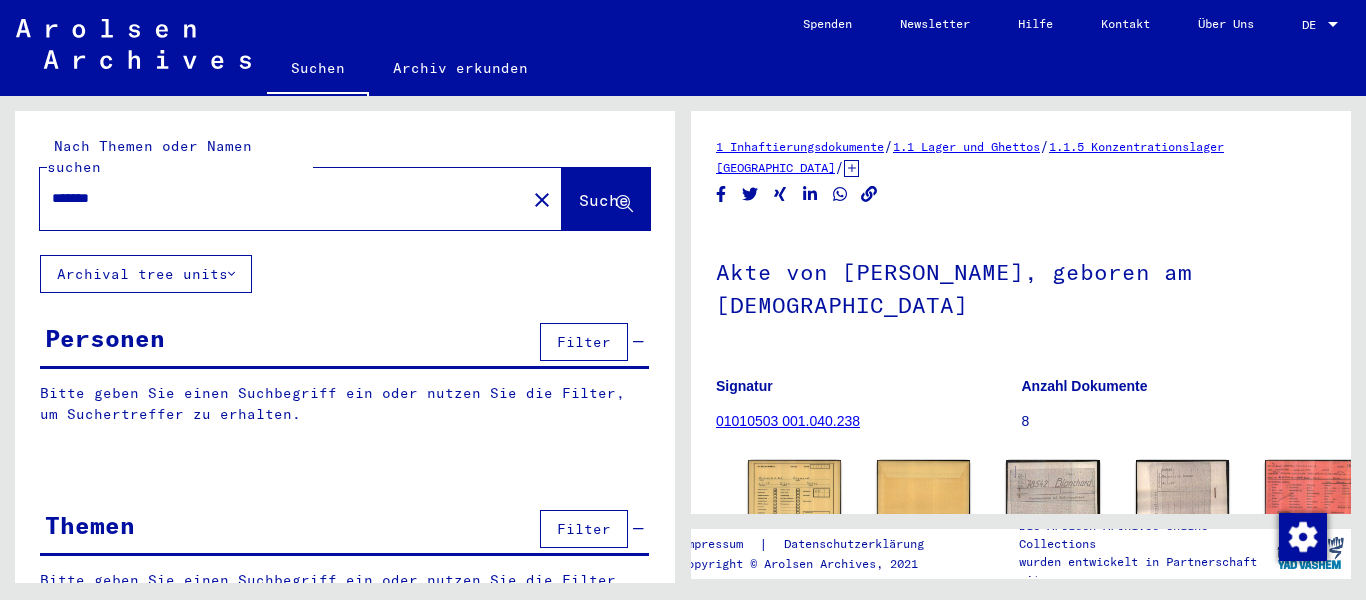 scroll, scrollTop: 0, scrollLeft: 0, axis: both 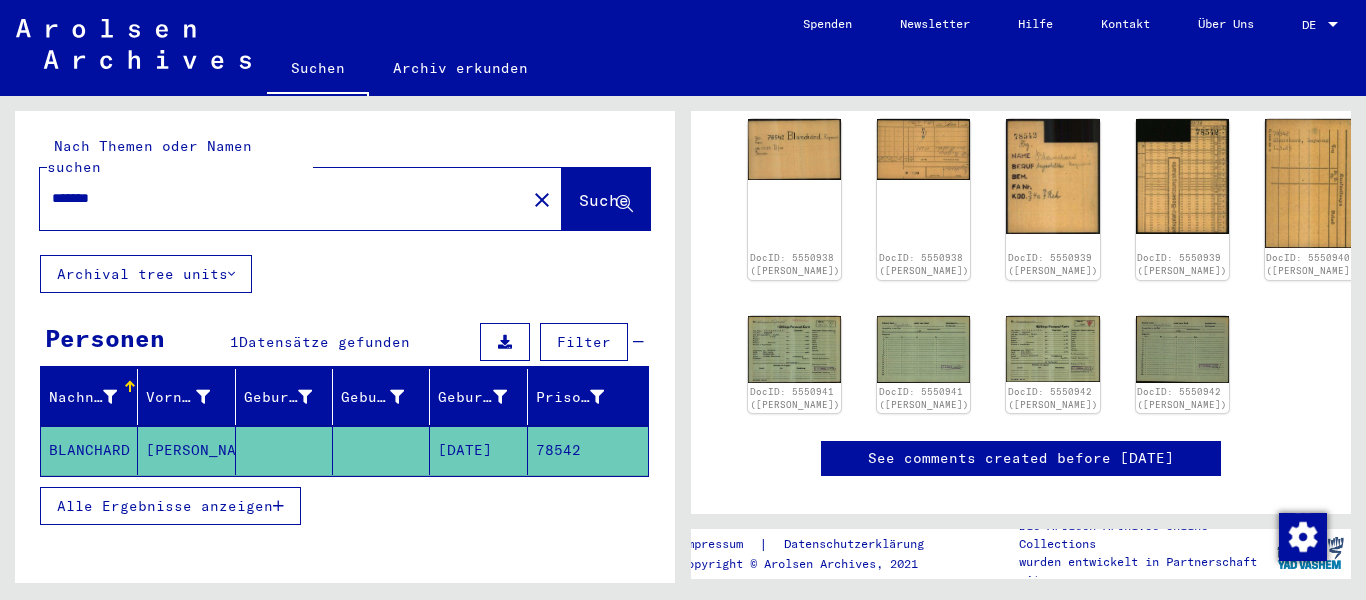 click on "Alle Ergebnisse anzeigen" at bounding box center [165, 506] 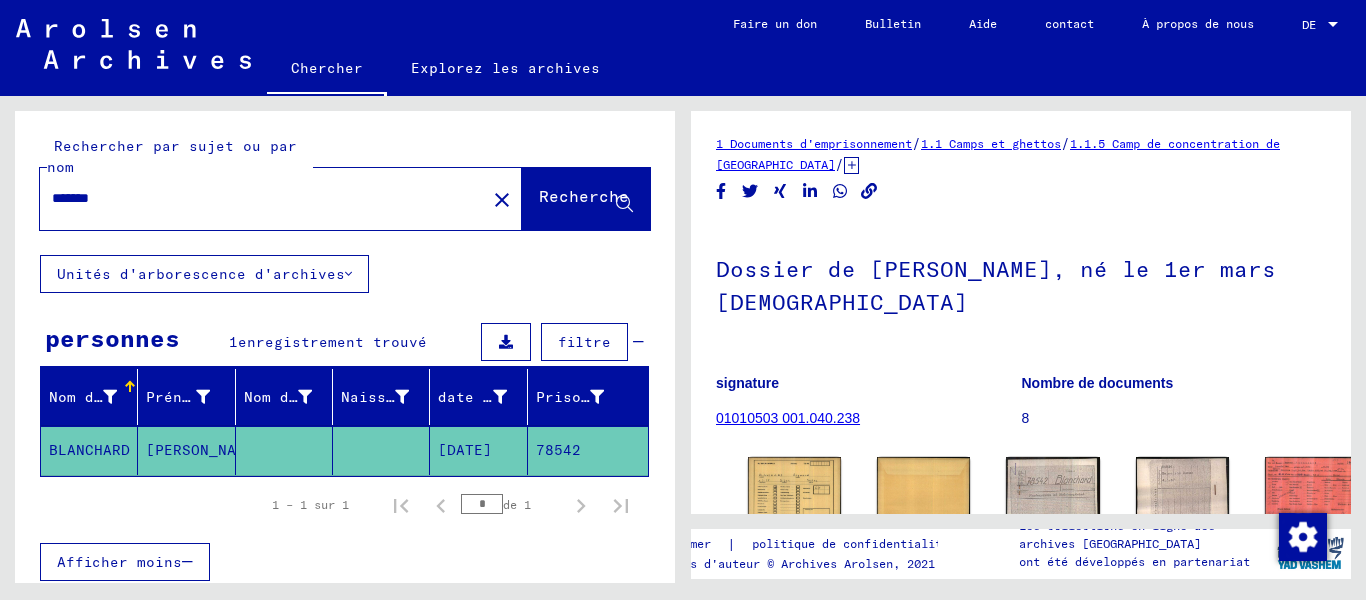 scroll, scrollTop: 0, scrollLeft: 0, axis: both 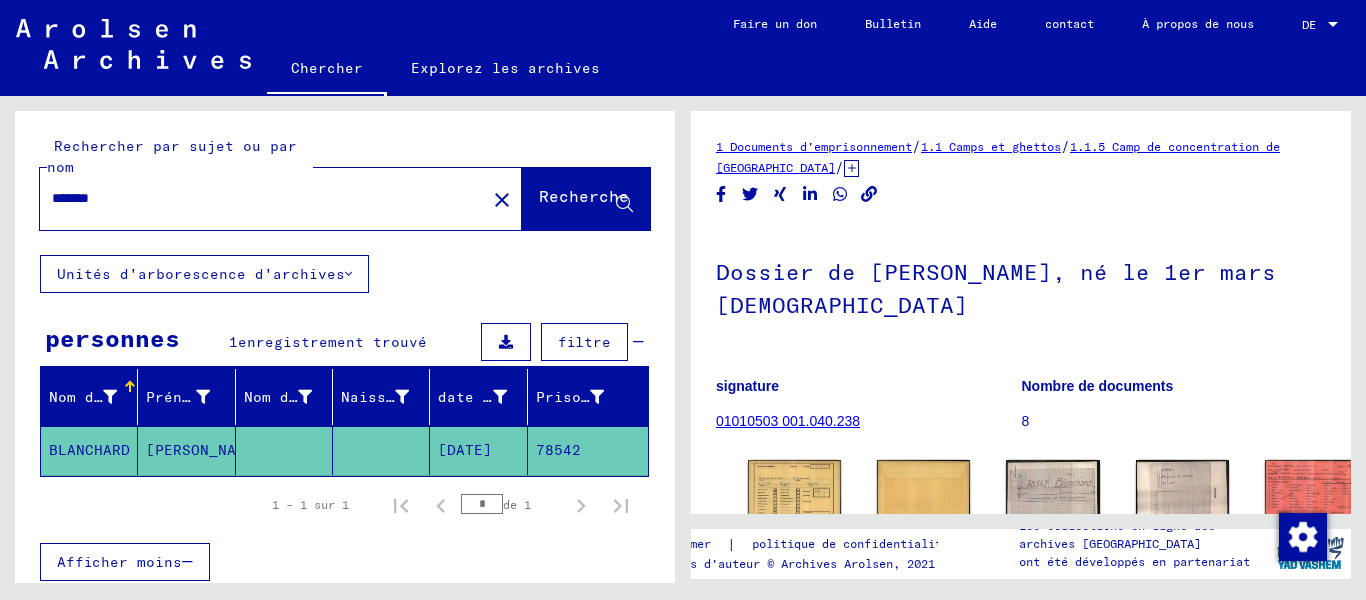 click on "*******" at bounding box center [263, 198] 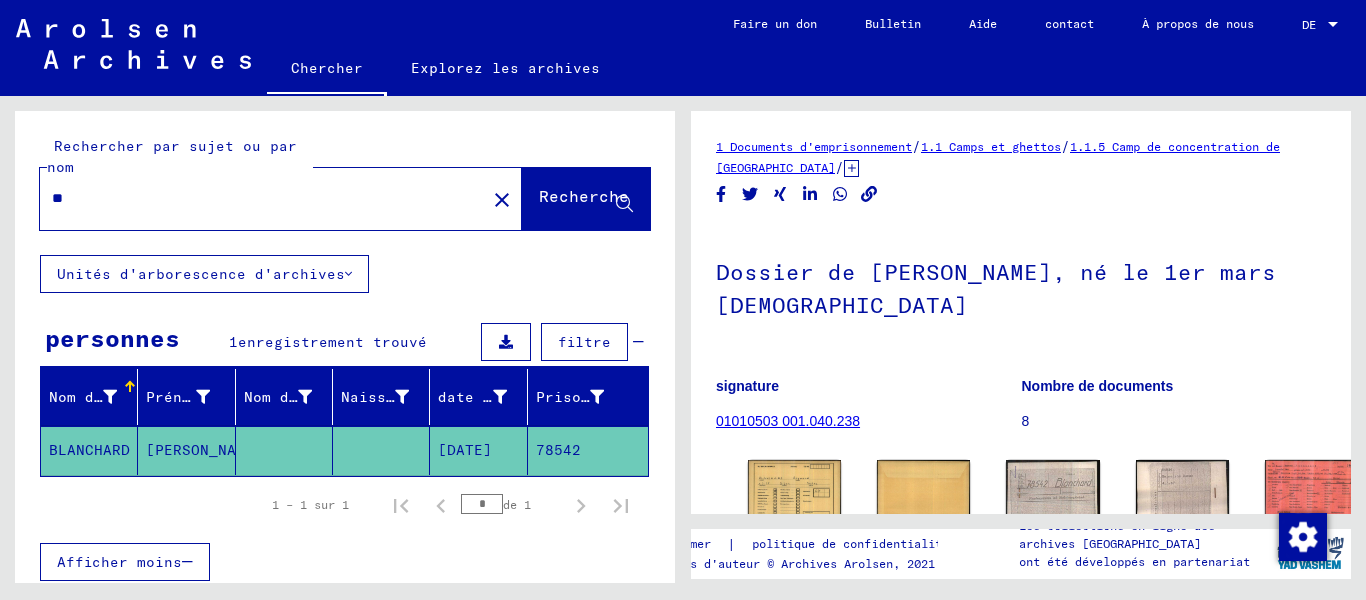 type on "*" 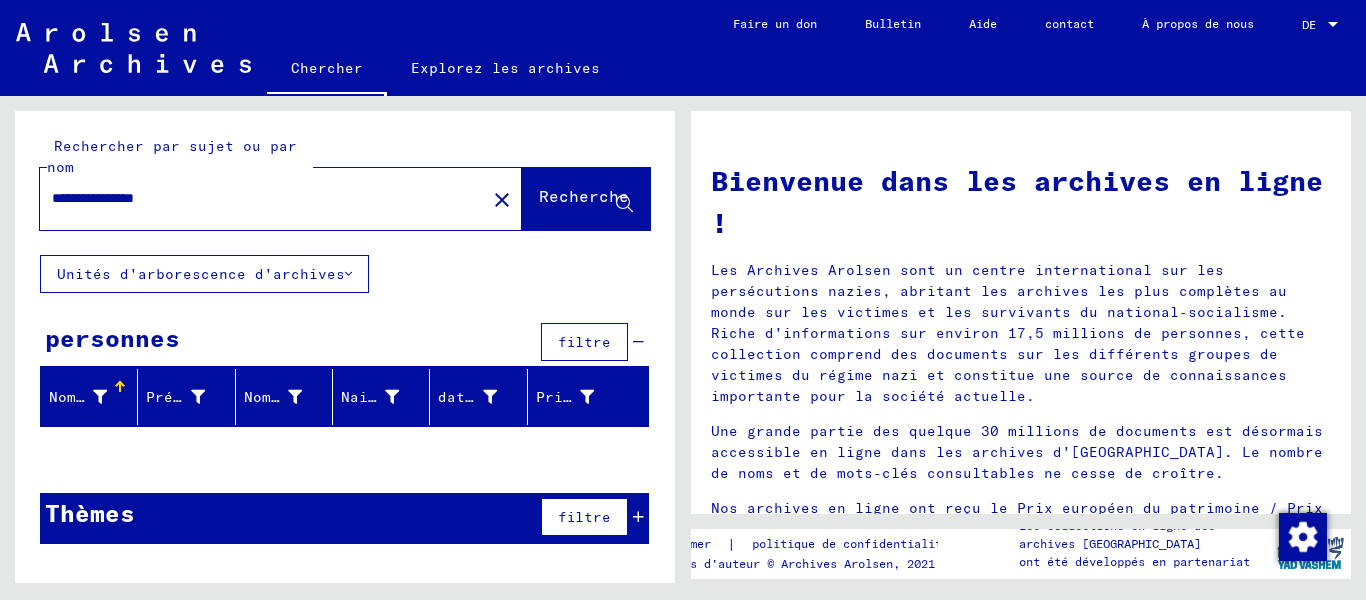 click on "**********" at bounding box center (257, 198) 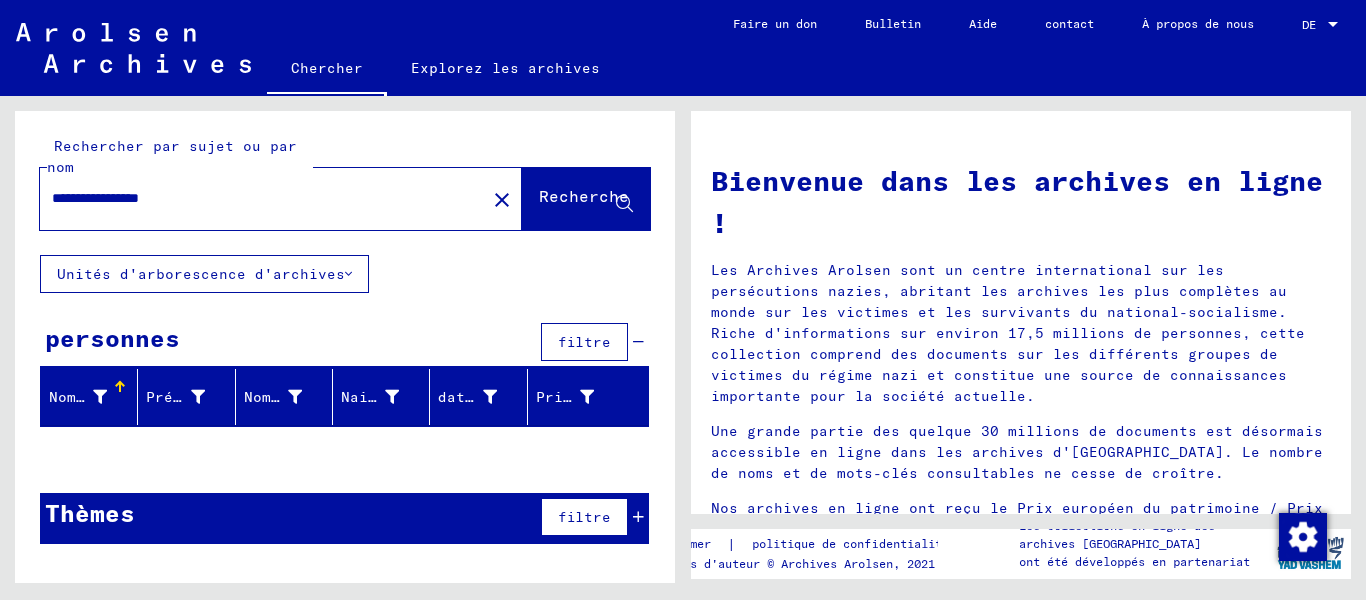 type on "**********" 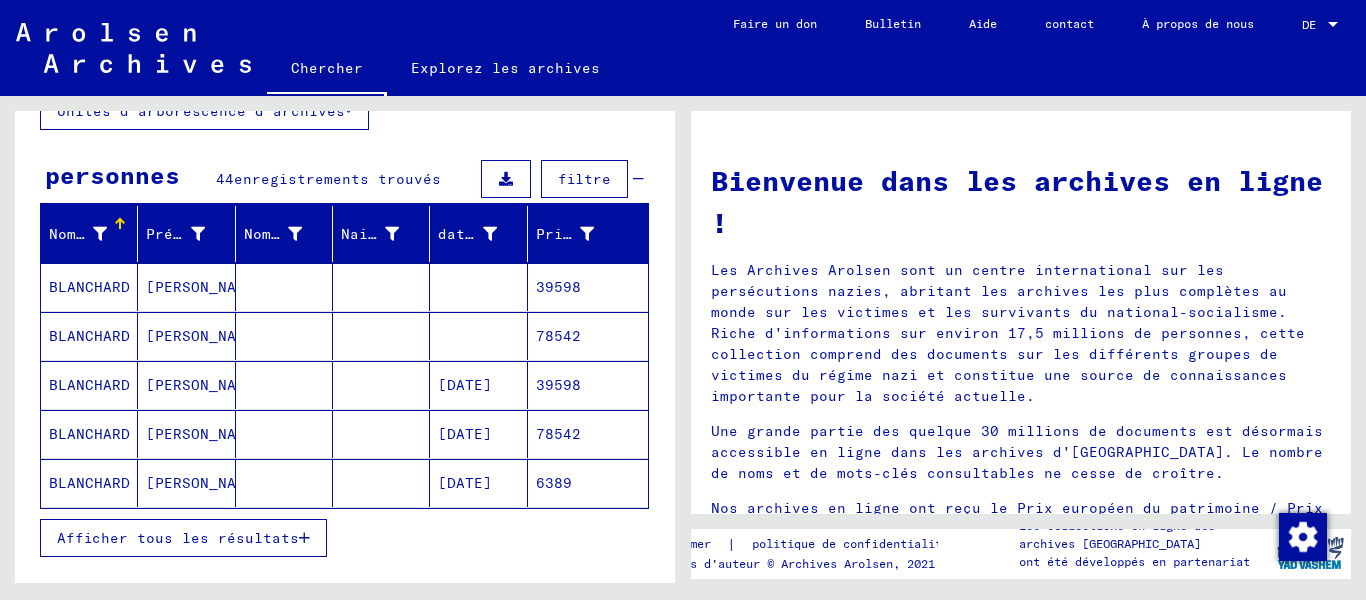 scroll, scrollTop: 200, scrollLeft: 0, axis: vertical 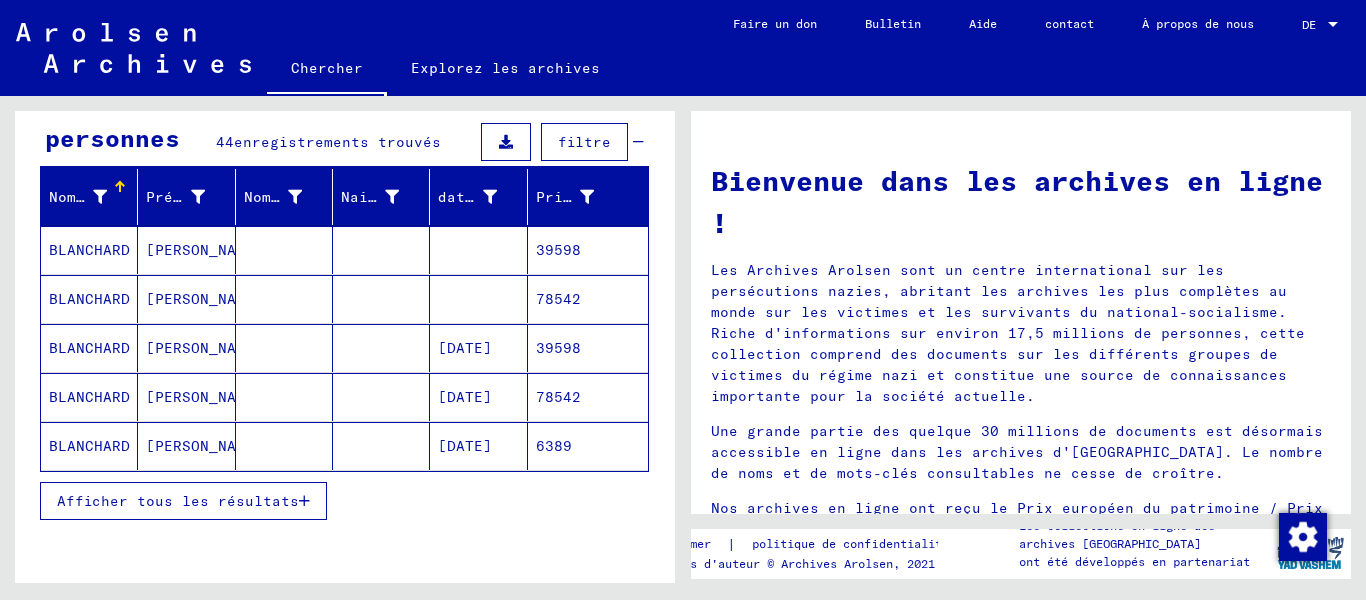 click on "Afficher tous les résultats" at bounding box center (178, 501) 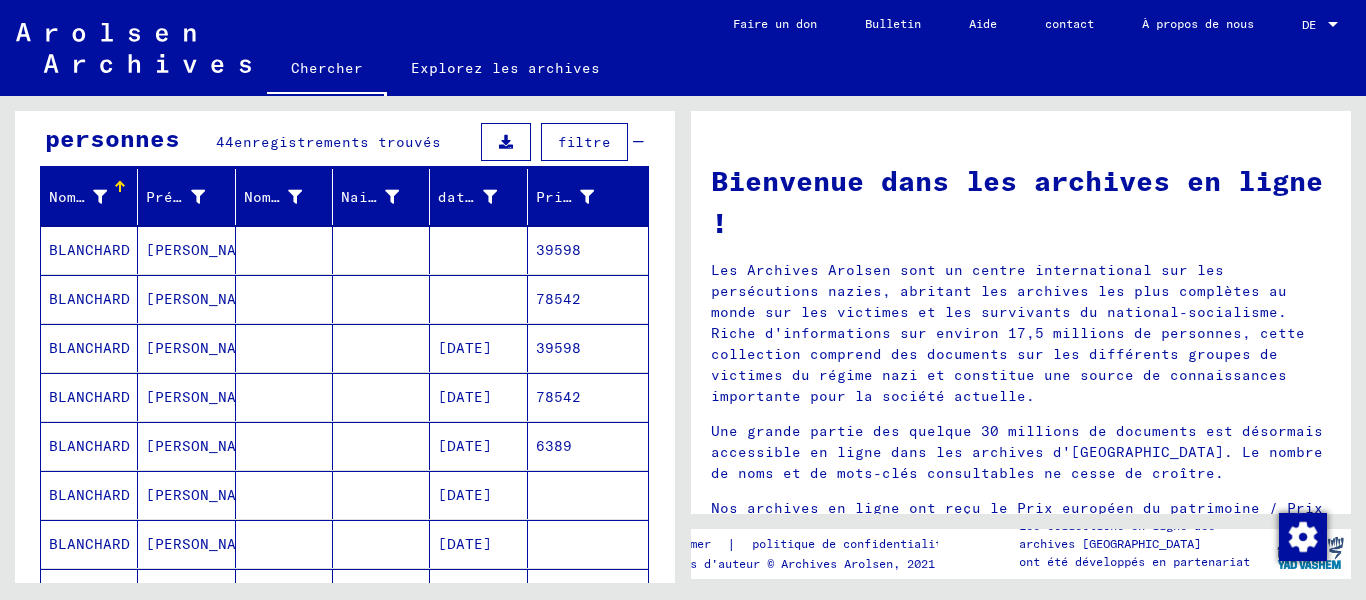 click on "39598" at bounding box center (558, 299) 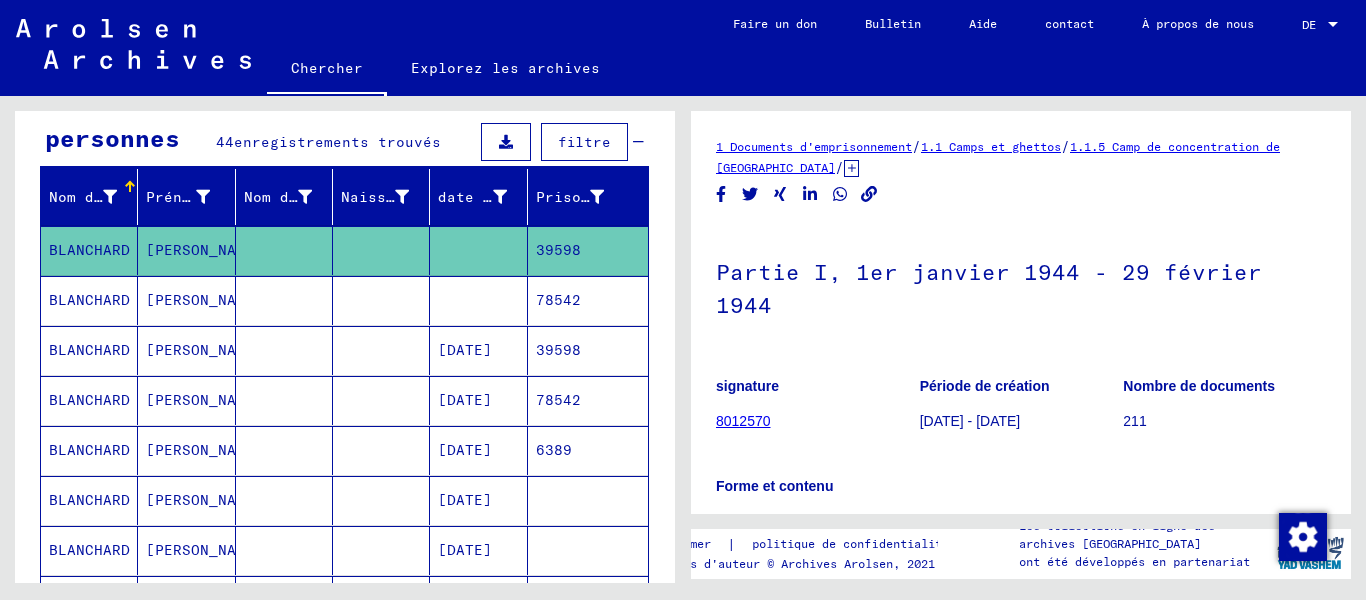 scroll, scrollTop: 0, scrollLeft: 0, axis: both 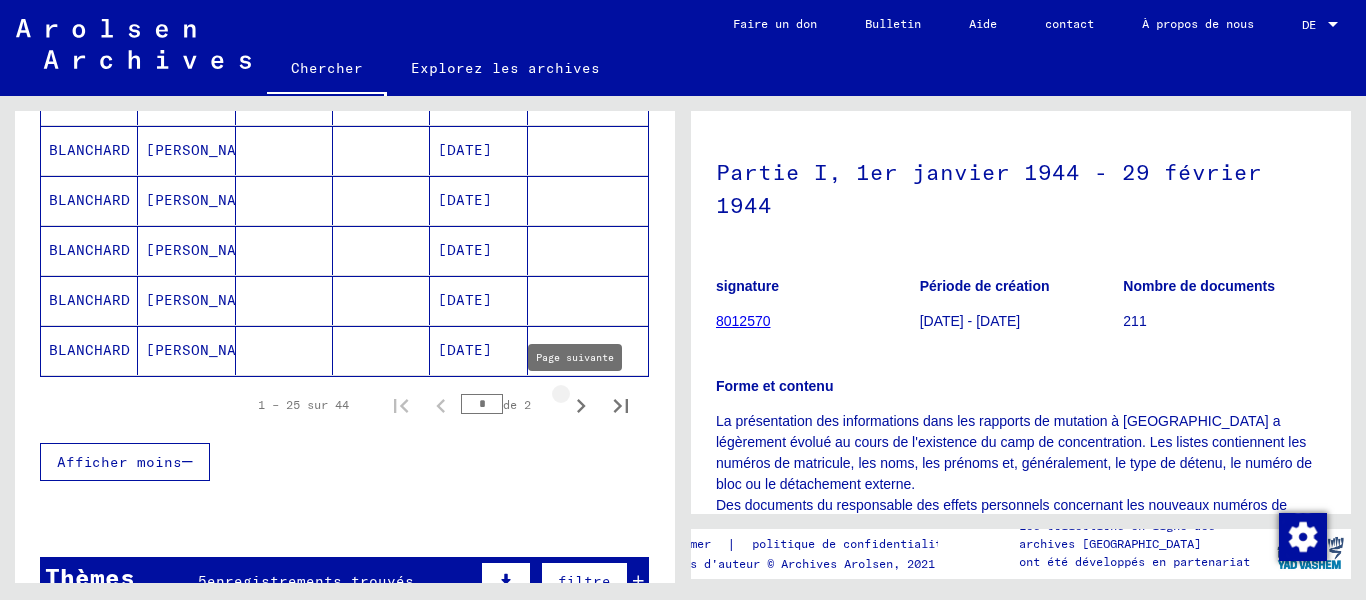 click 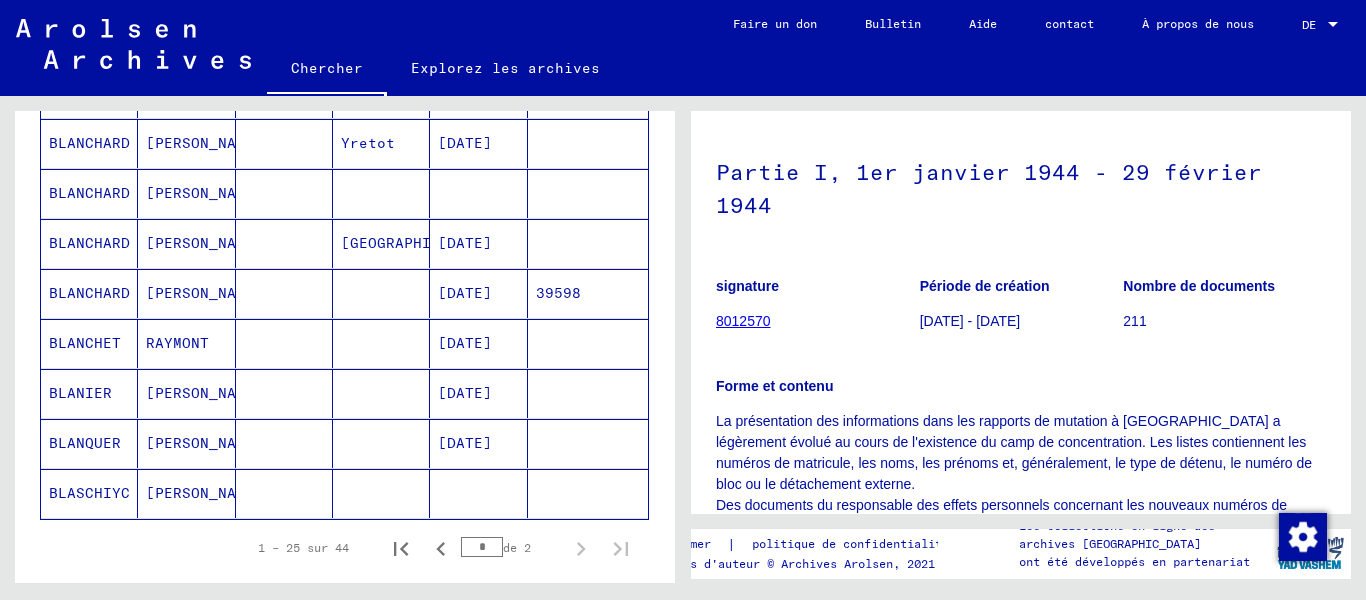 scroll, scrollTop: 1000, scrollLeft: 0, axis: vertical 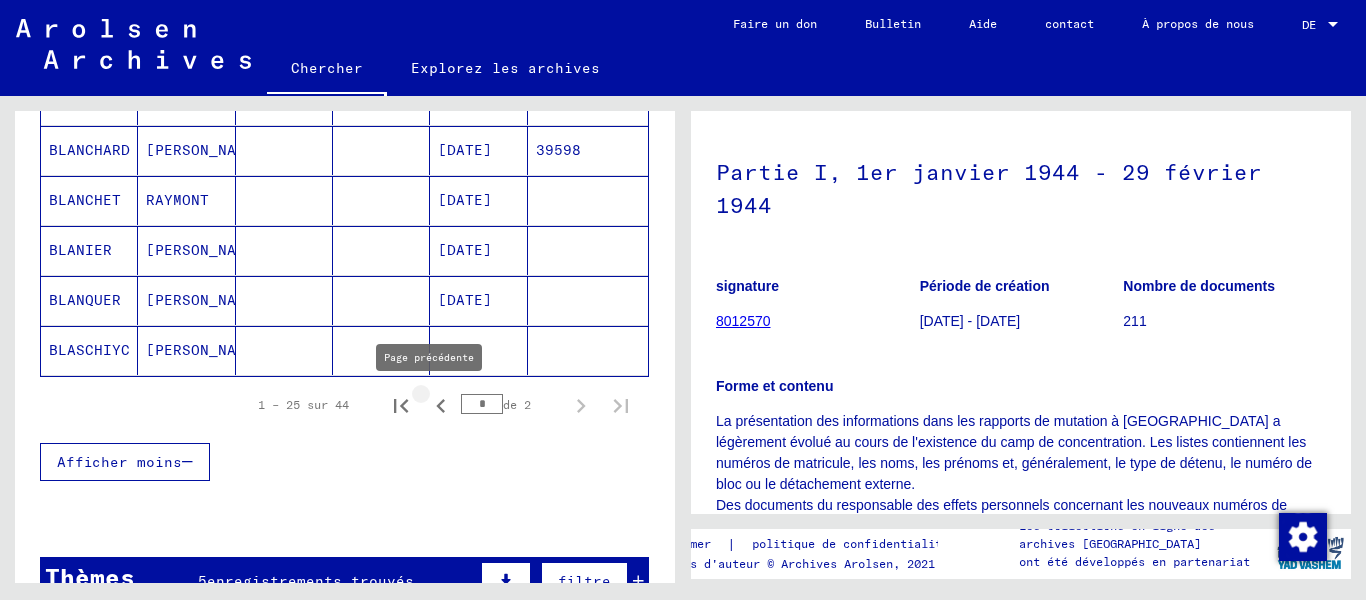 click 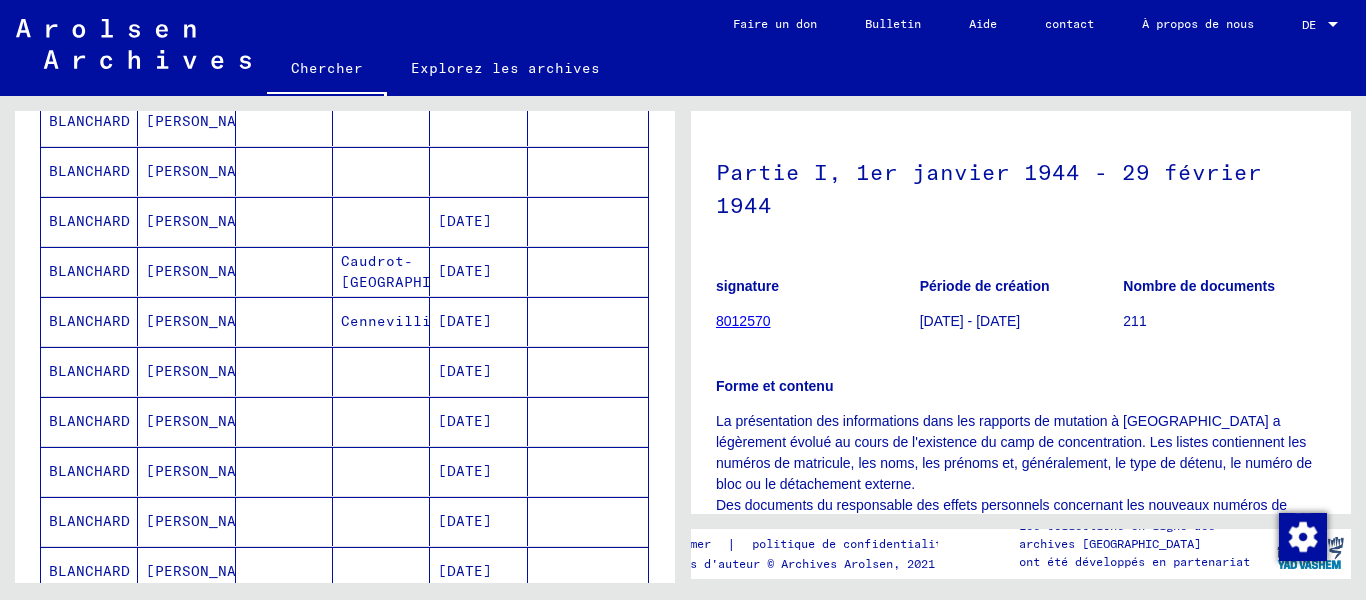 scroll, scrollTop: 1200, scrollLeft: 0, axis: vertical 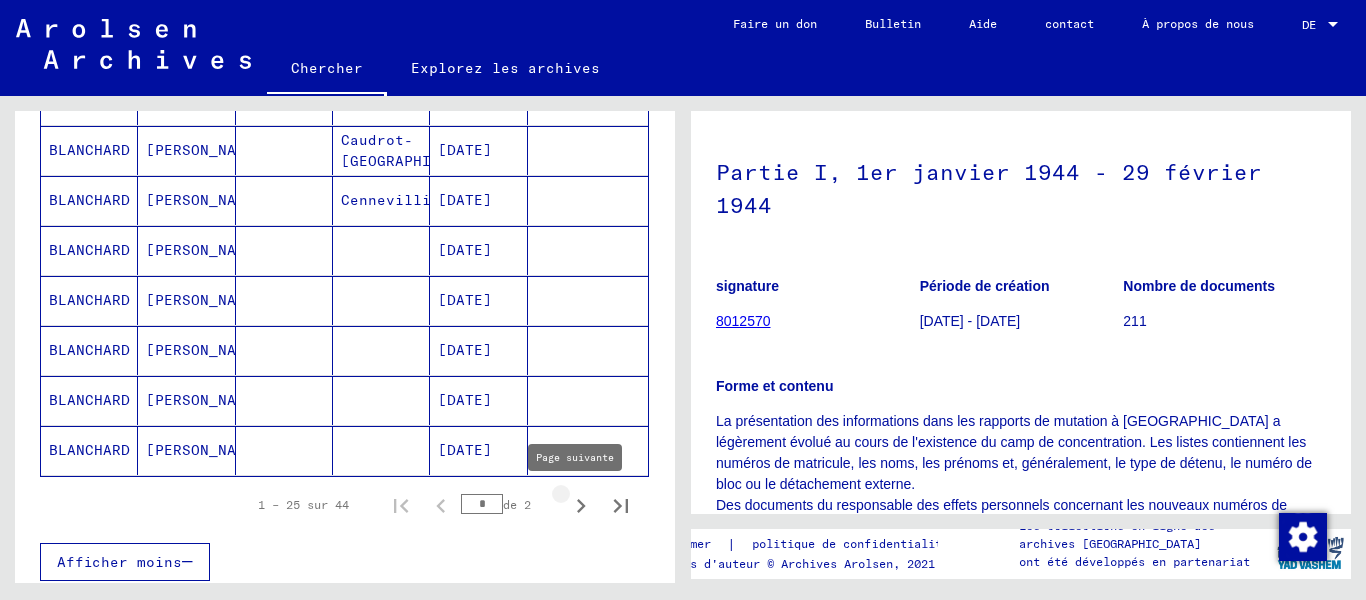 click 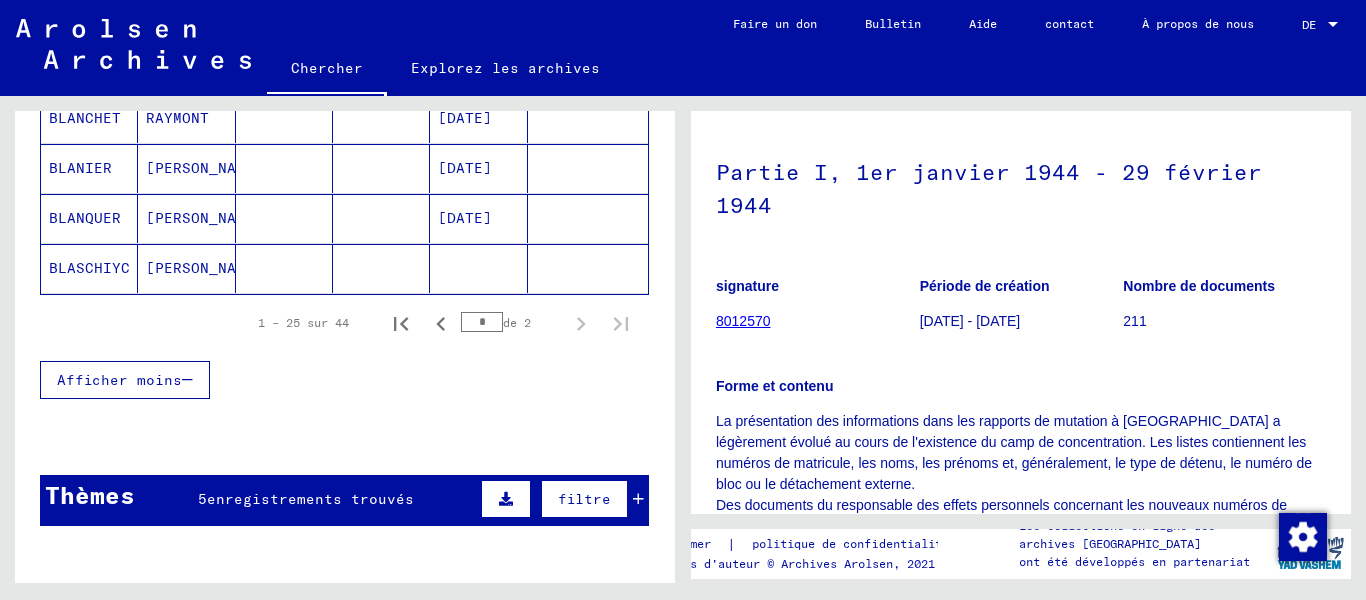 scroll, scrollTop: 1200, scrollLeft: 0, axis: vertical 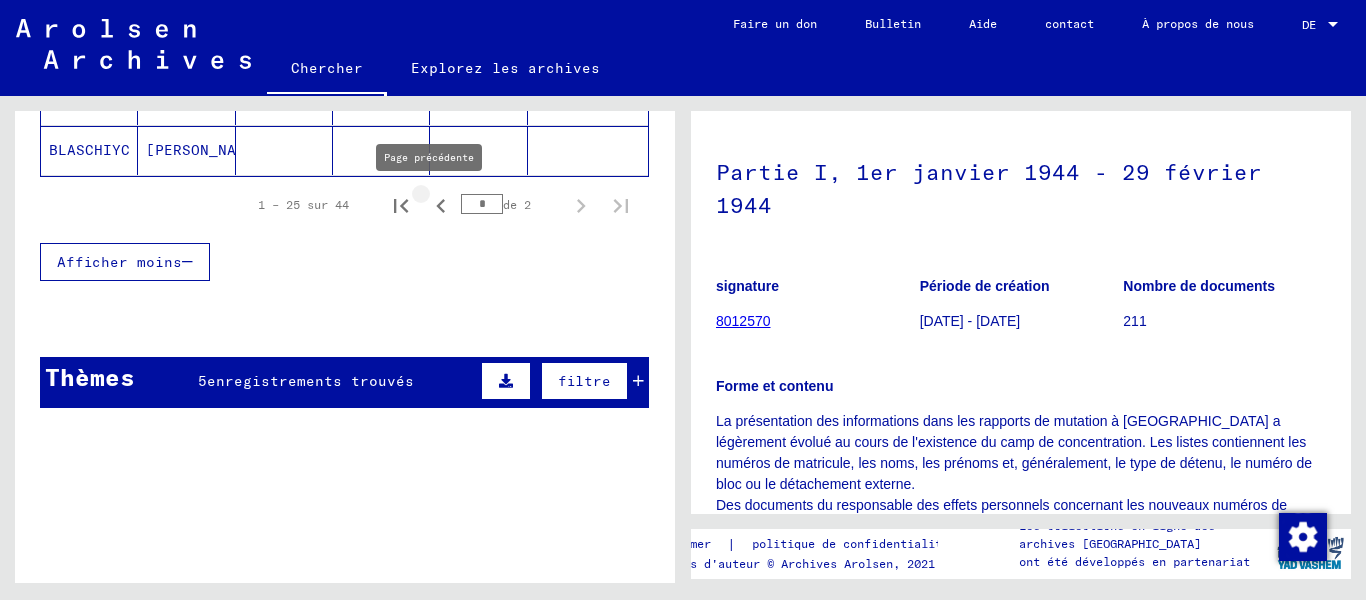 click 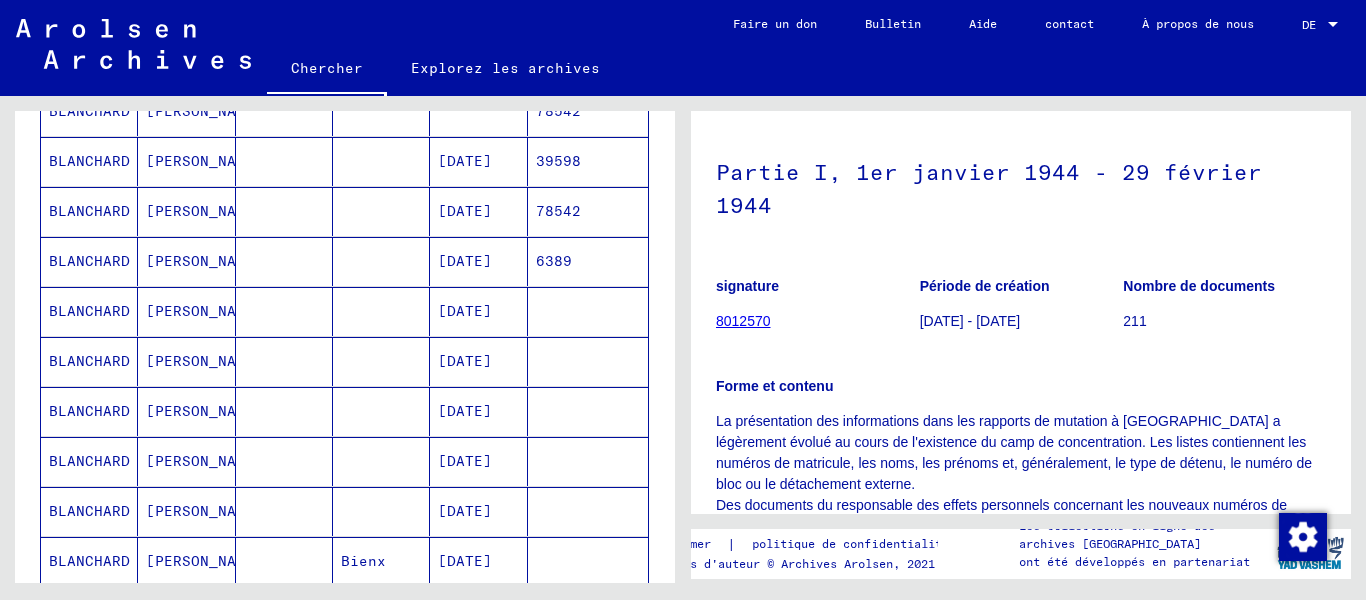 scroll, scrollTop: 100, scrollLeft: 0, axis: vertical 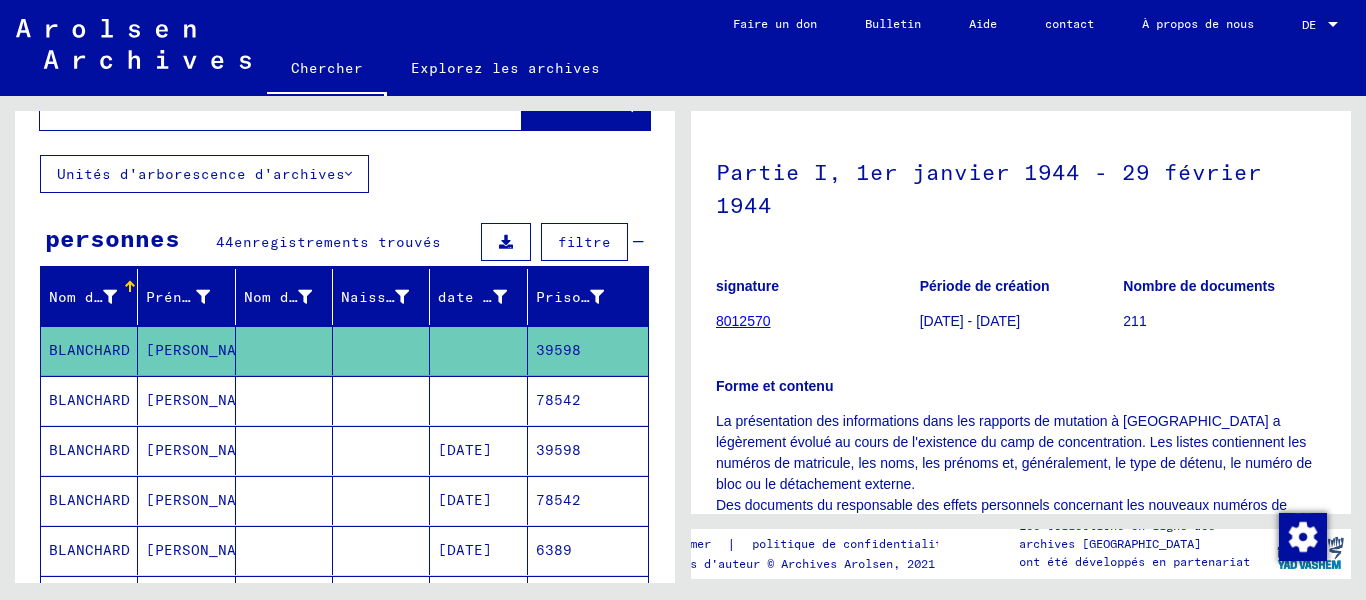 click on "78542" at bounding box center (558, 450) 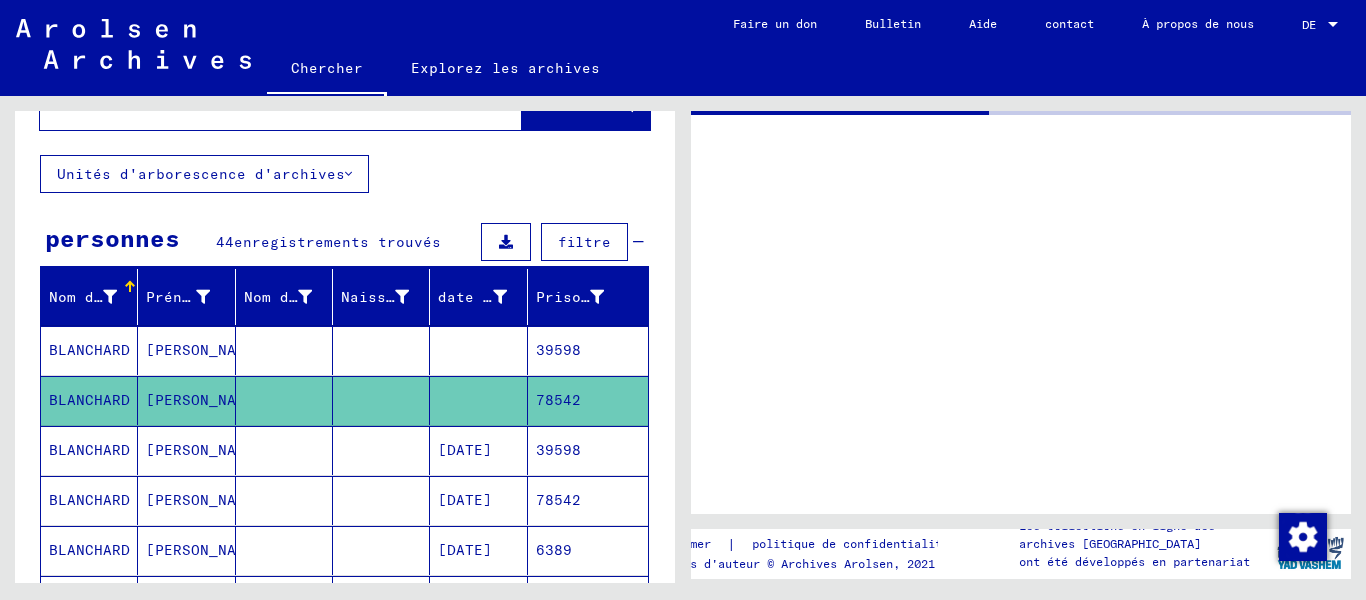 scroll, scrollTop: 0, scrollLeft: 0, axis: both 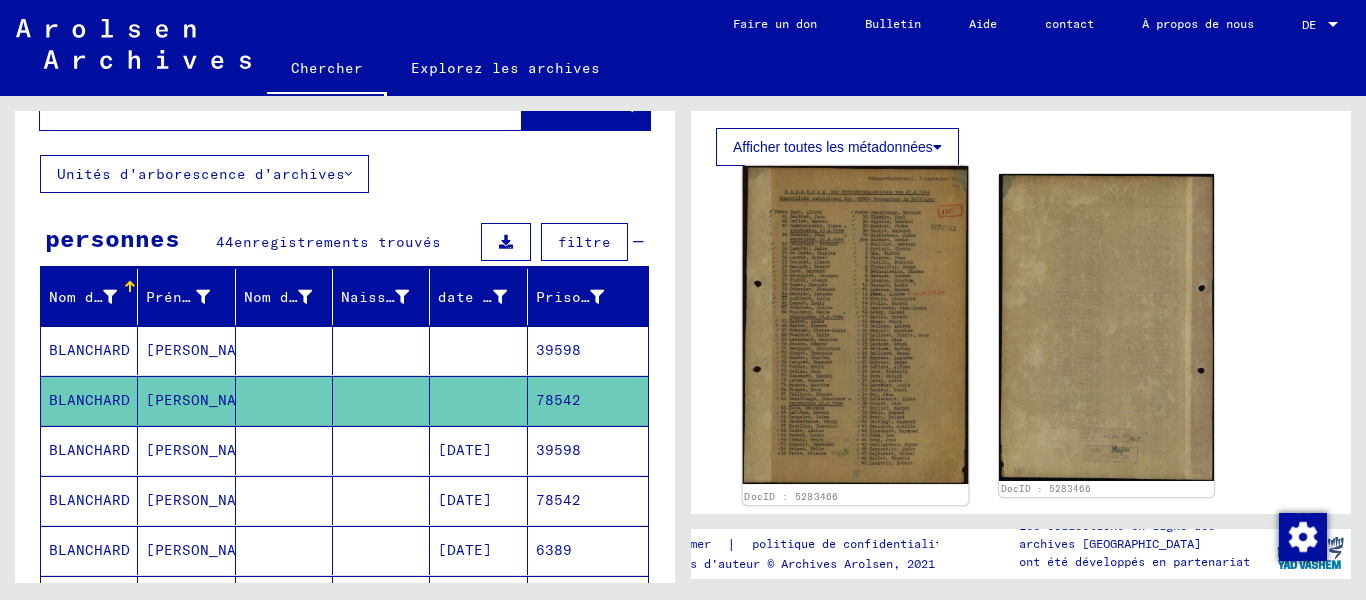 click 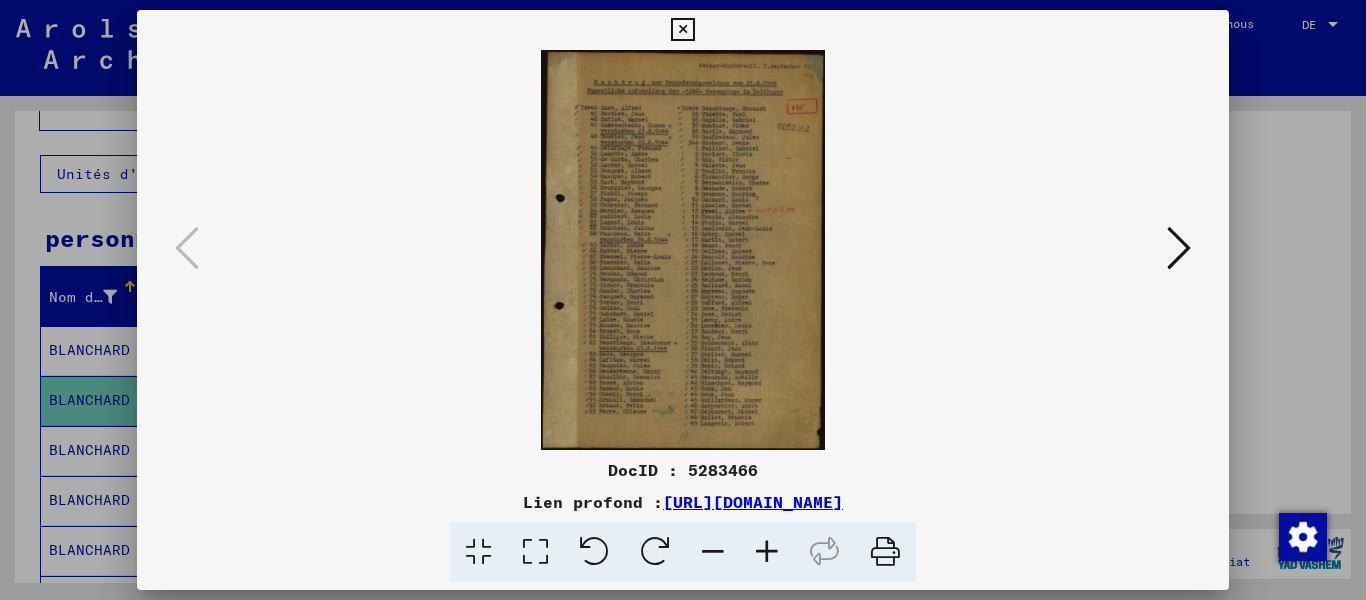 click at bounding box center [1179, 248] 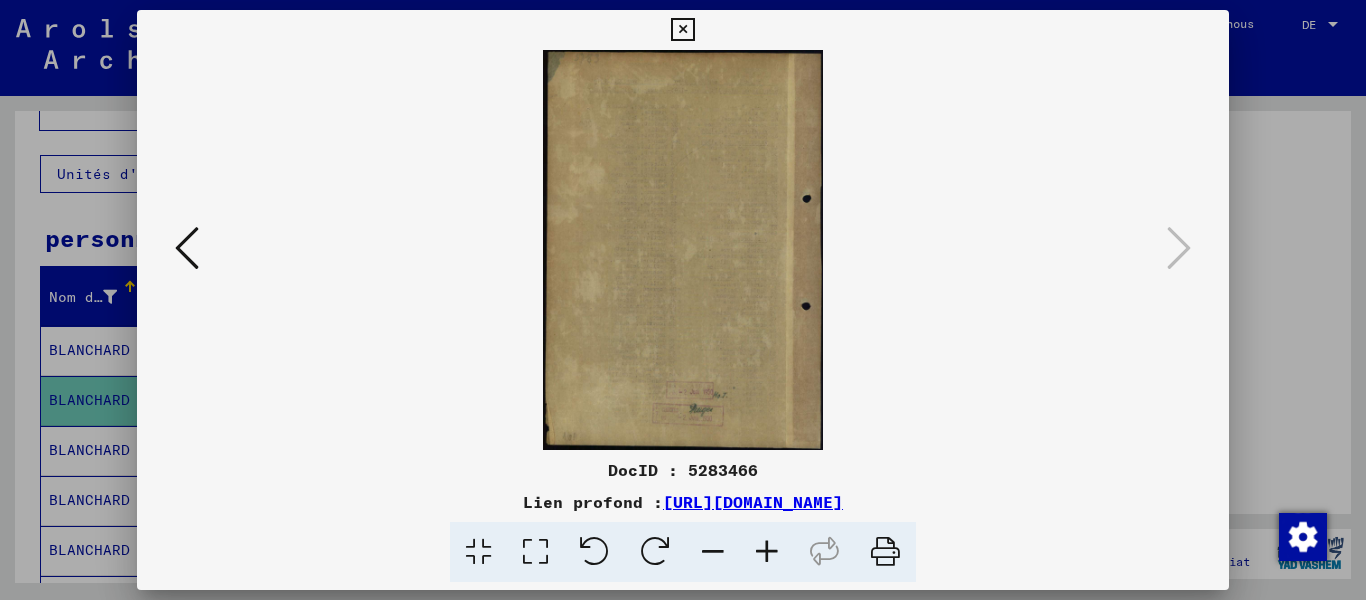 click at bounding box center (683, 250) 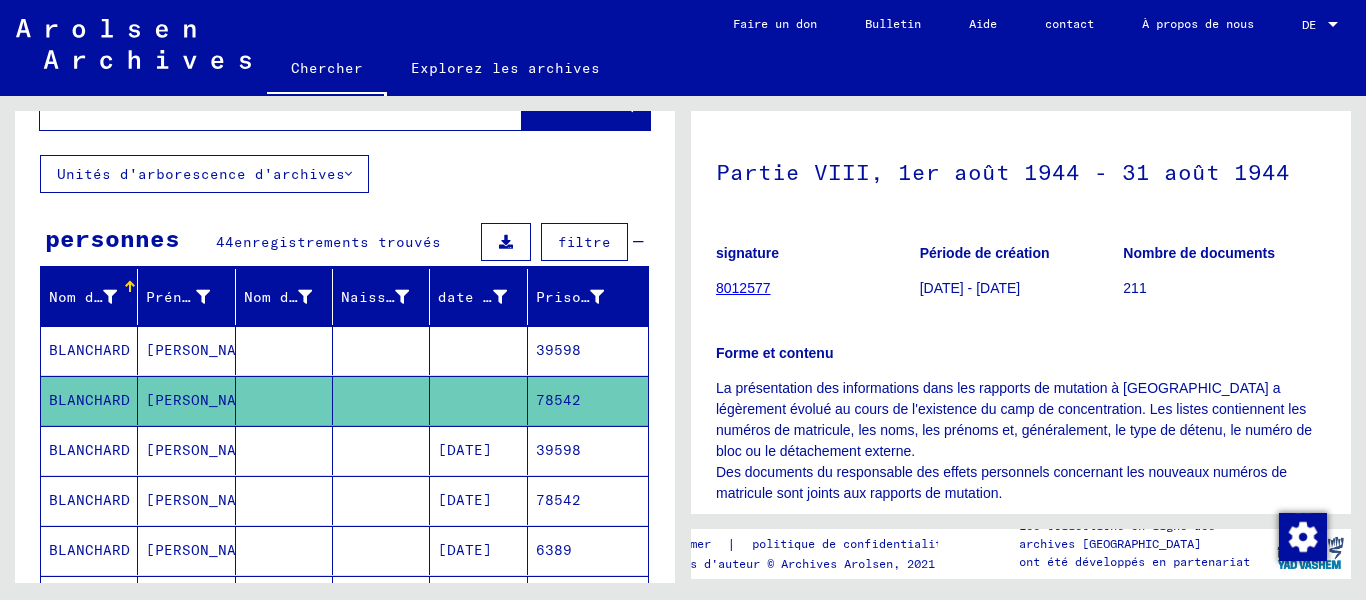 scroll, scrollTop: 0, scrollLeft: 0, axis: both 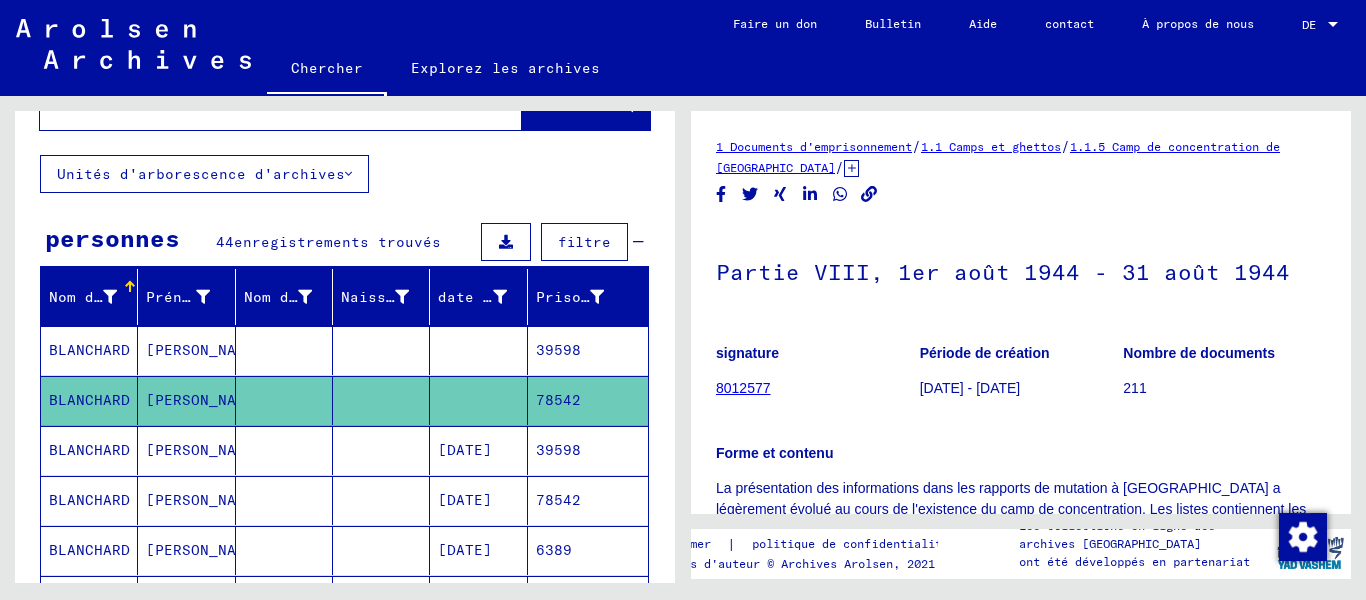 click 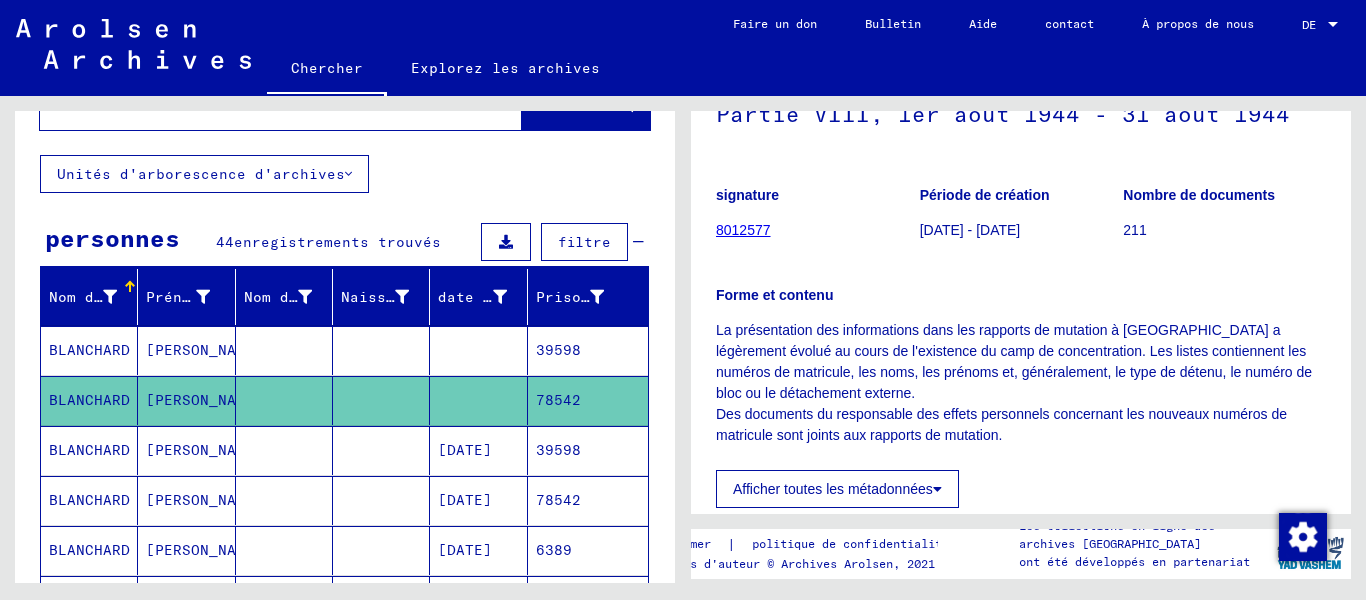 scroll, scrollTop: 300, scrollLeft: 0, axis: vertical 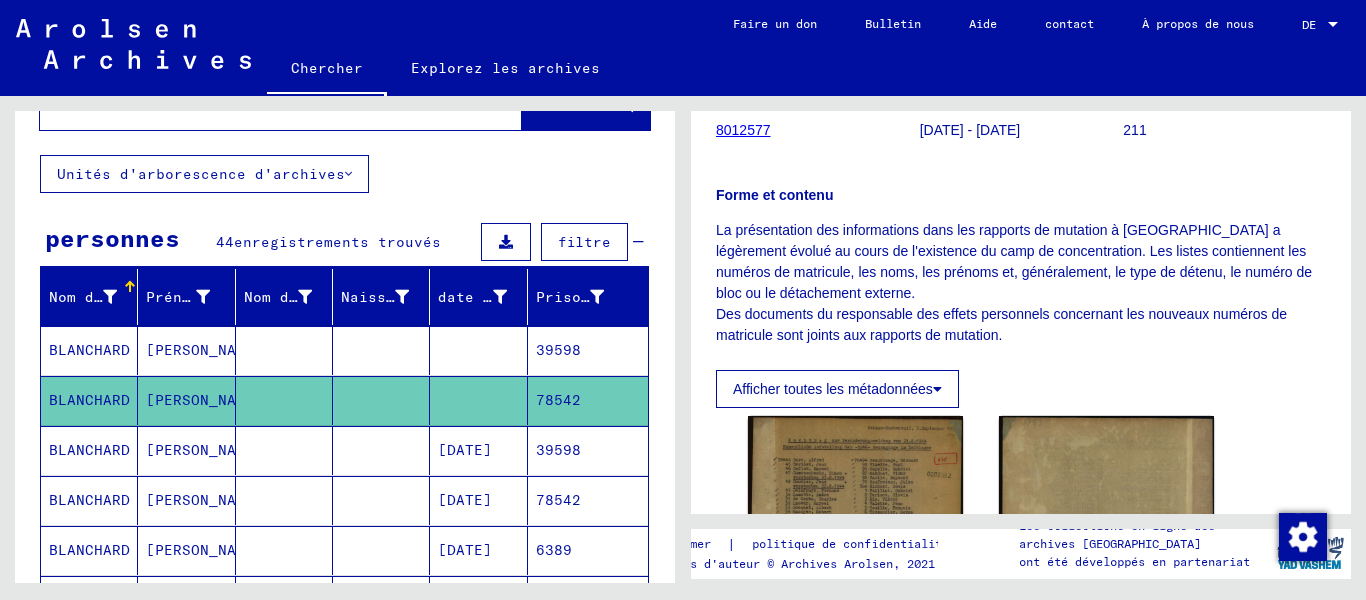 click 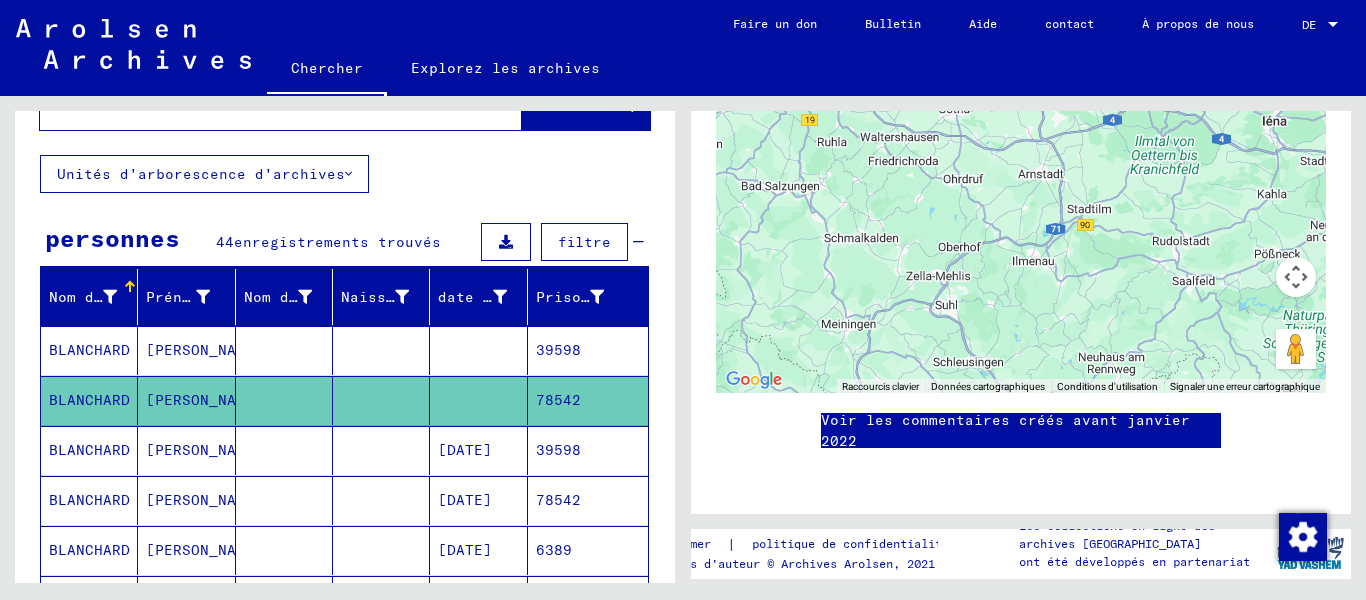 scroll, scrollTop: 2000, scrollLeft: 0, axis: vertical 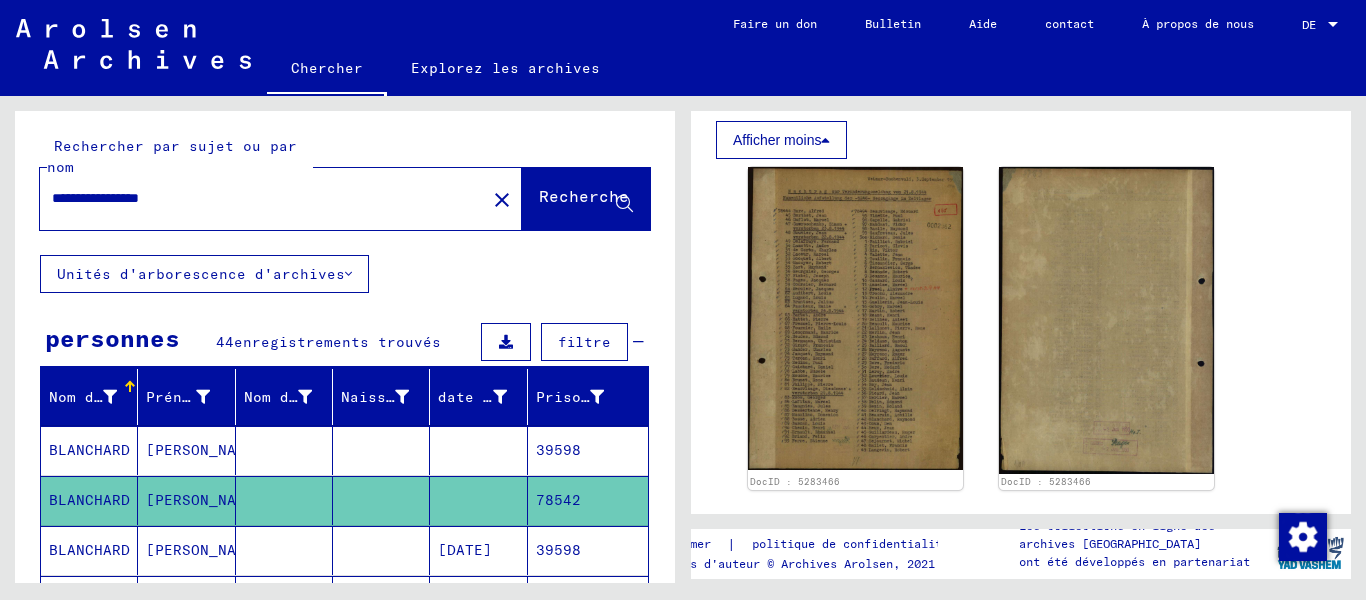 drag, startPoint x: 707, startPoint y: 140, endPoint x: 1295, endPoint y: 479, distance: 678.7231 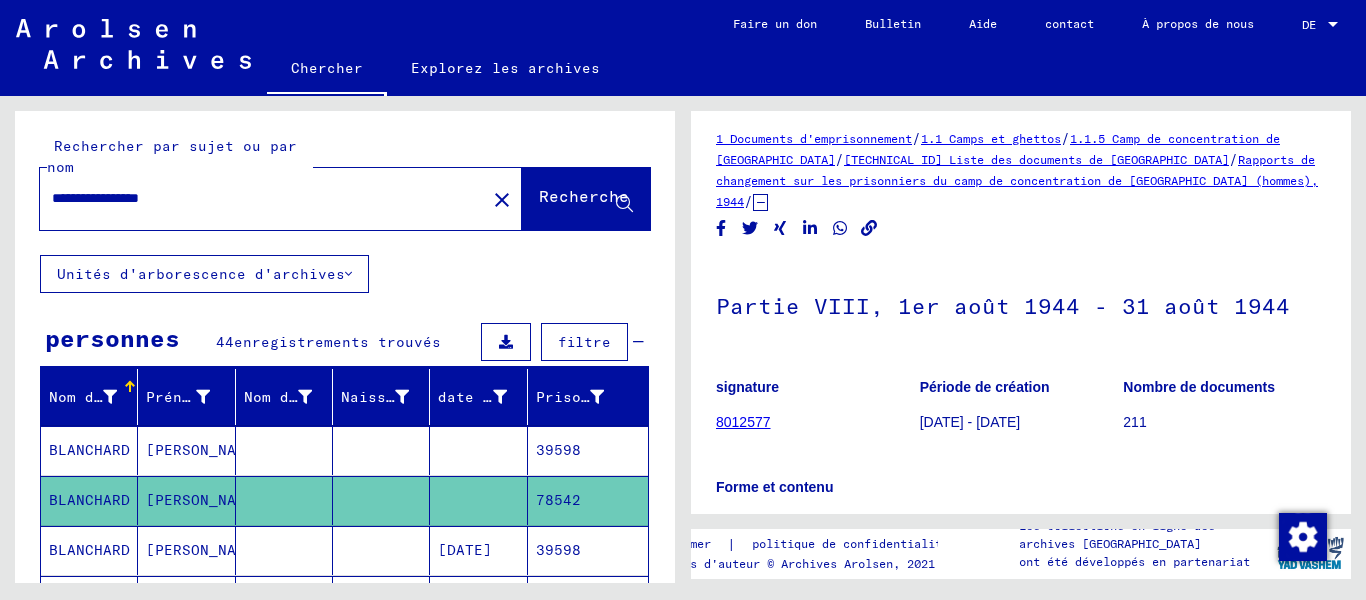 scroll, scrollTop: 0, scrollLeft: 0, axis: both 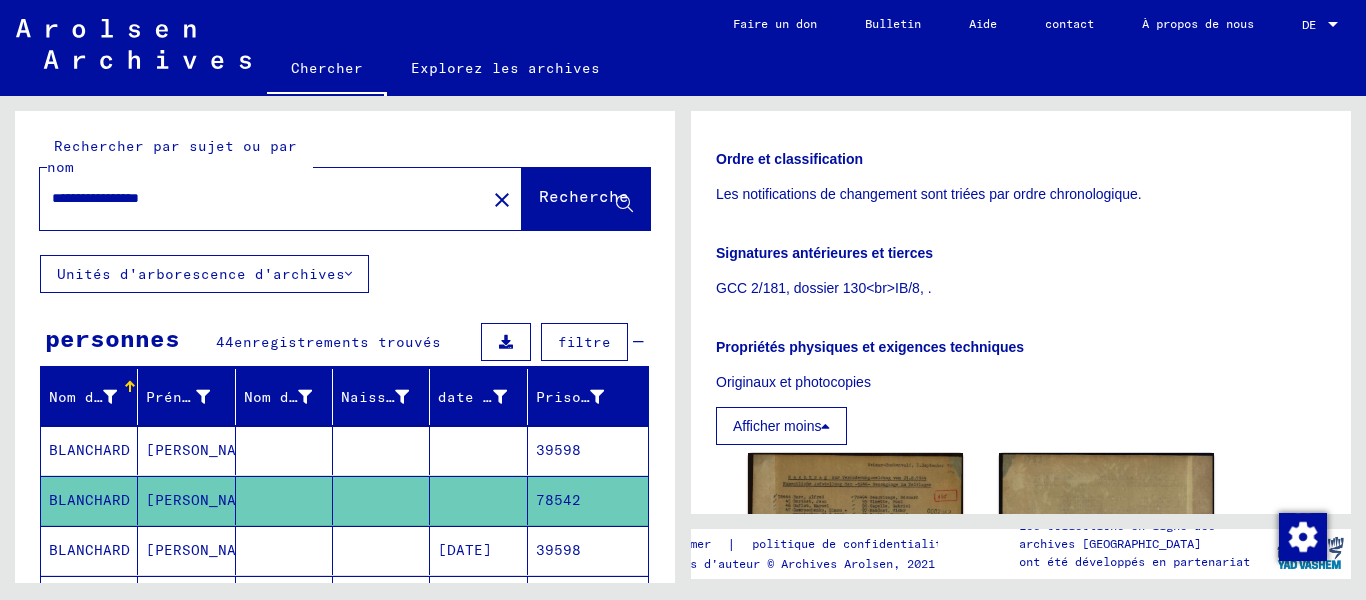 drag, startPoint x: 704, startPoint y: 135, endPoint x: 1223, endPoint y: 359, distance: 565.27606 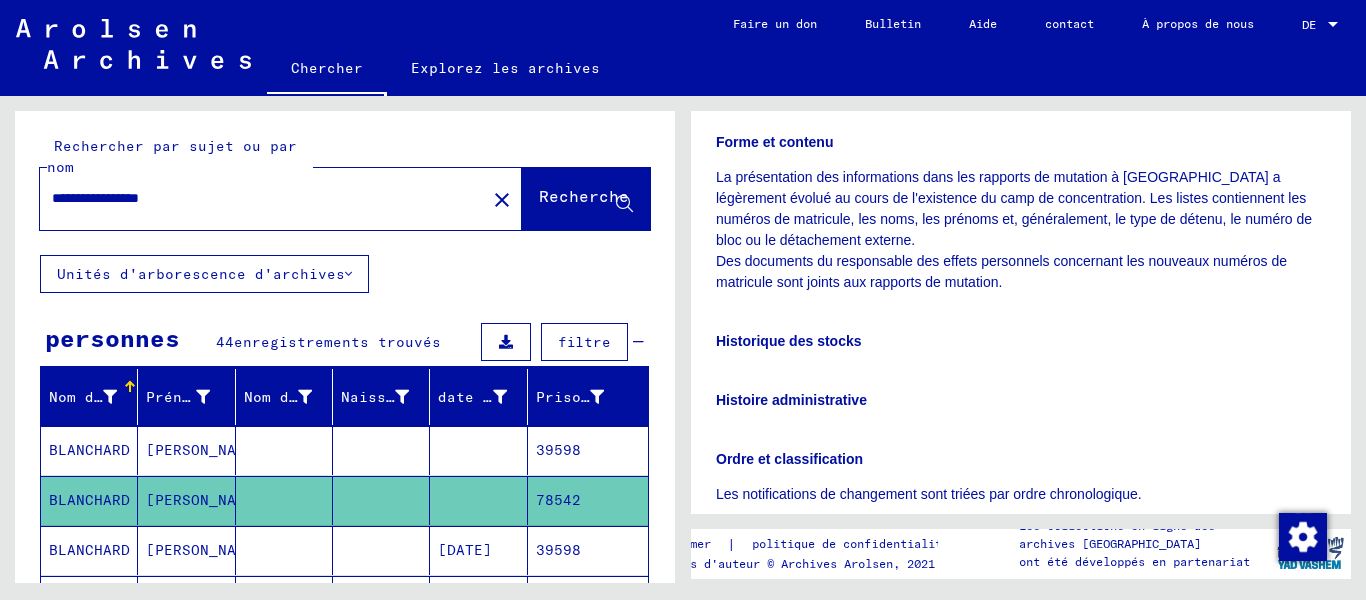 scroll, scrollTop: 253, scrollLeft: 0, axis: vertical 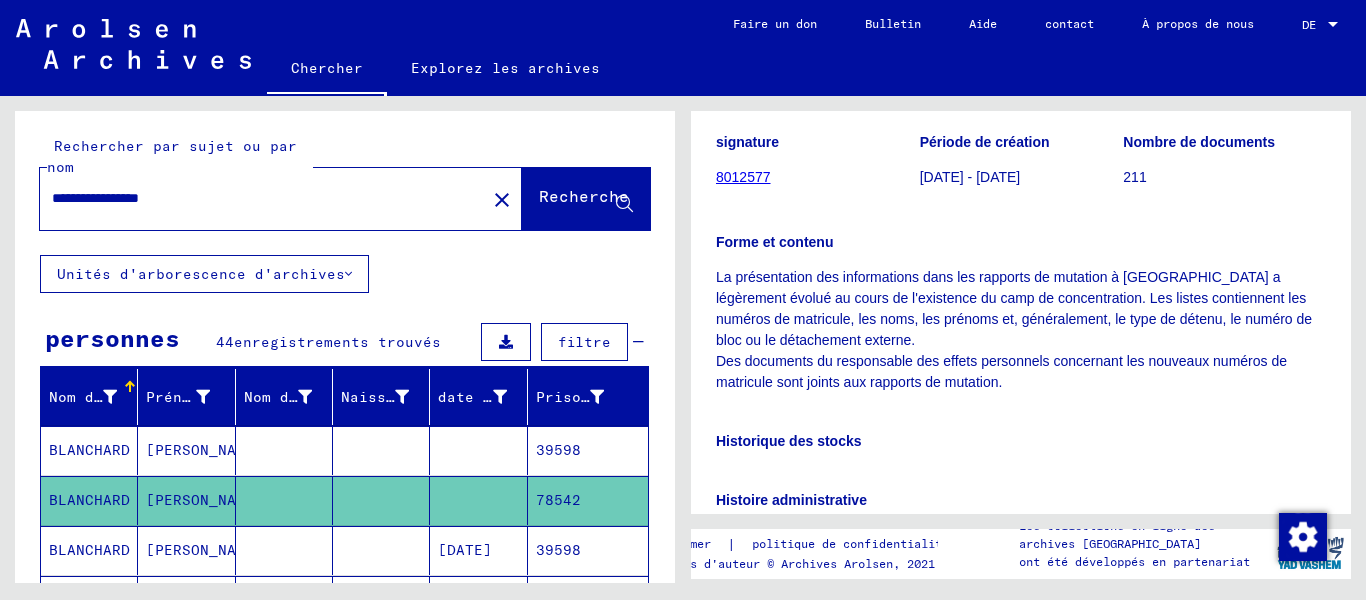 click on "Historique des stocks" at bounding box center [1021, 441] 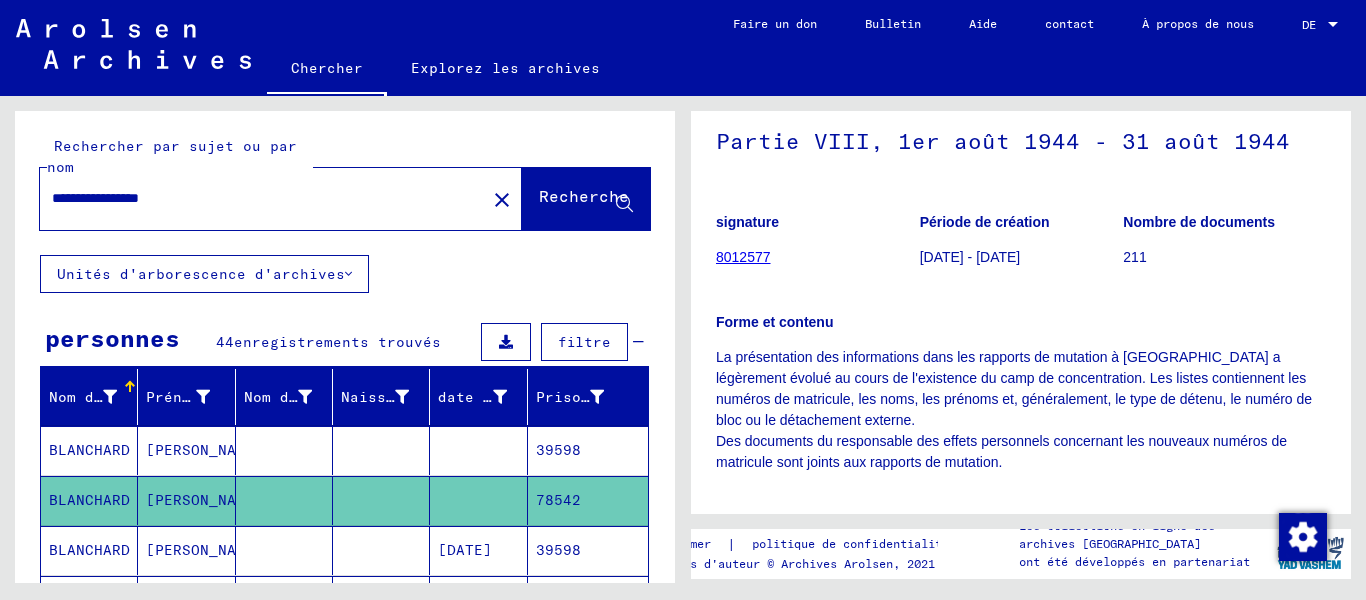 scroll, scrollTop: 153, scrollLeft: 0, axis: vertical 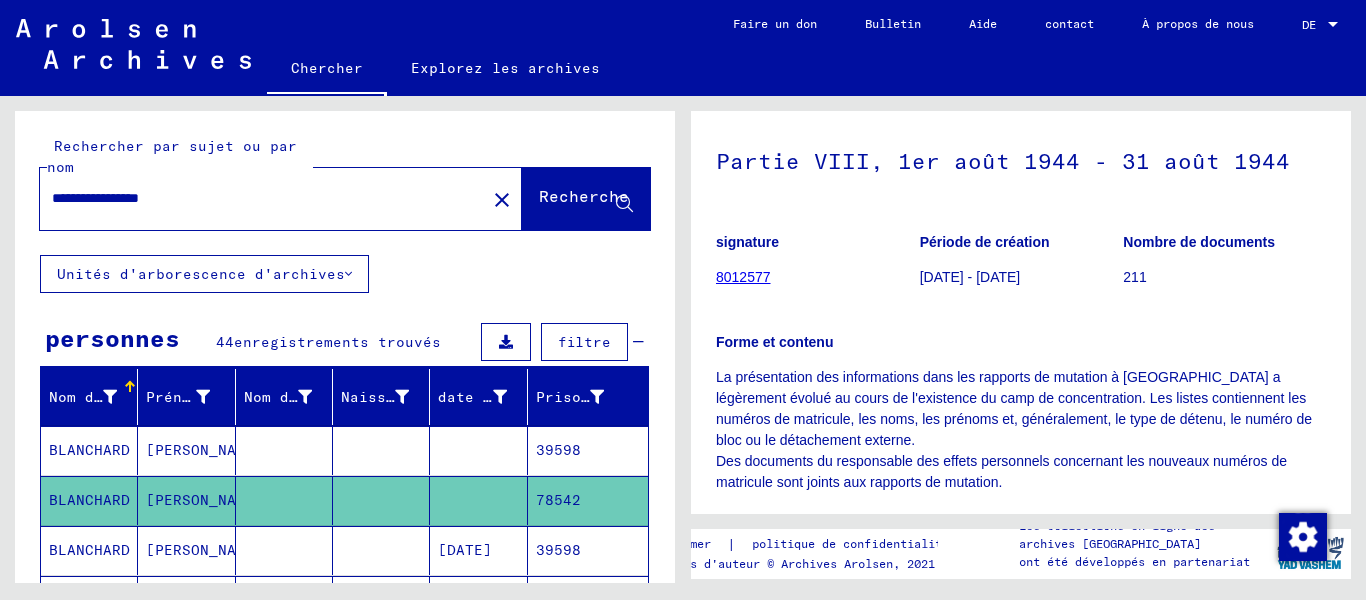 click on "8012577" 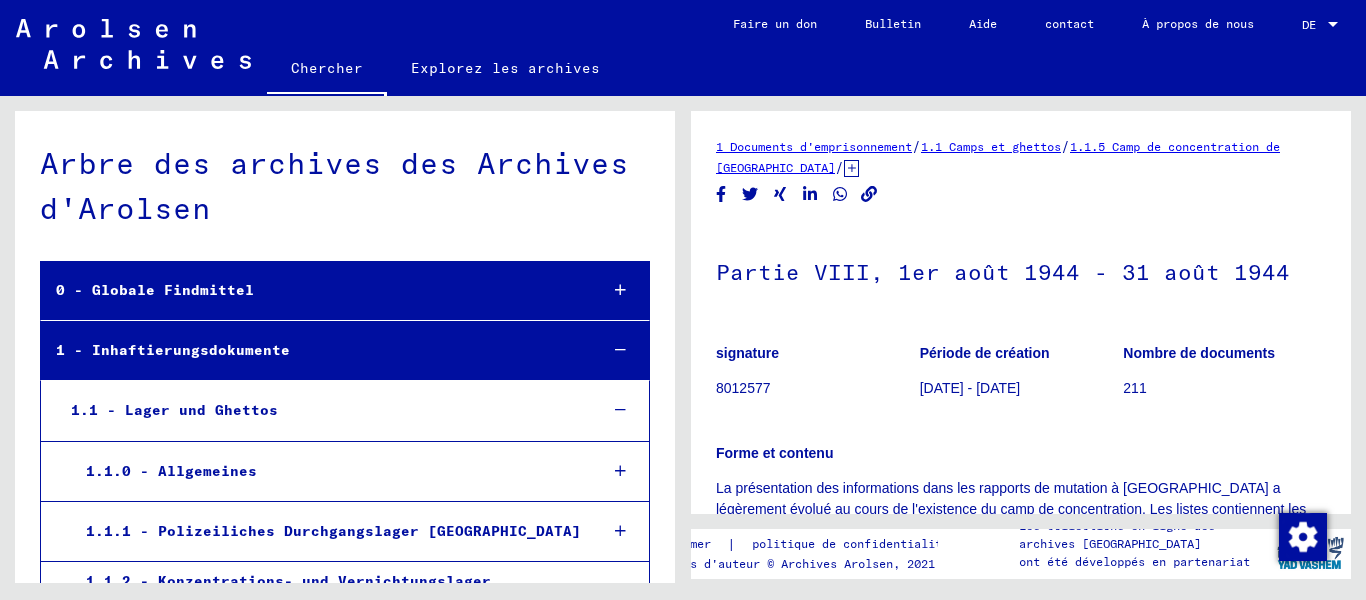 scroll, scrollTop: 2326, scrollLeft: 0, axis: vertical 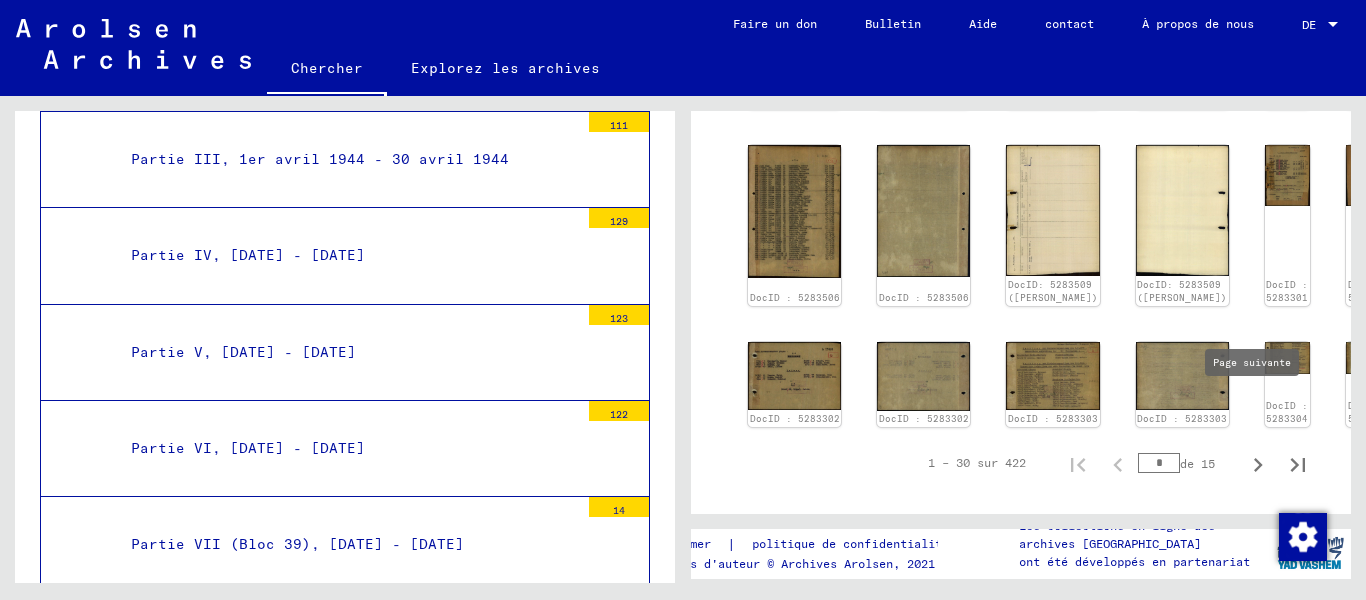 click 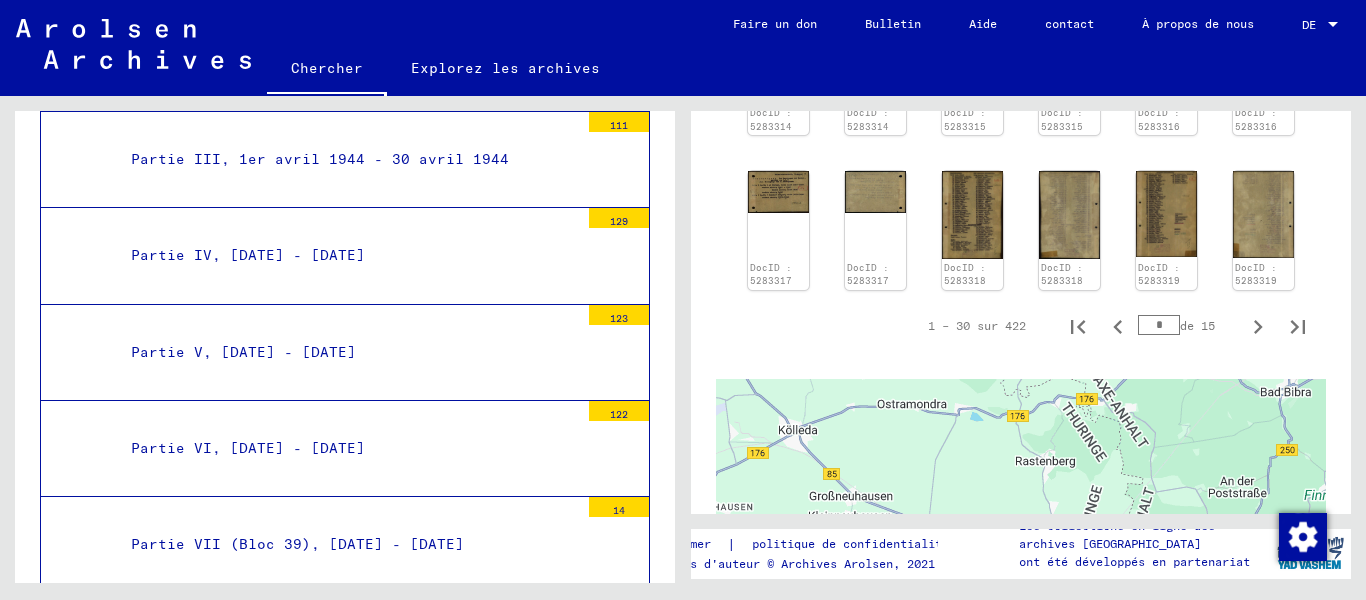 scroll, scrollTop: 1200, scrollLeft: 0, axis: vertical 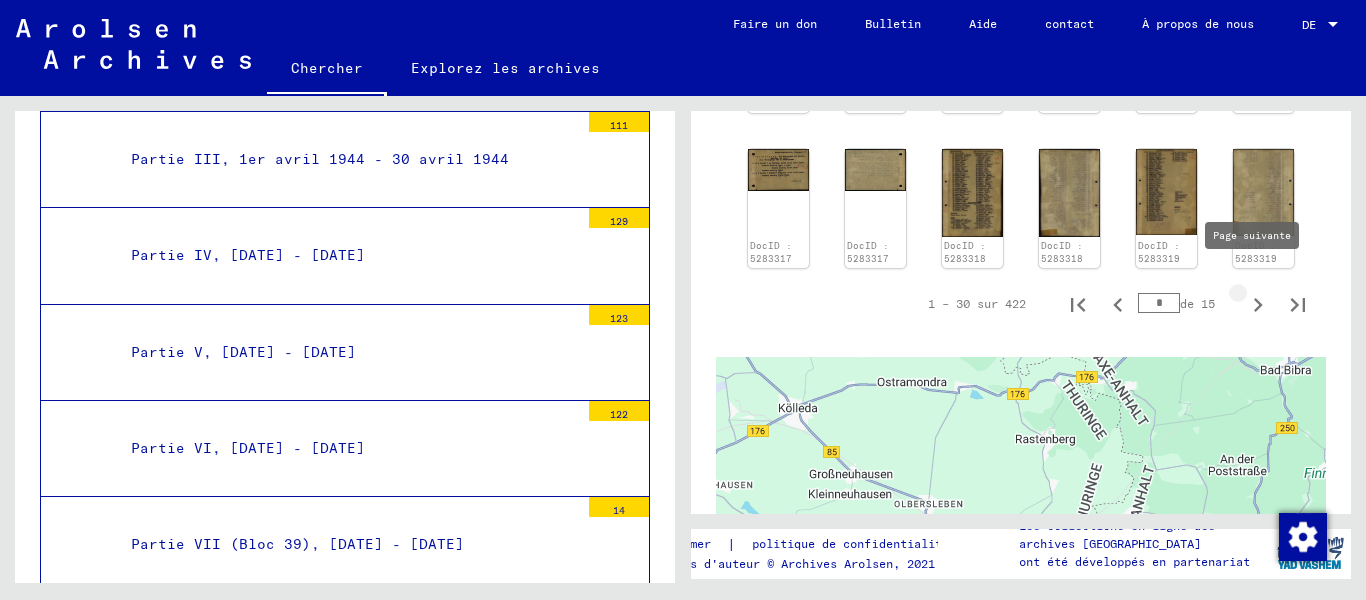 click 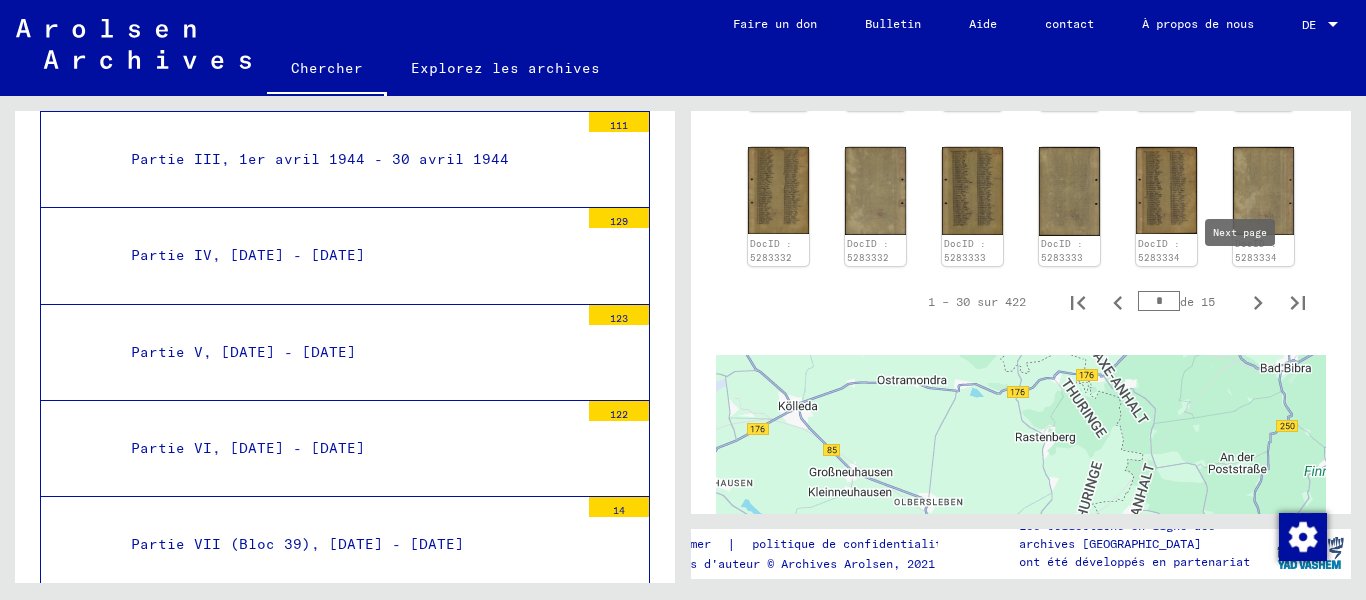 scroll, scrollTop: 1301, scrollLeft: 0, axis: vertical 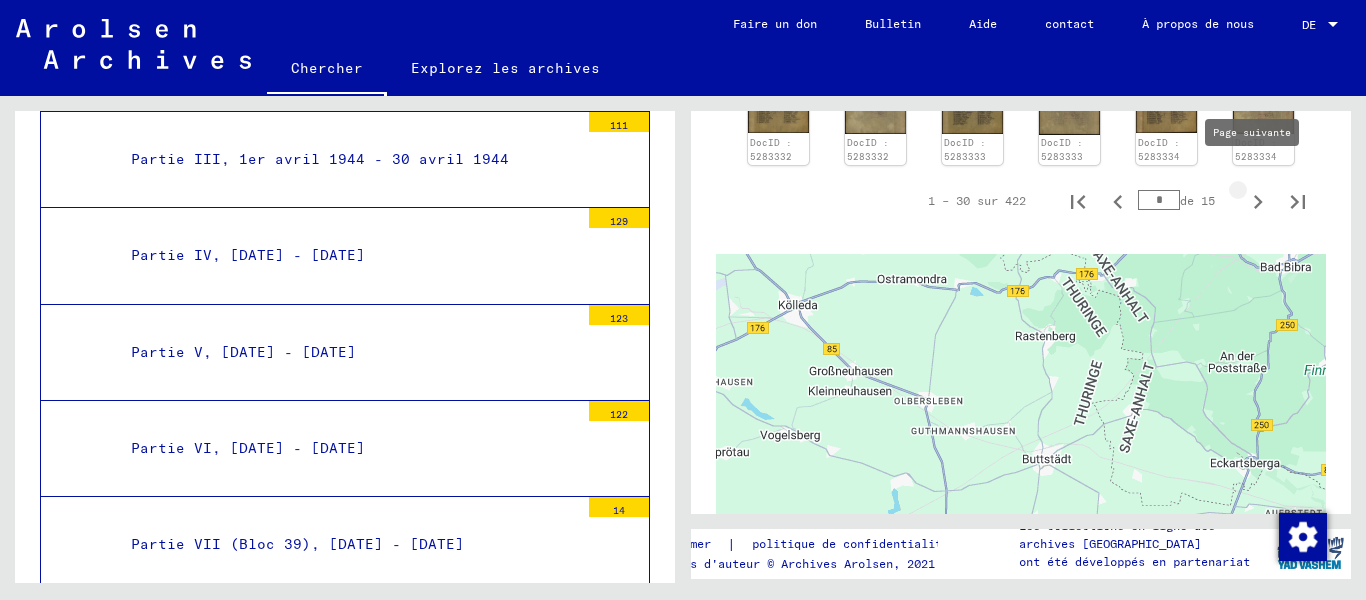 click 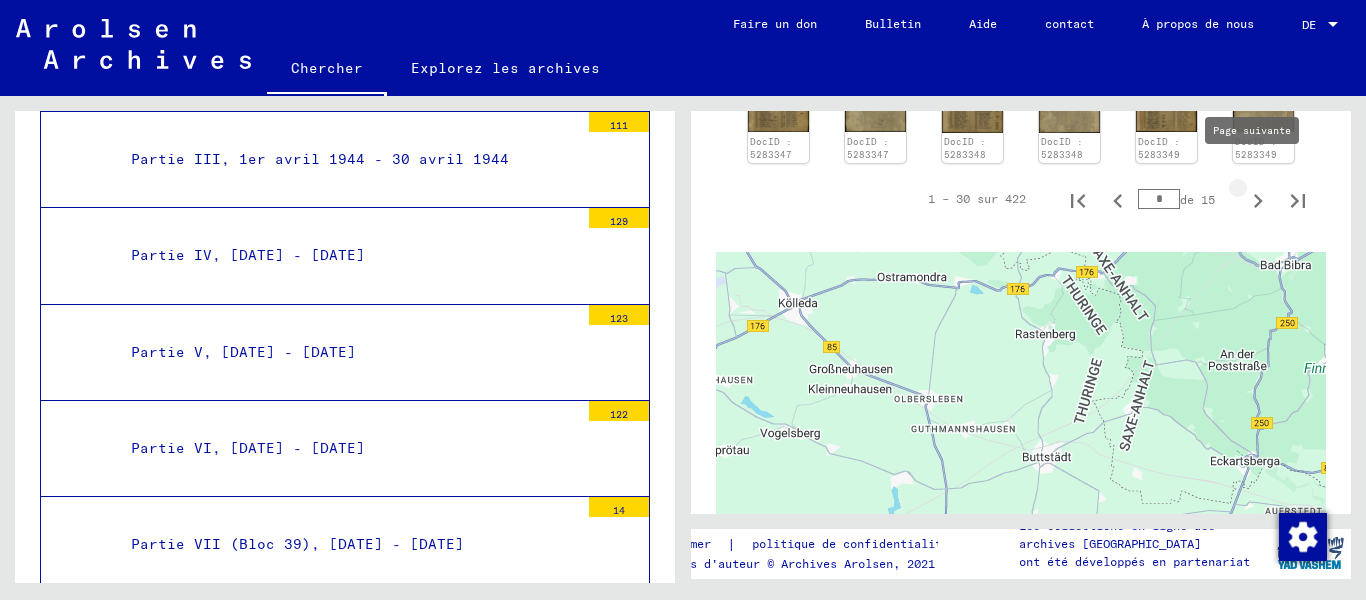 click 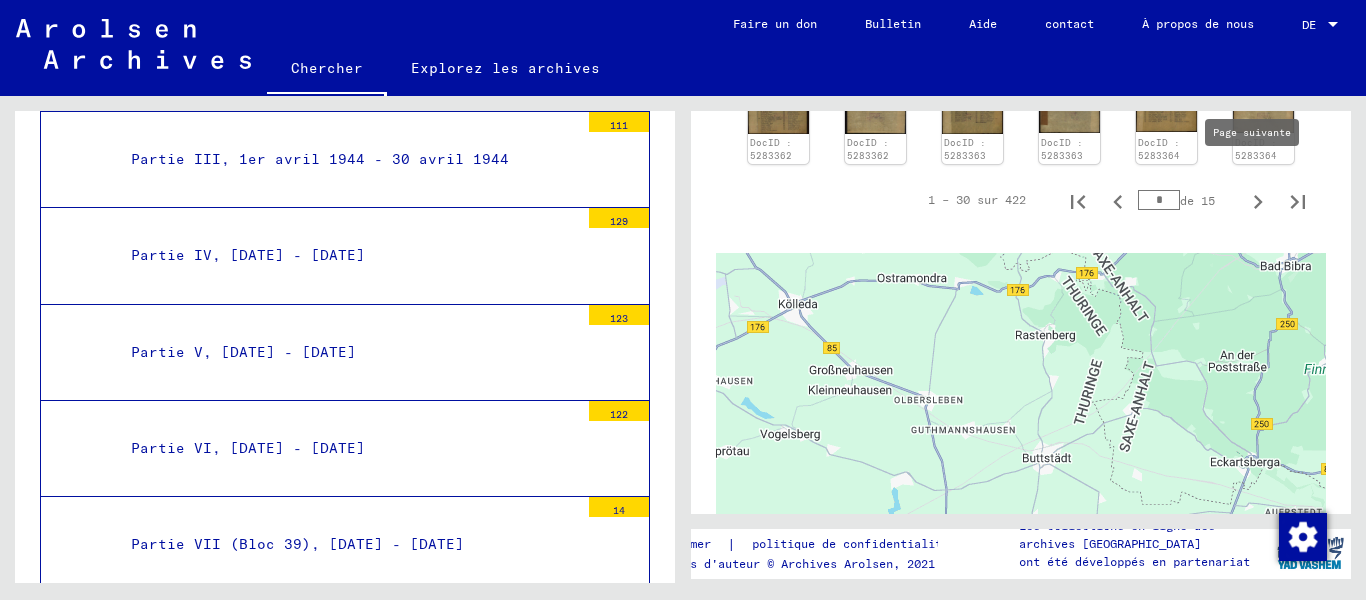 click 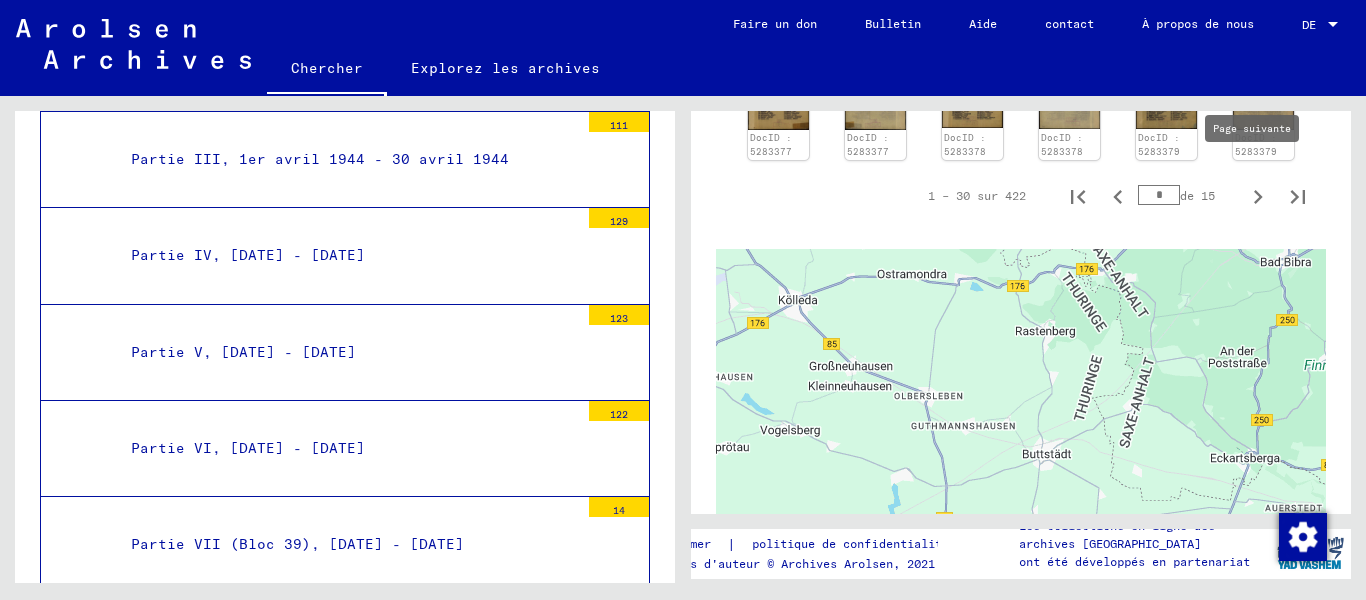 click 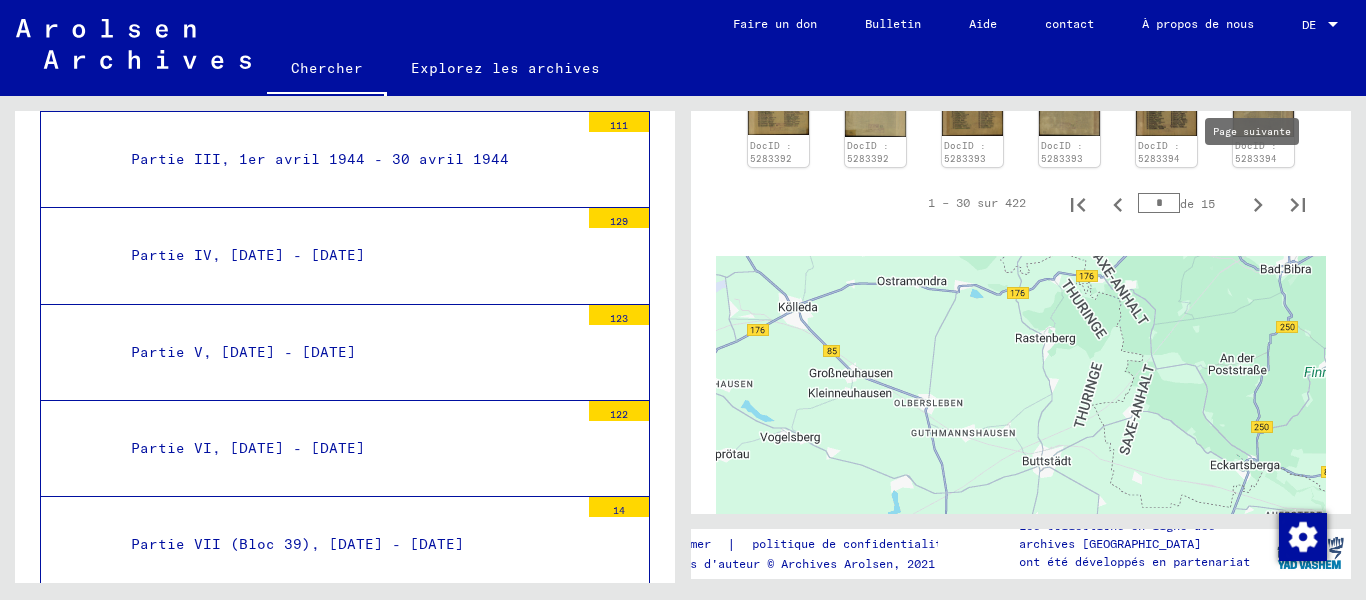 click 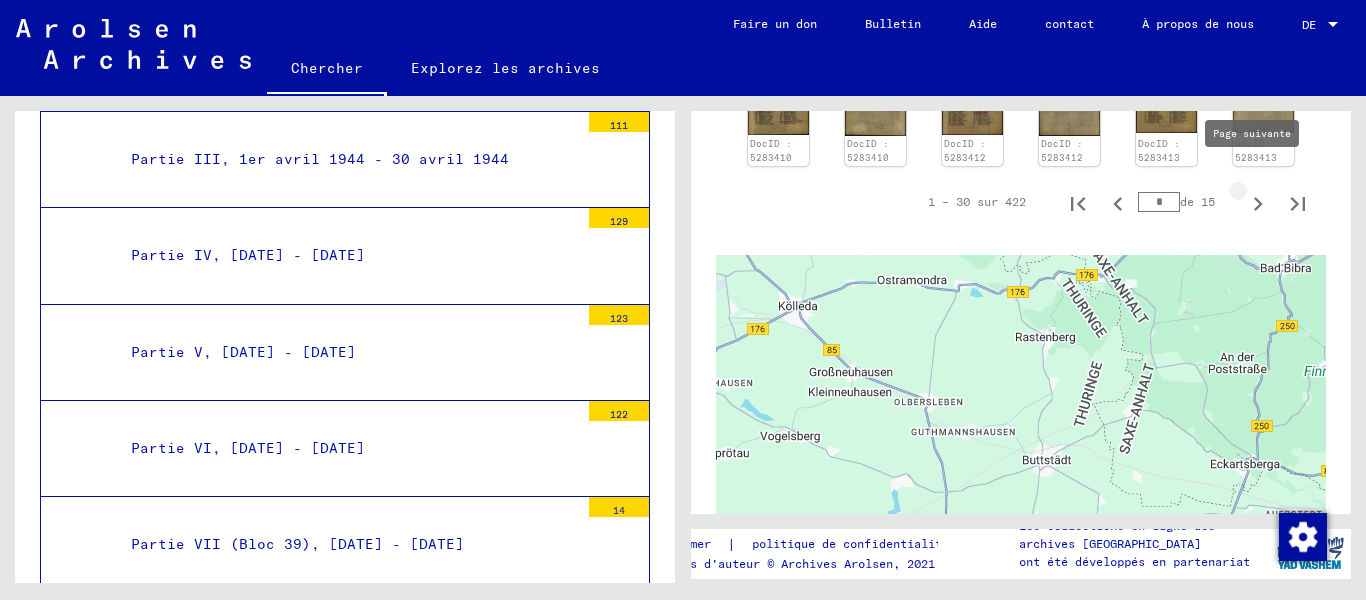 click 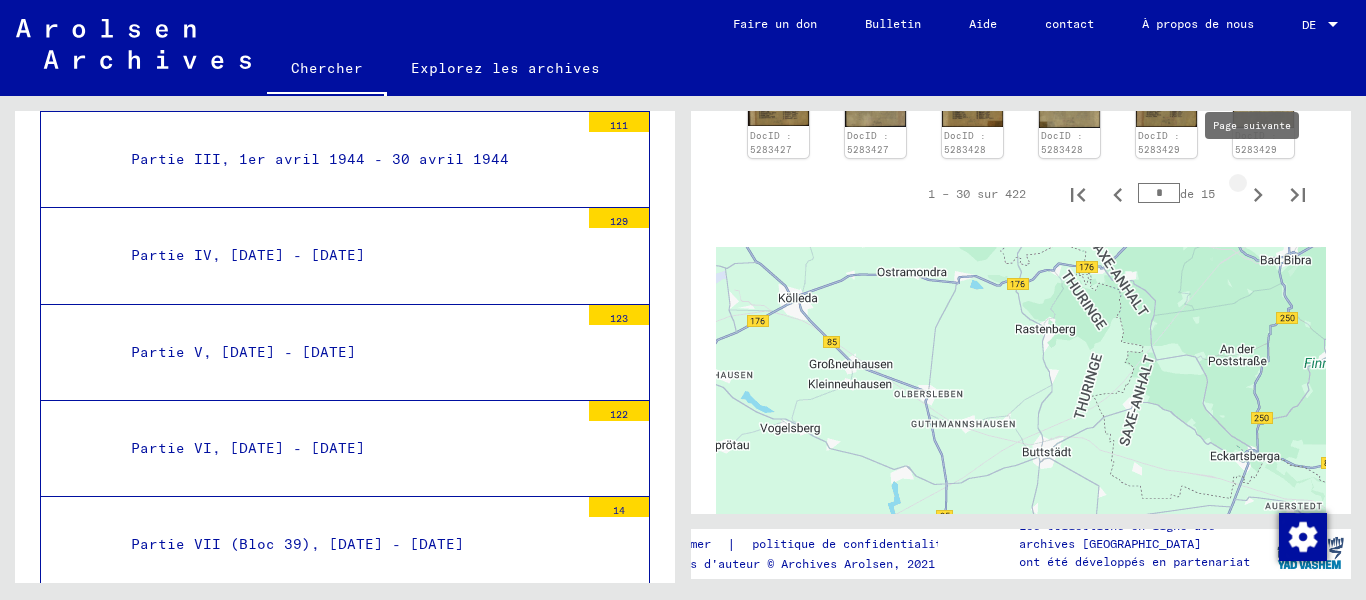 click 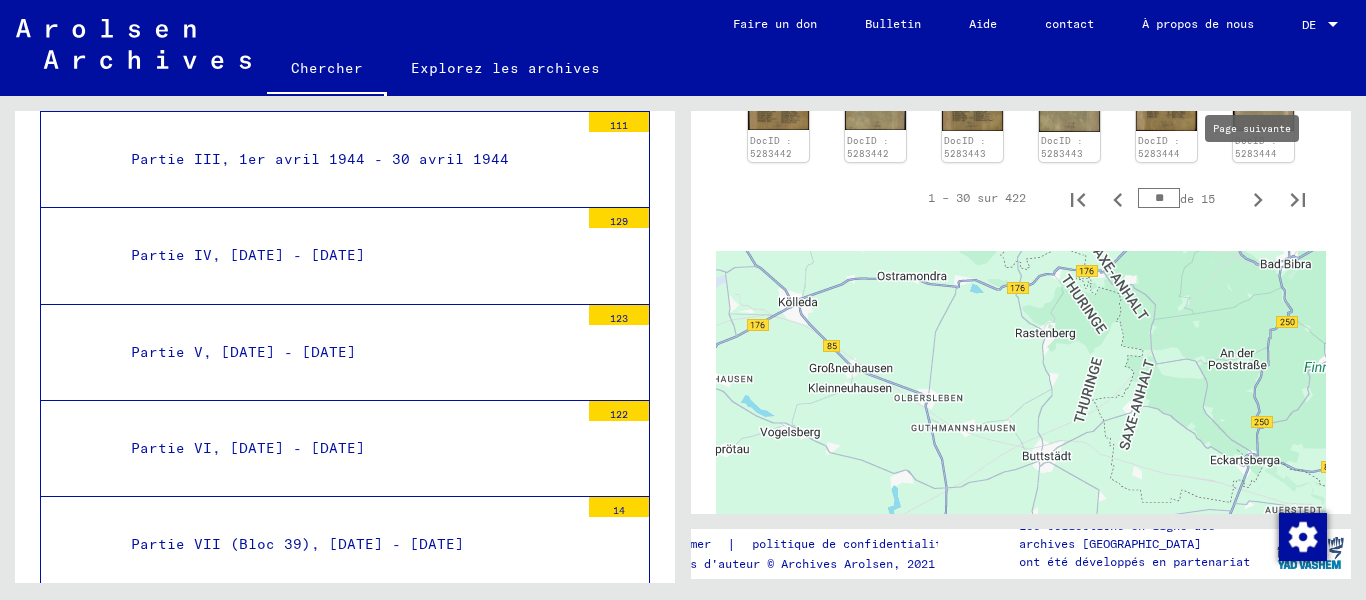 click 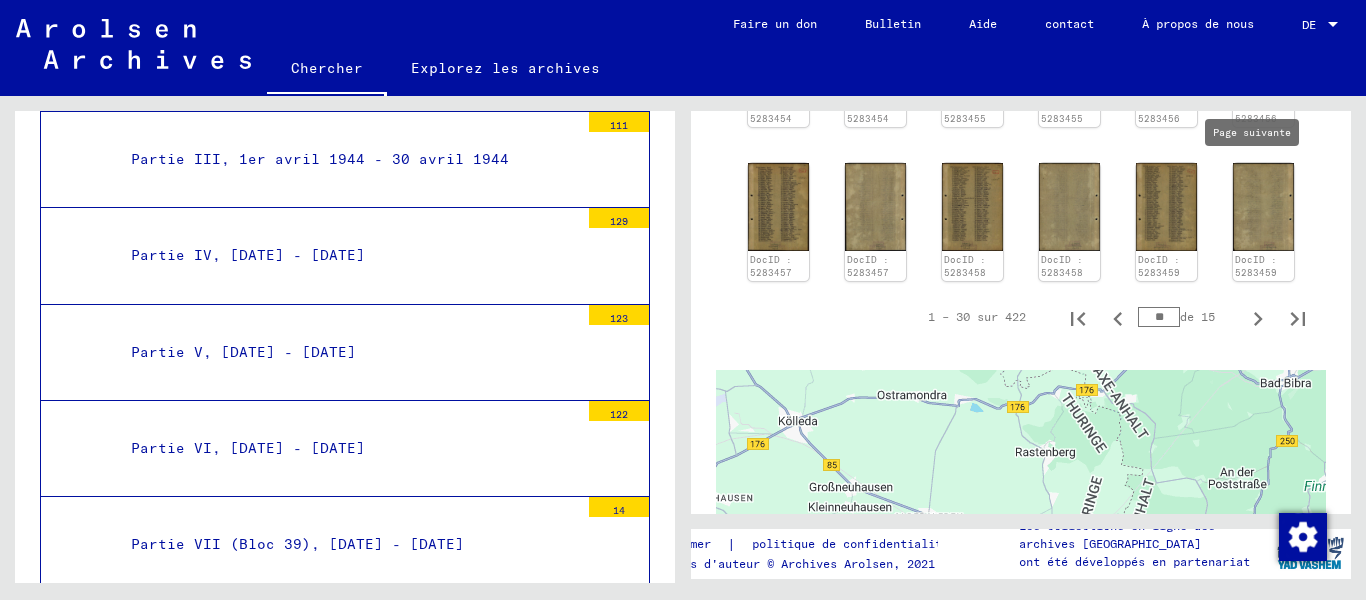 scroll, scrollTop: 1001, scrollLeft: 0, axis: vertical 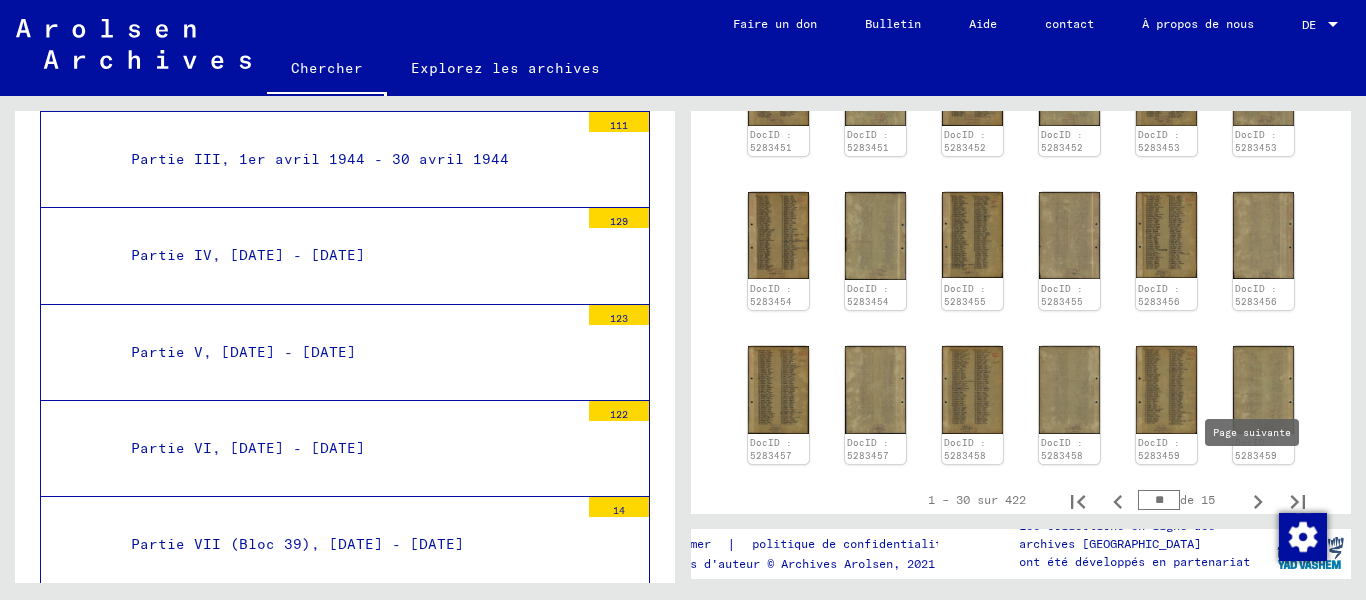 click 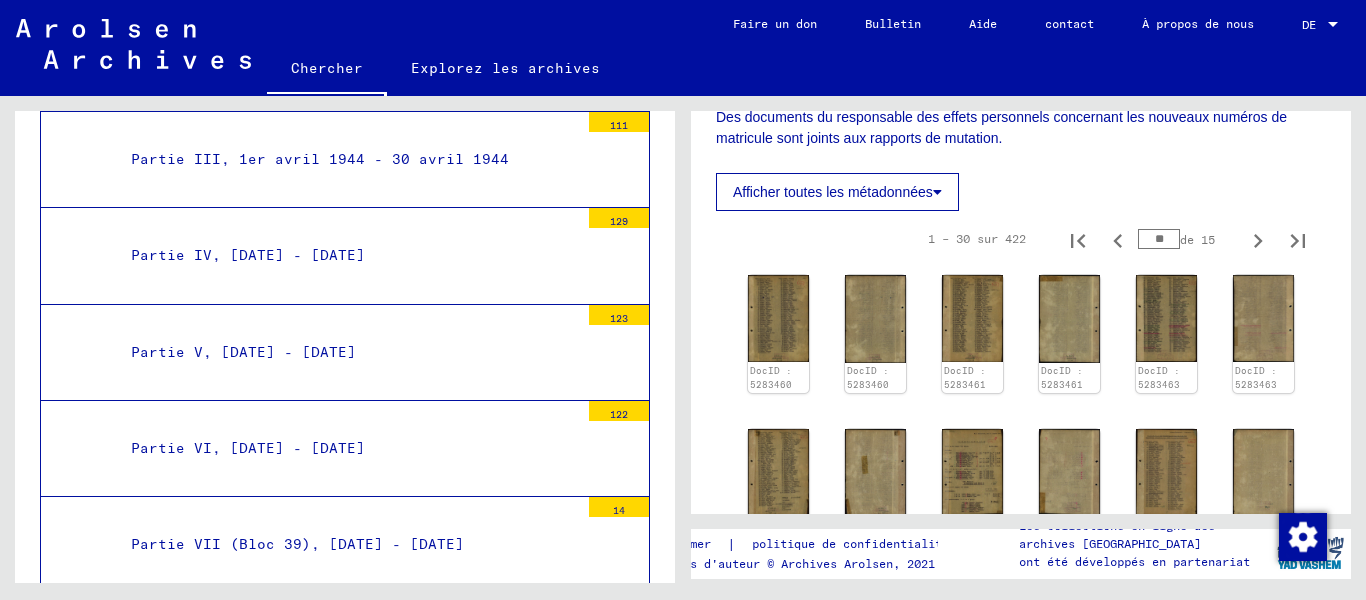 scroll, scrollTop: 501, scrollLeft: 0, axis: vertical 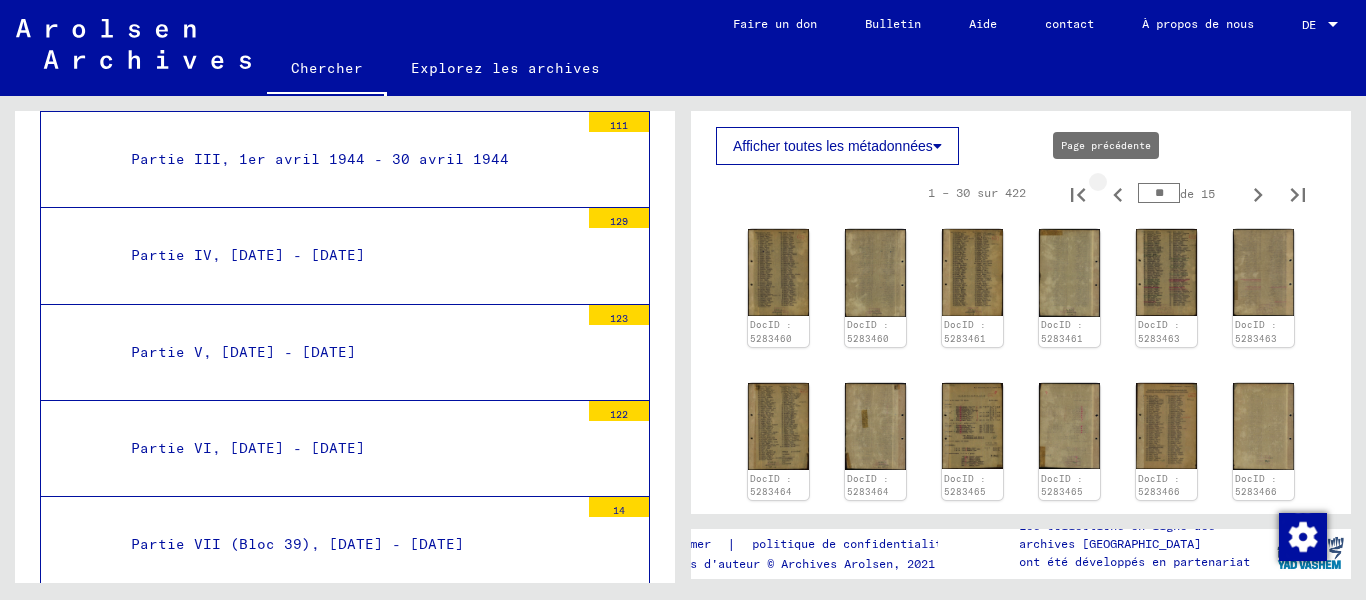 click 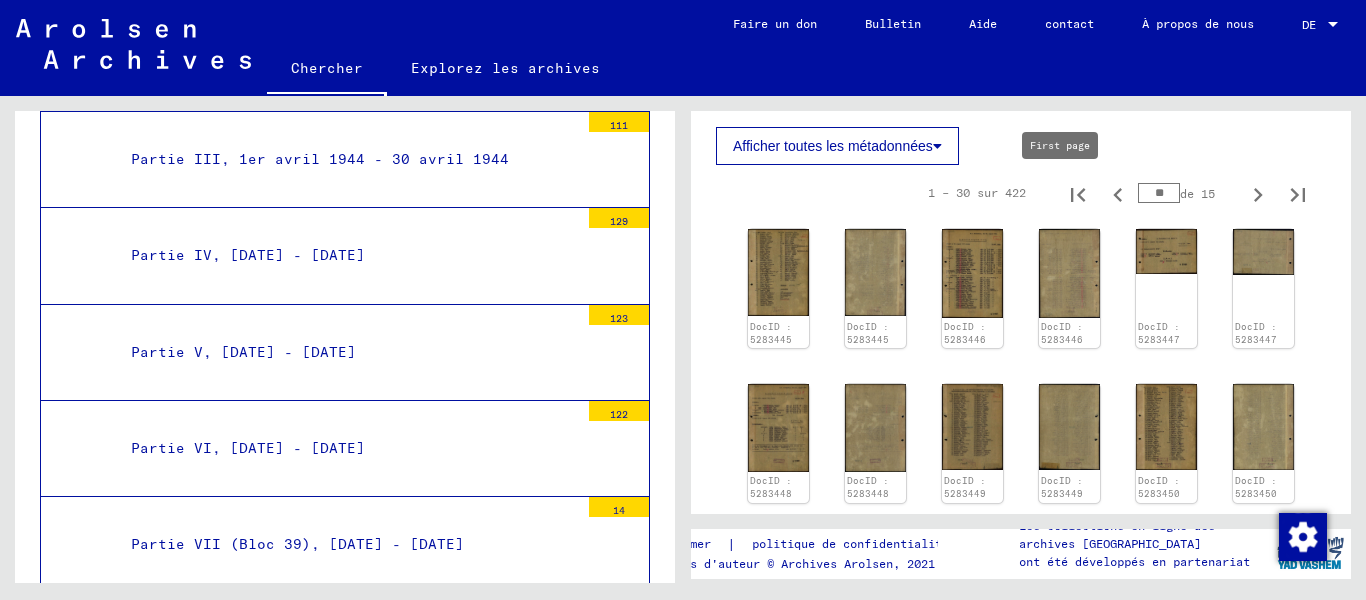 click 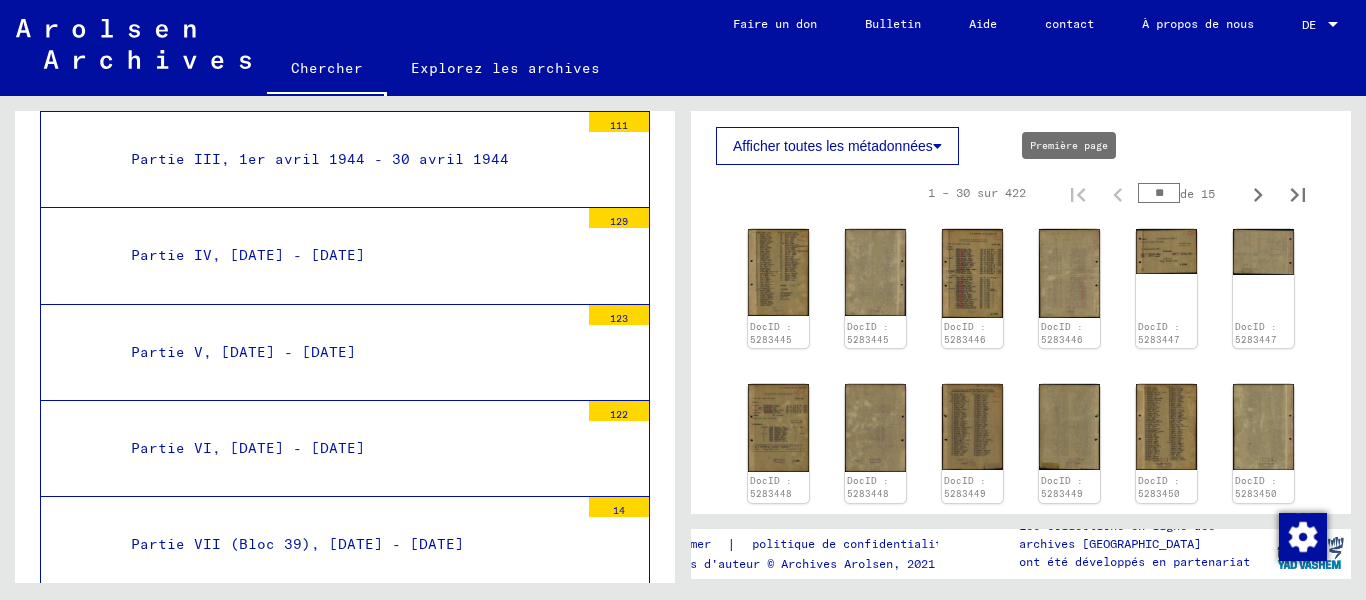 type on "*" 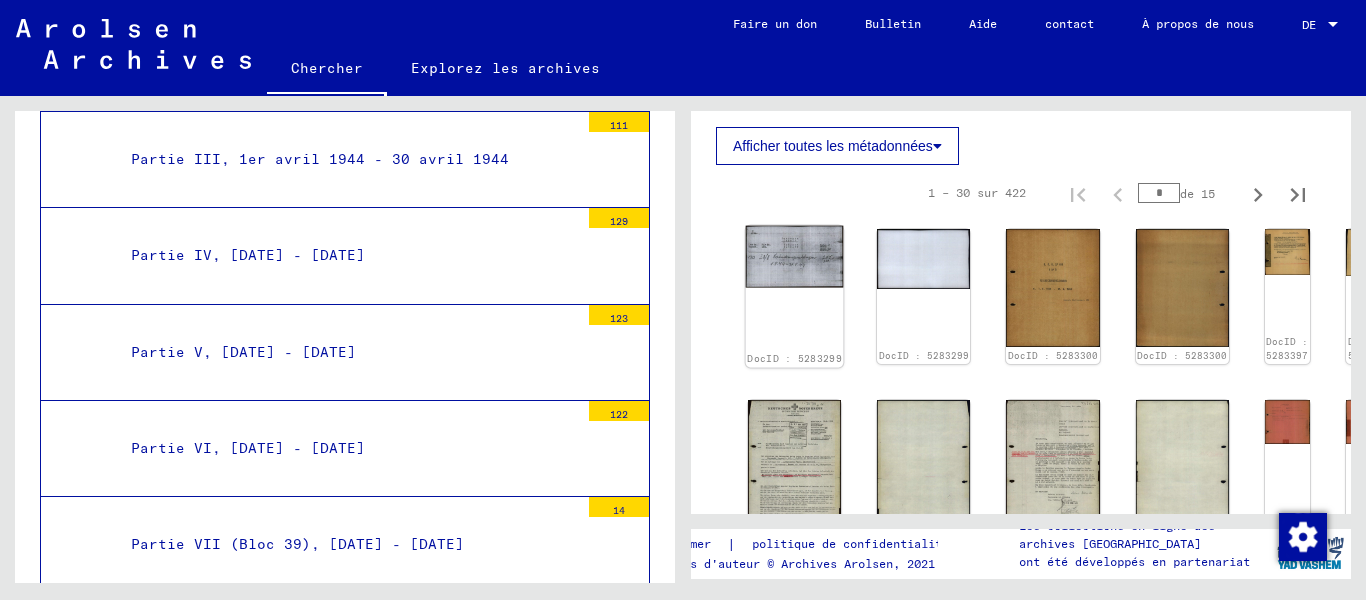 click 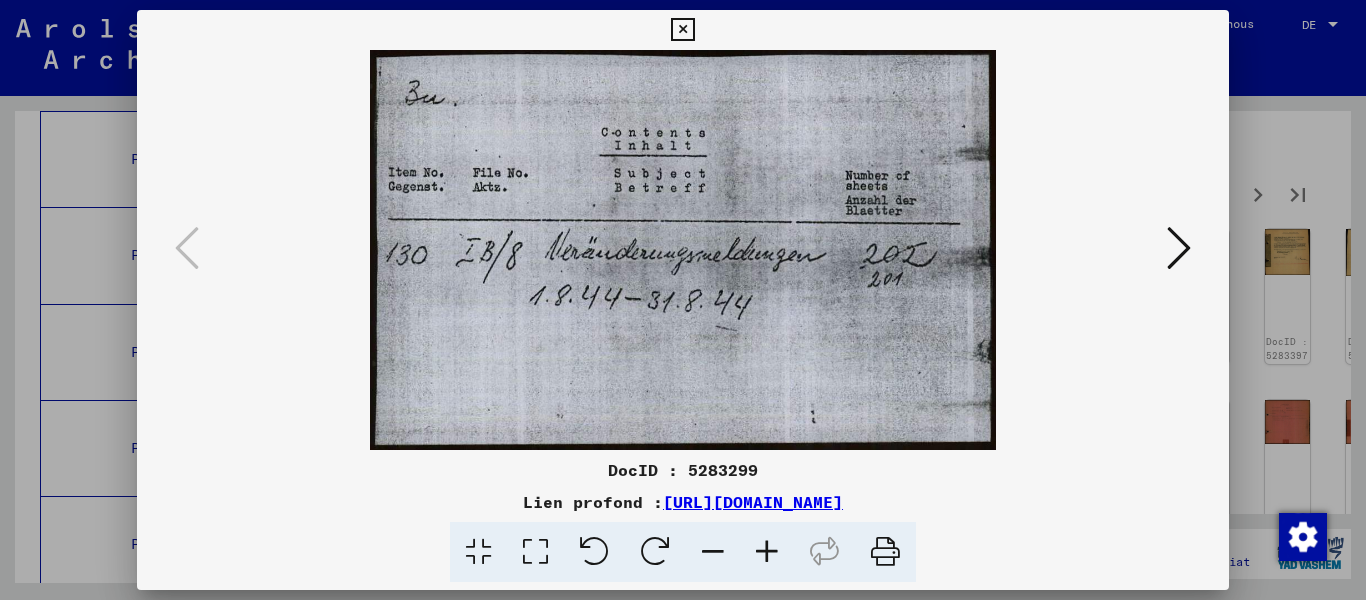 click at bounding box center [1179, 248] 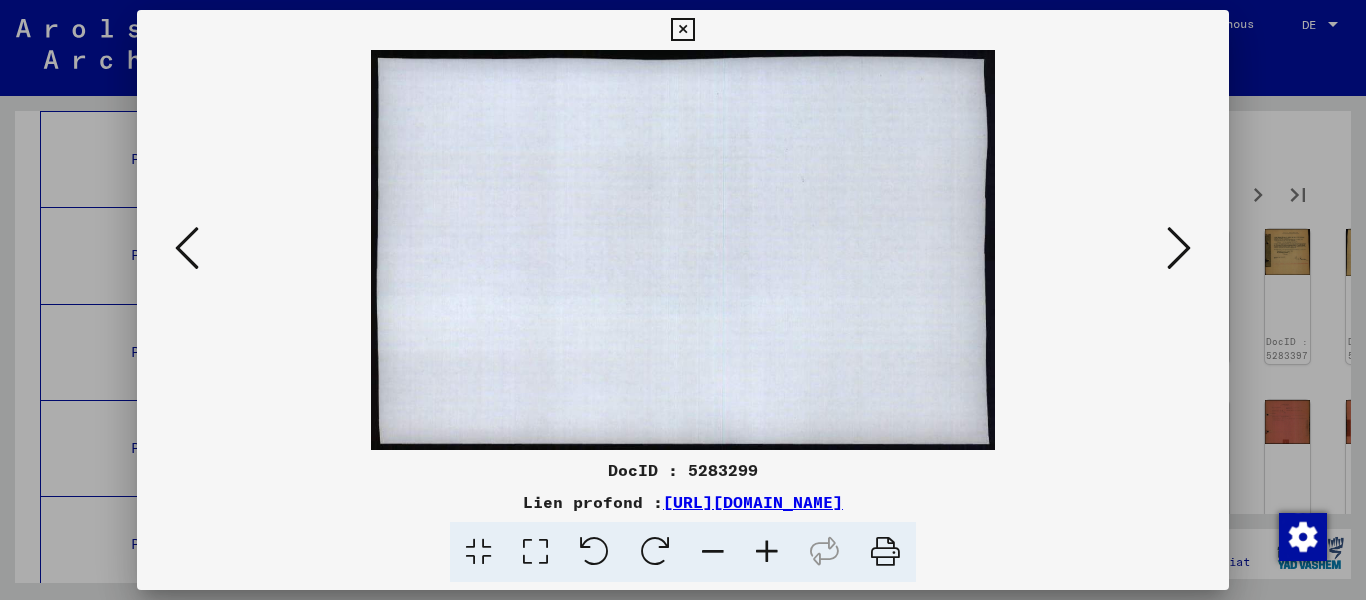 click at bounding box center [1179, 248] 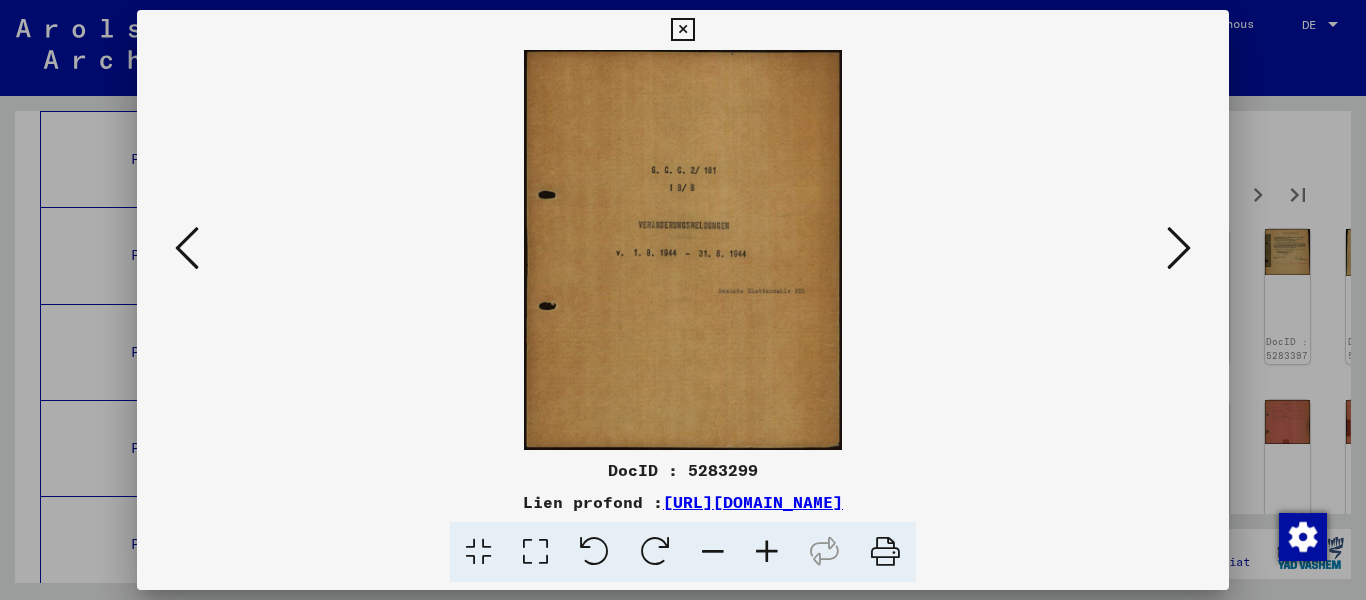 click at bounding box center [1179, 248] 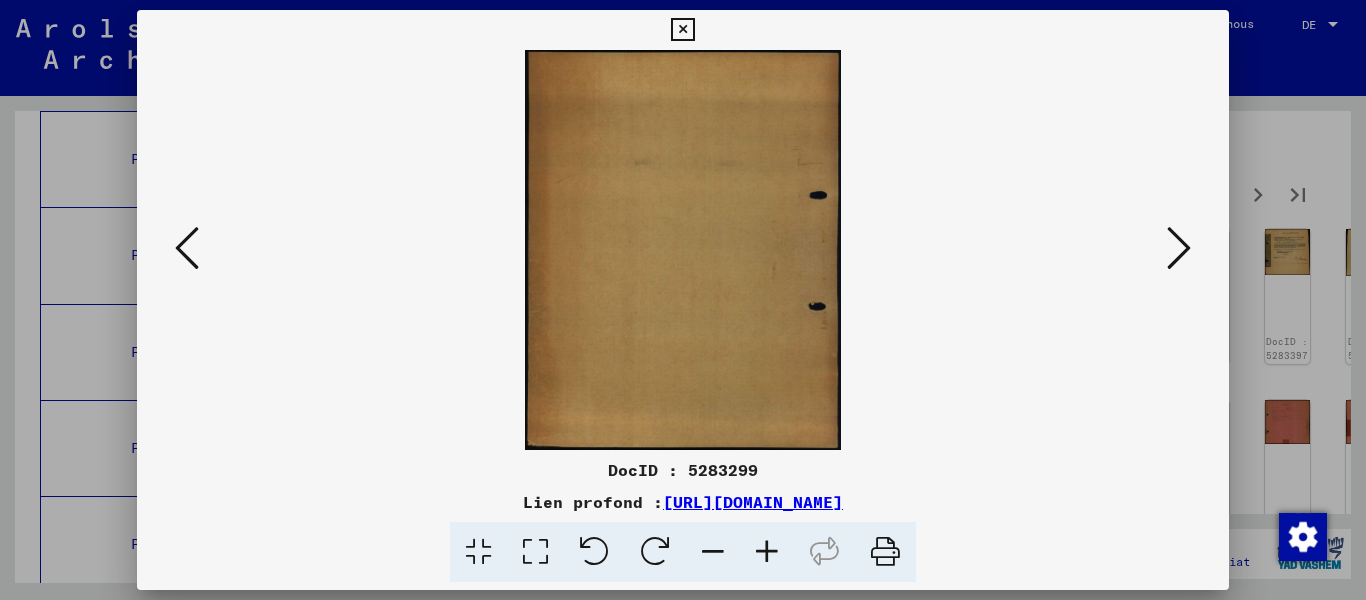 click at bounding box center (1179, 248) 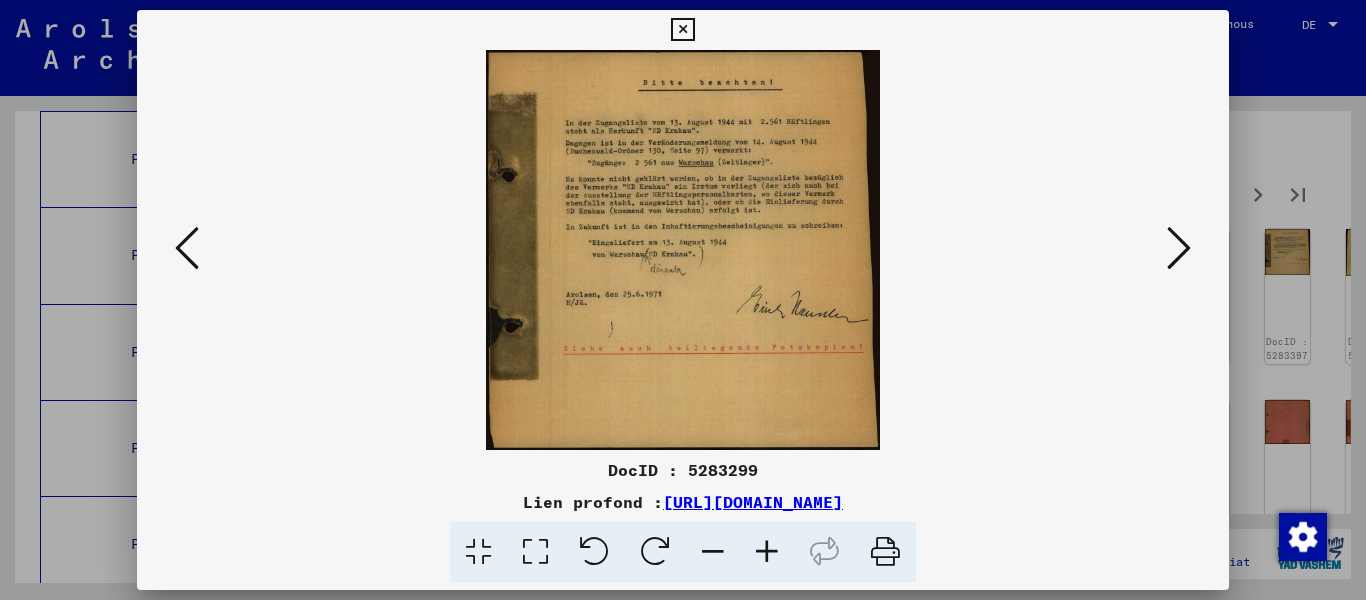click at bounding box center [767, 552] 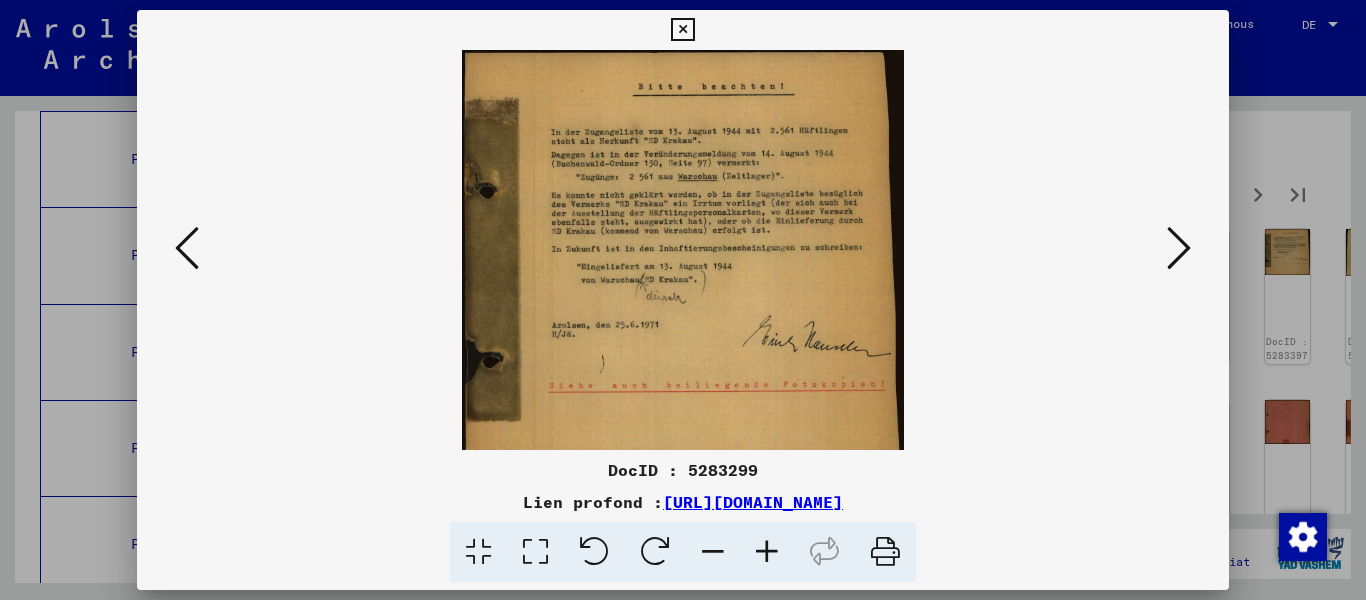 click at bounding box center (767, 552) 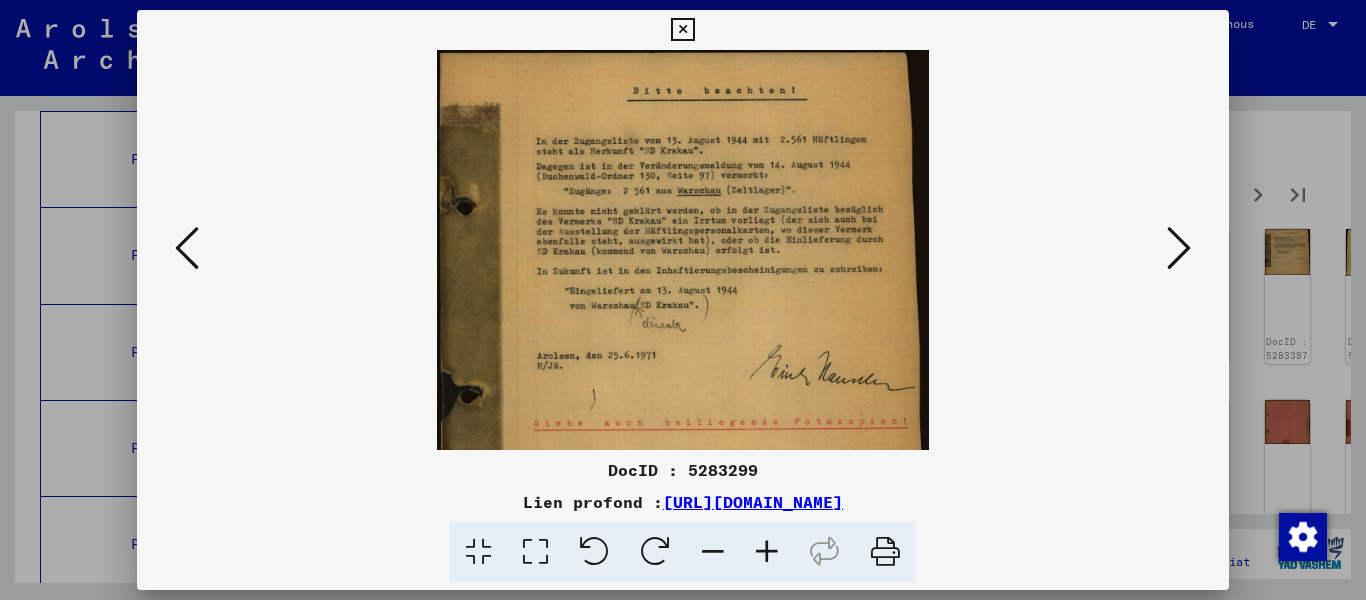 click at bounding box center [767, 552] 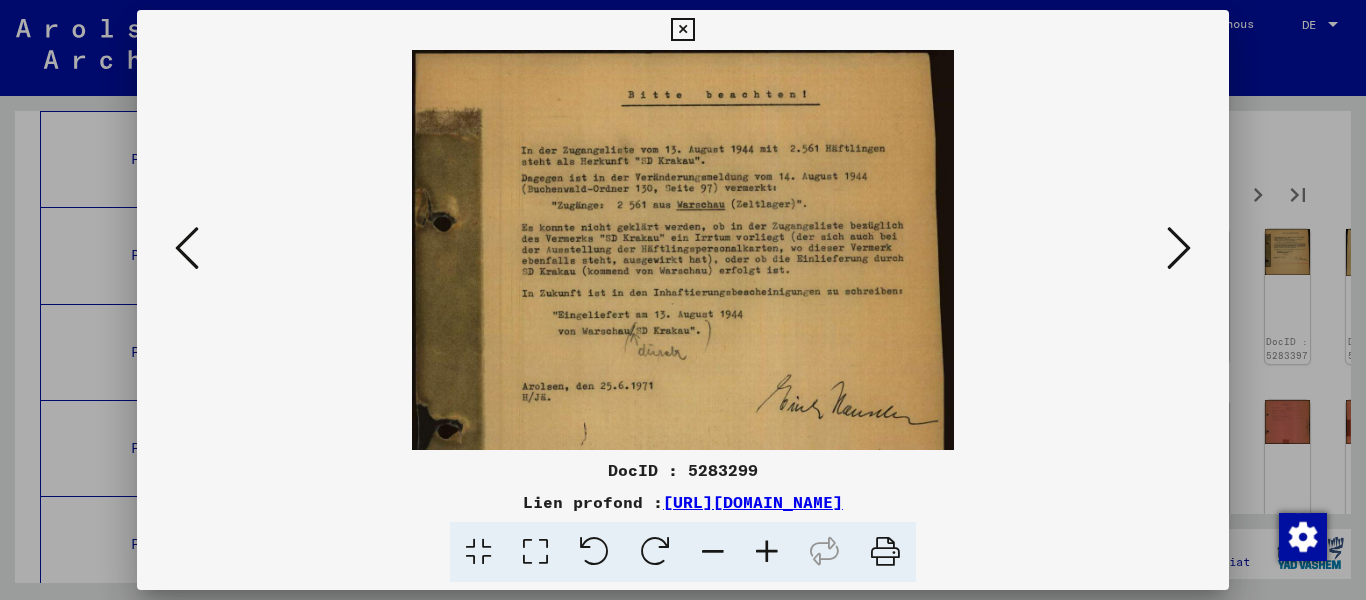 click at bounding box center [767, 552] 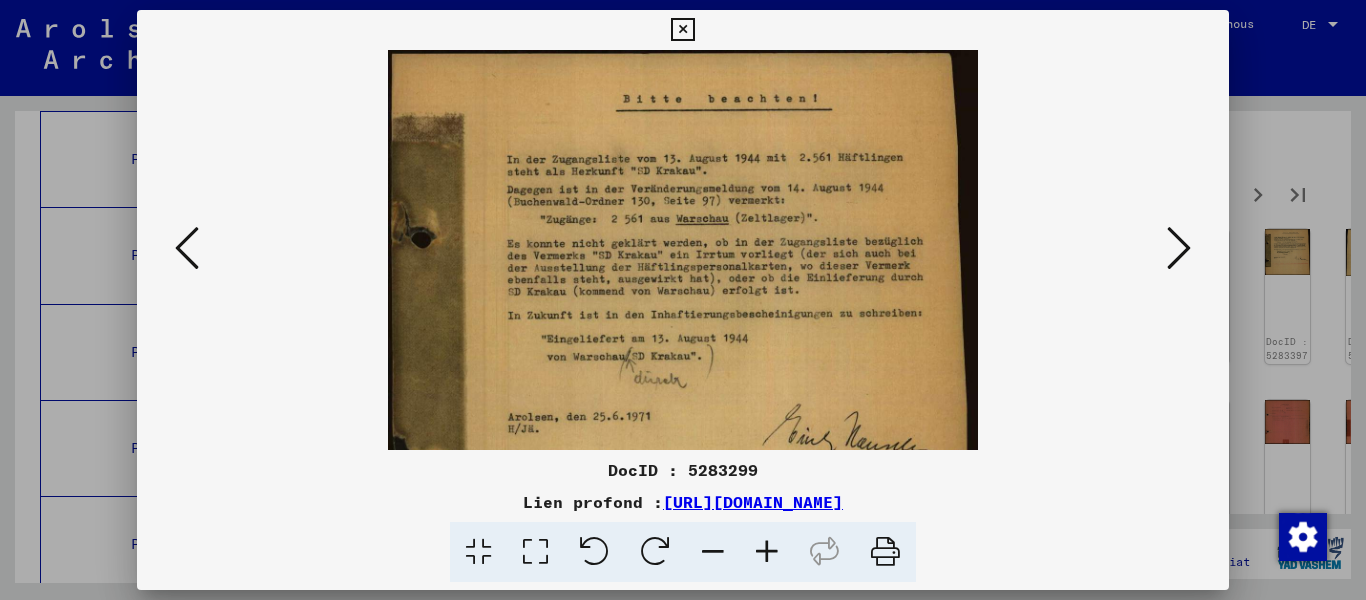 click at bounding box center [767, 552] 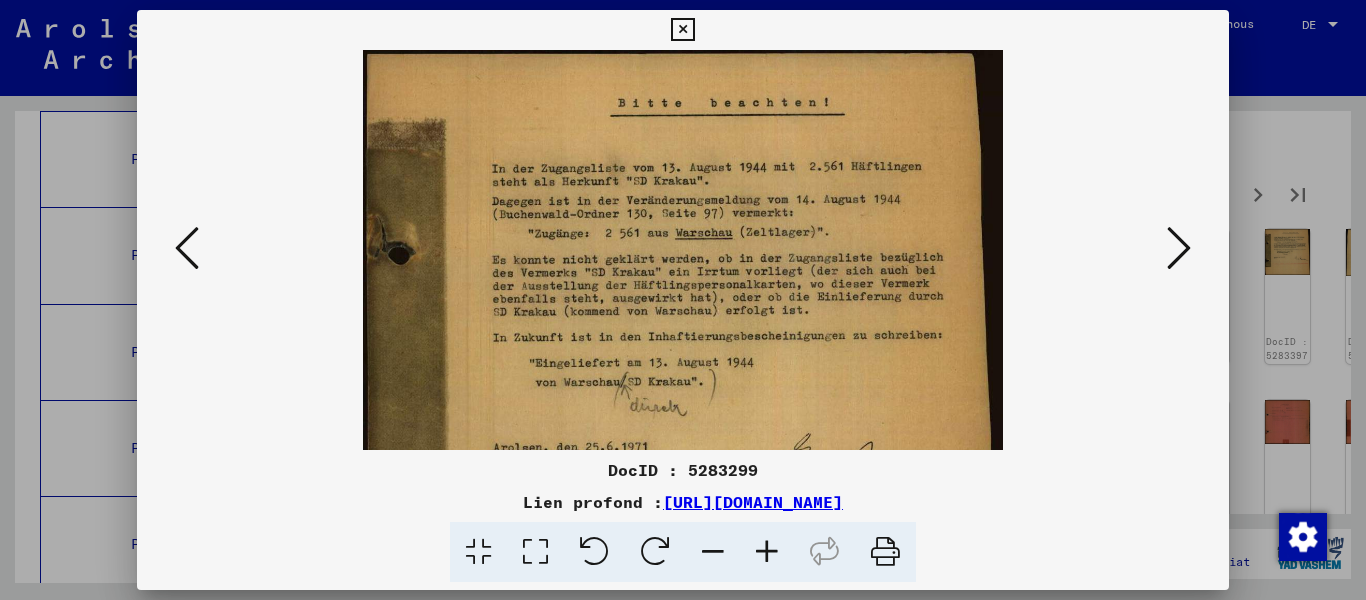 click at bounding box center [1179, 248] 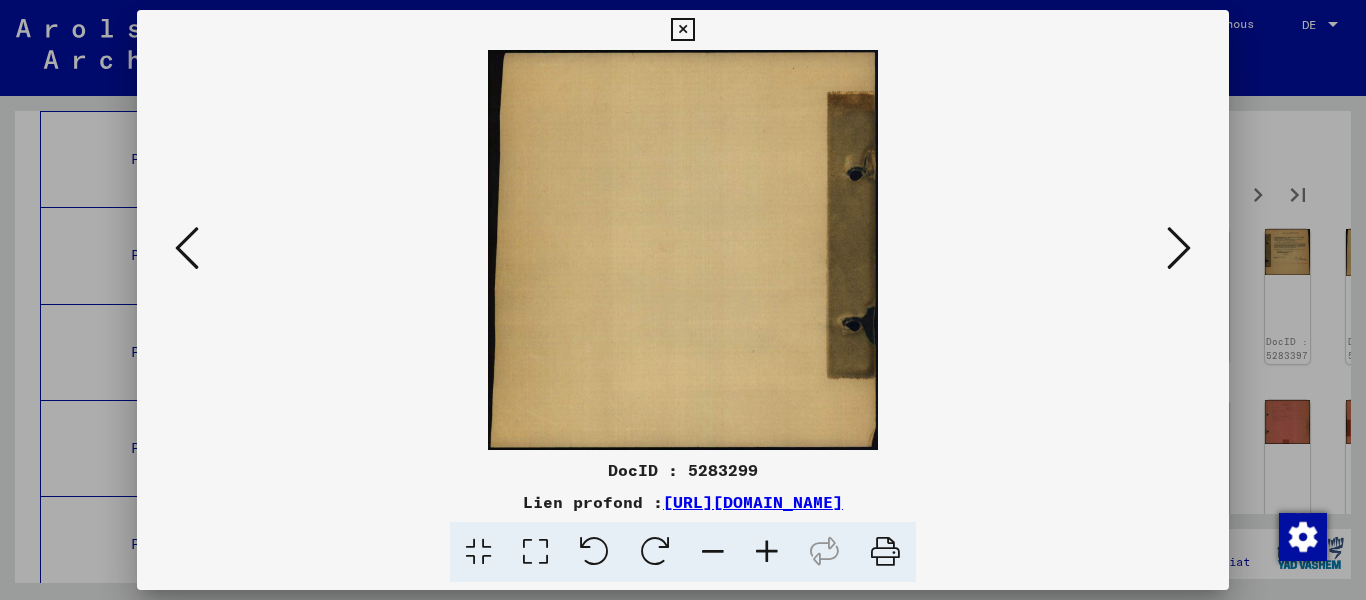 click at bounding box center (1179, 248) 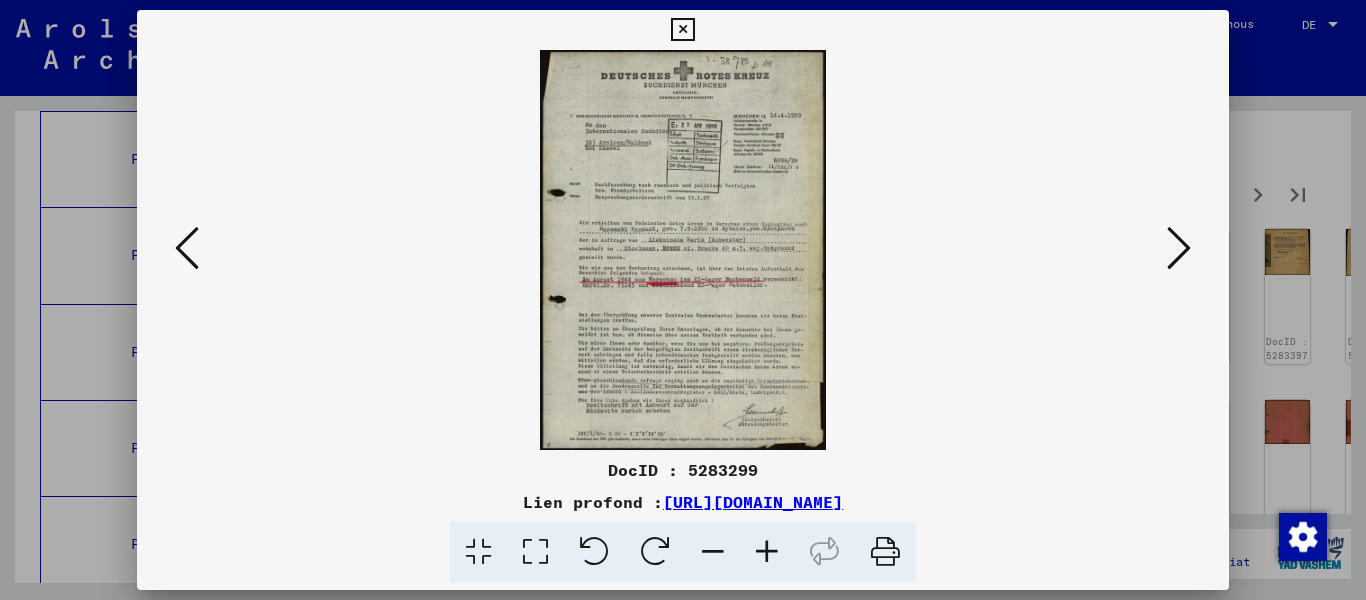 click at bounding box center (683, 250) 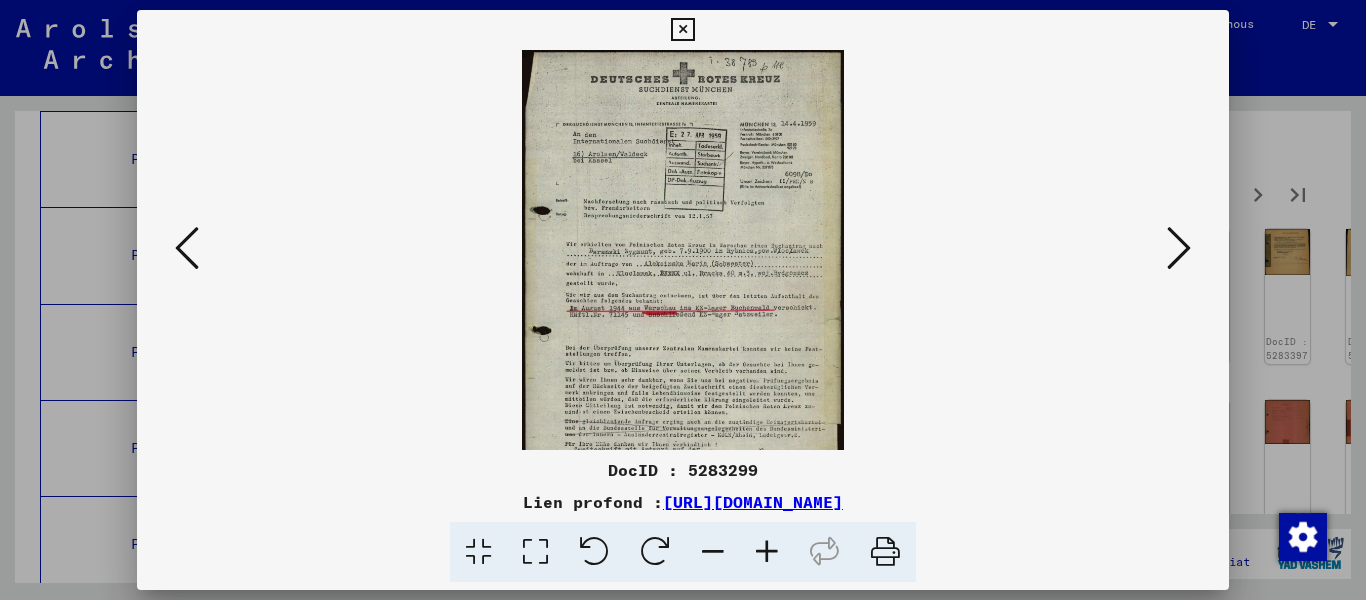 click at bounding box center [767, 552] 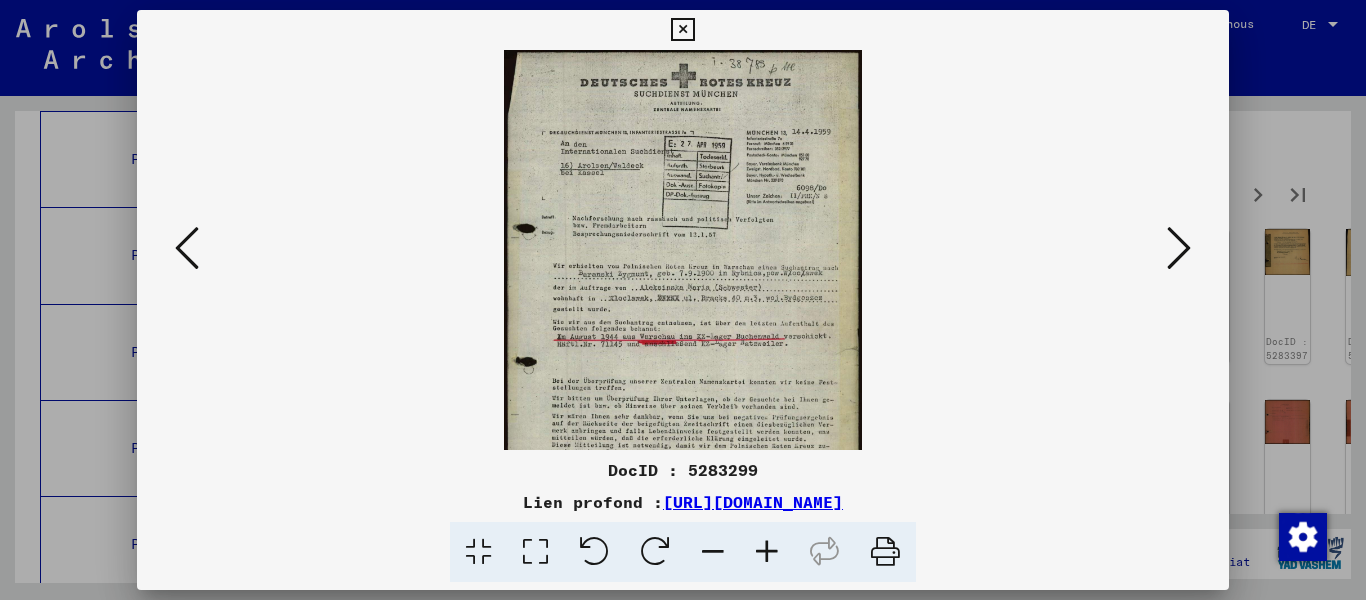 click at bounding box center (767, 552) 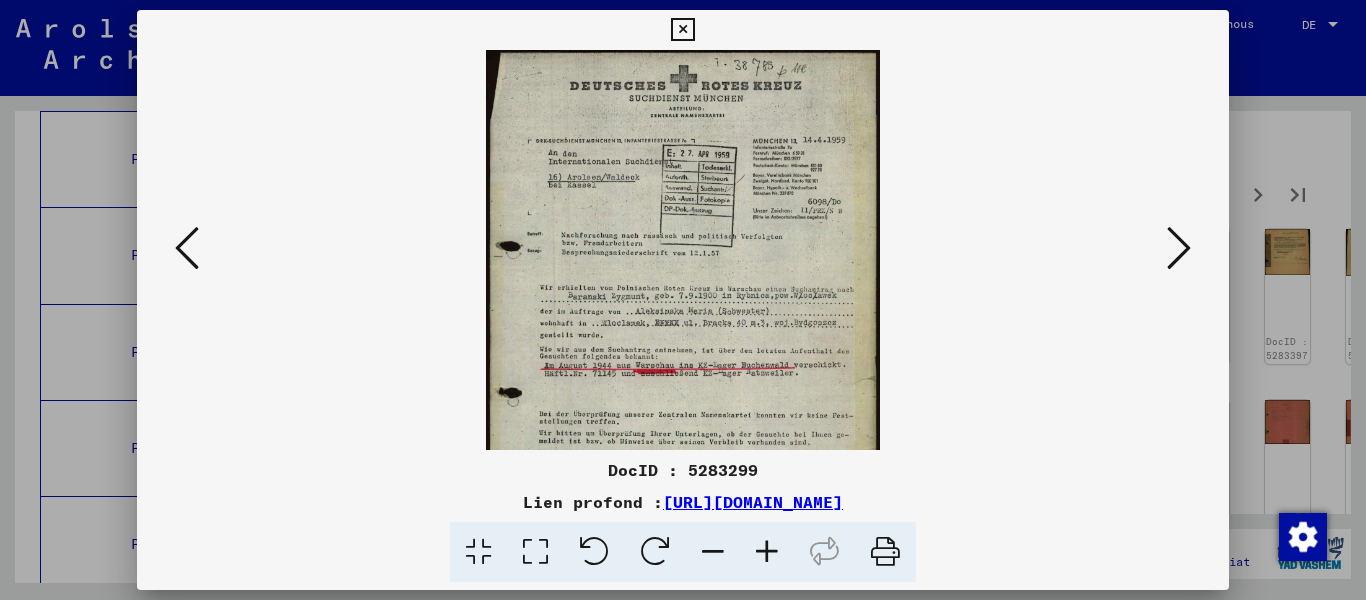 click at bounding box center (767, 552) 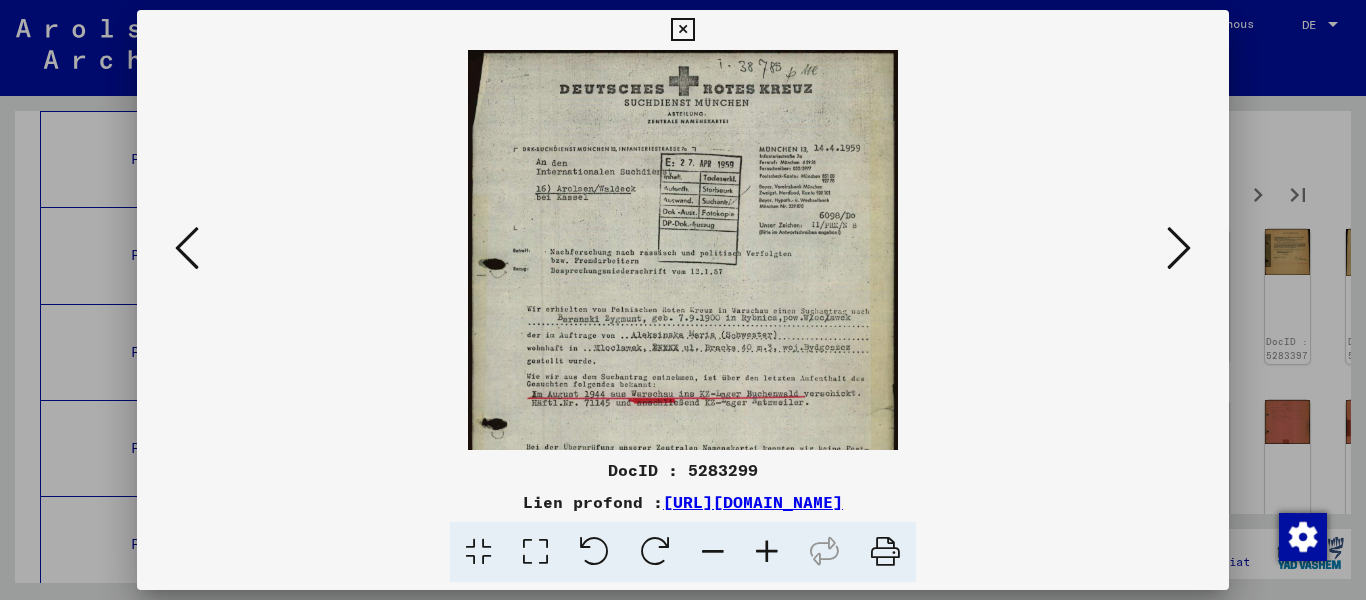 click at bounding box center [767, 552] 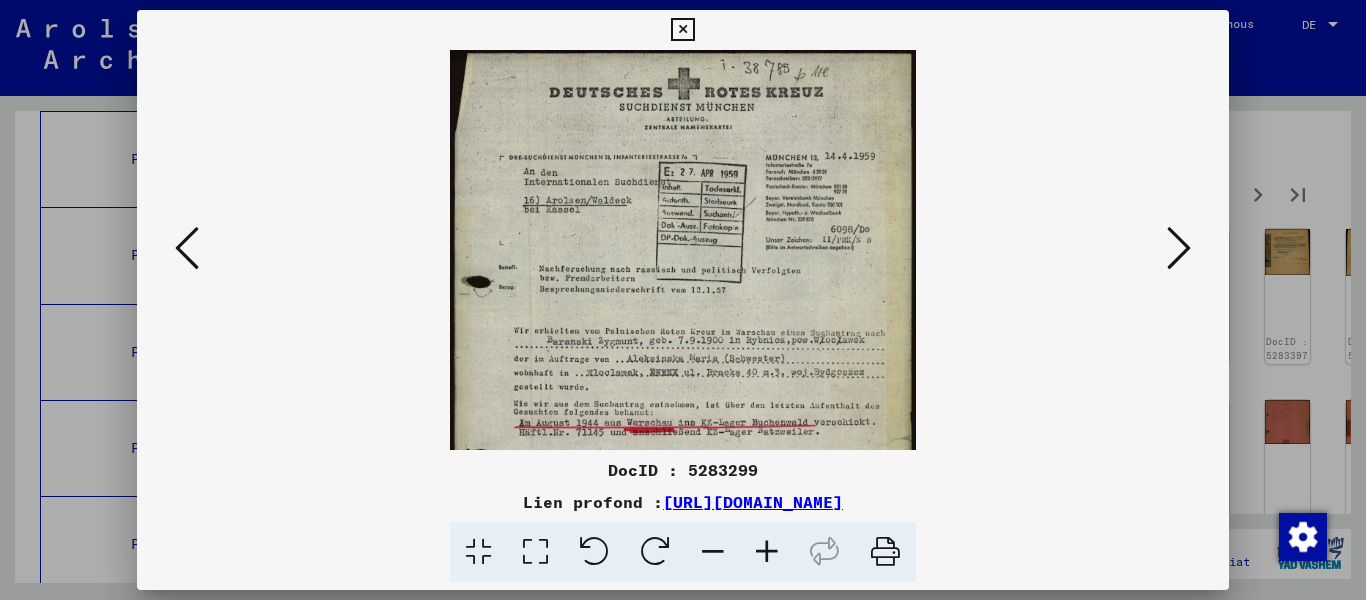 click at bounding box center [767, 552] 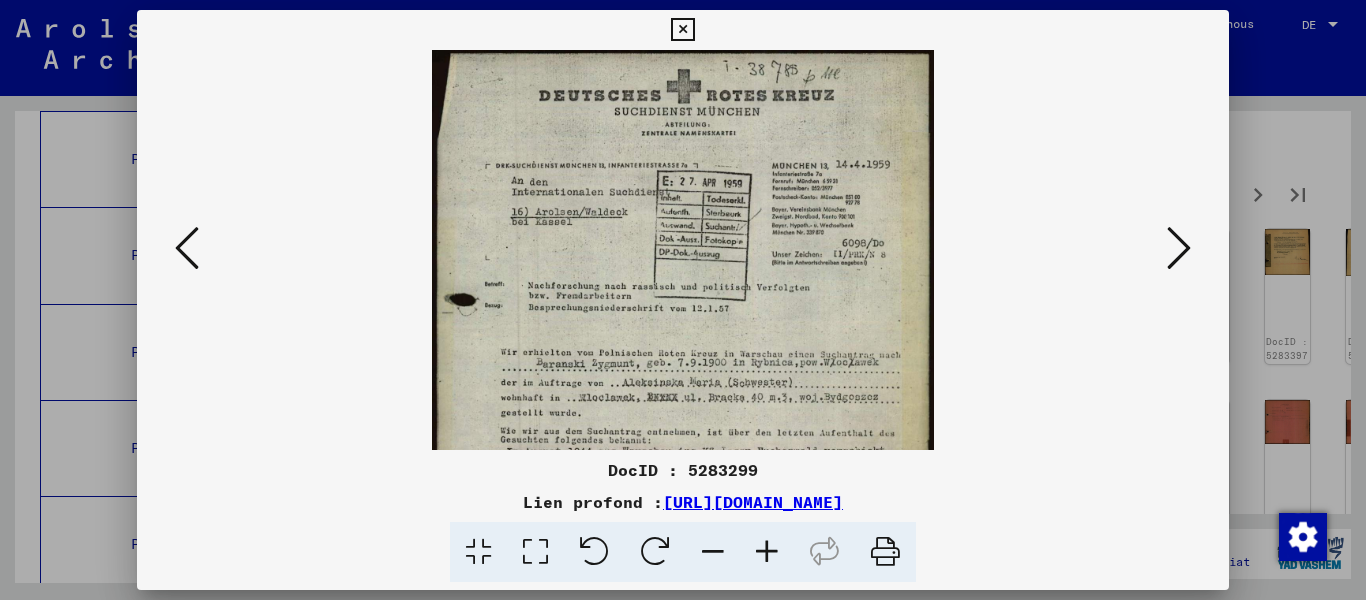 click at bounding box center (767, 552) 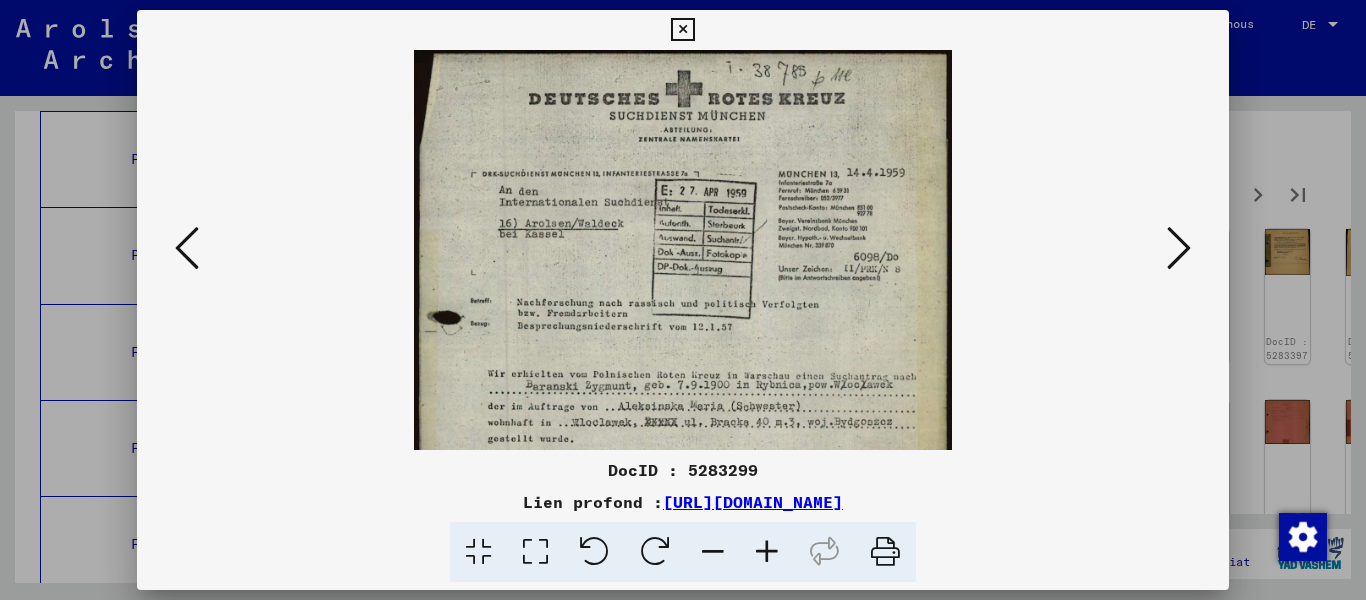 click at bounding box center (767, 552) 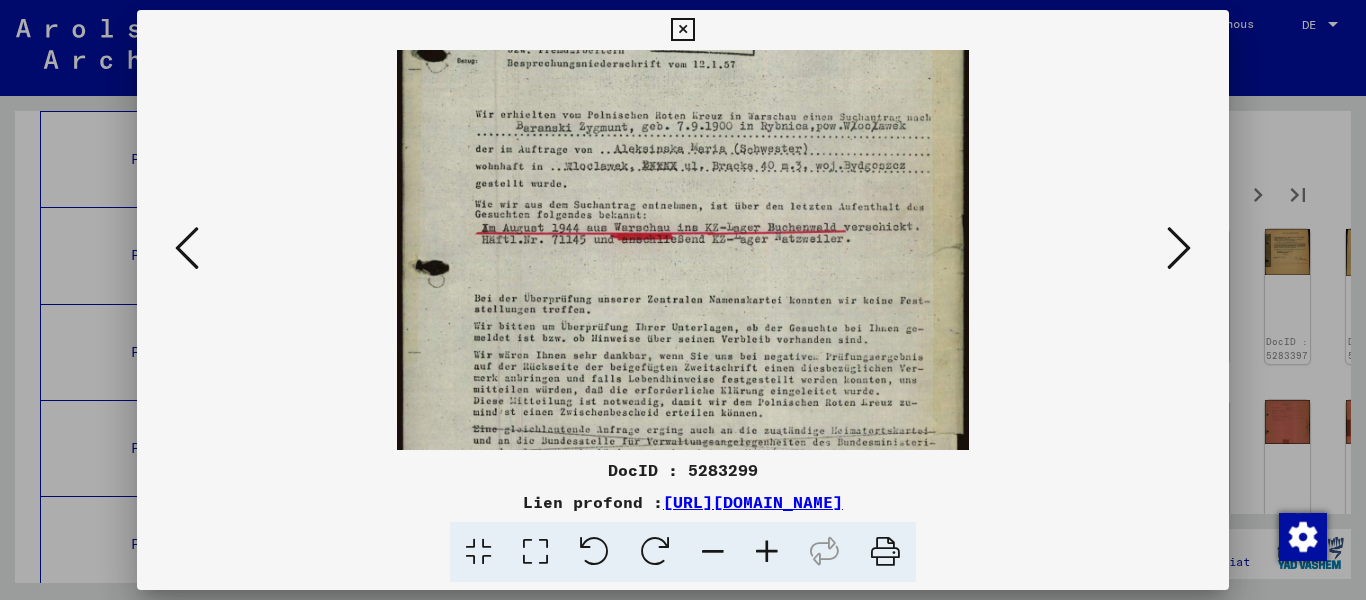 scroll, scrollTop: 282, scrollLeft: 0, axis: vertical 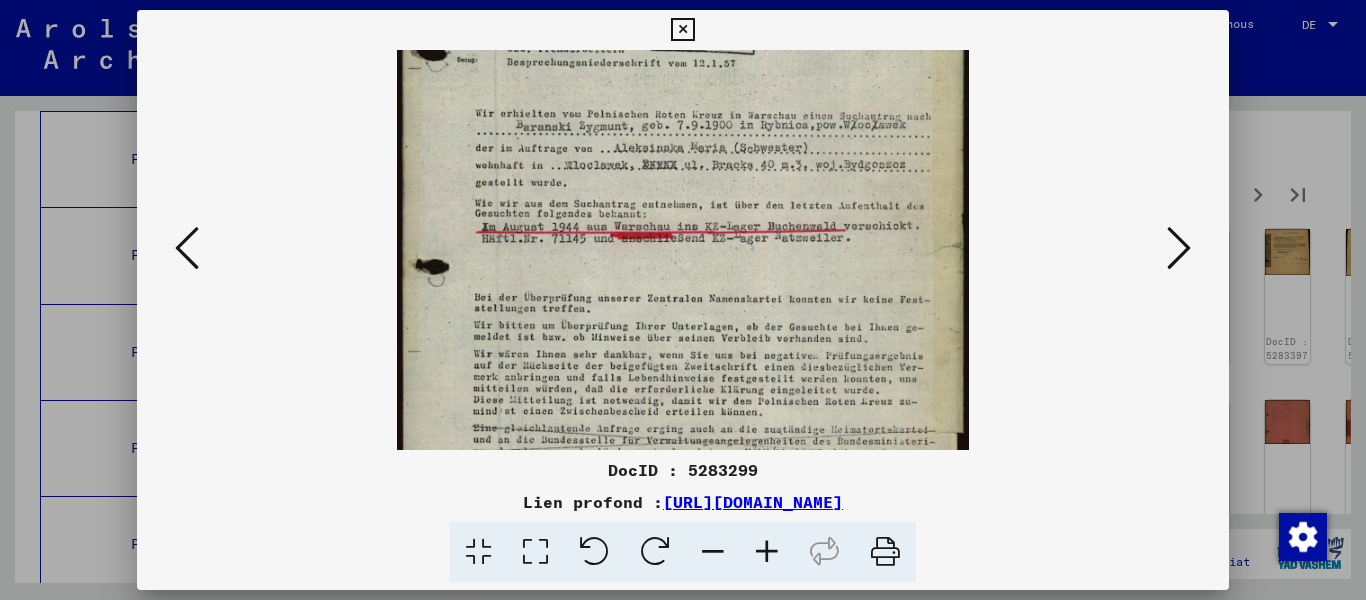 drag, startPoint x: 831, startPoint y: 384, endPoint x: 822, endPoint y: 102, distance: 282.1436 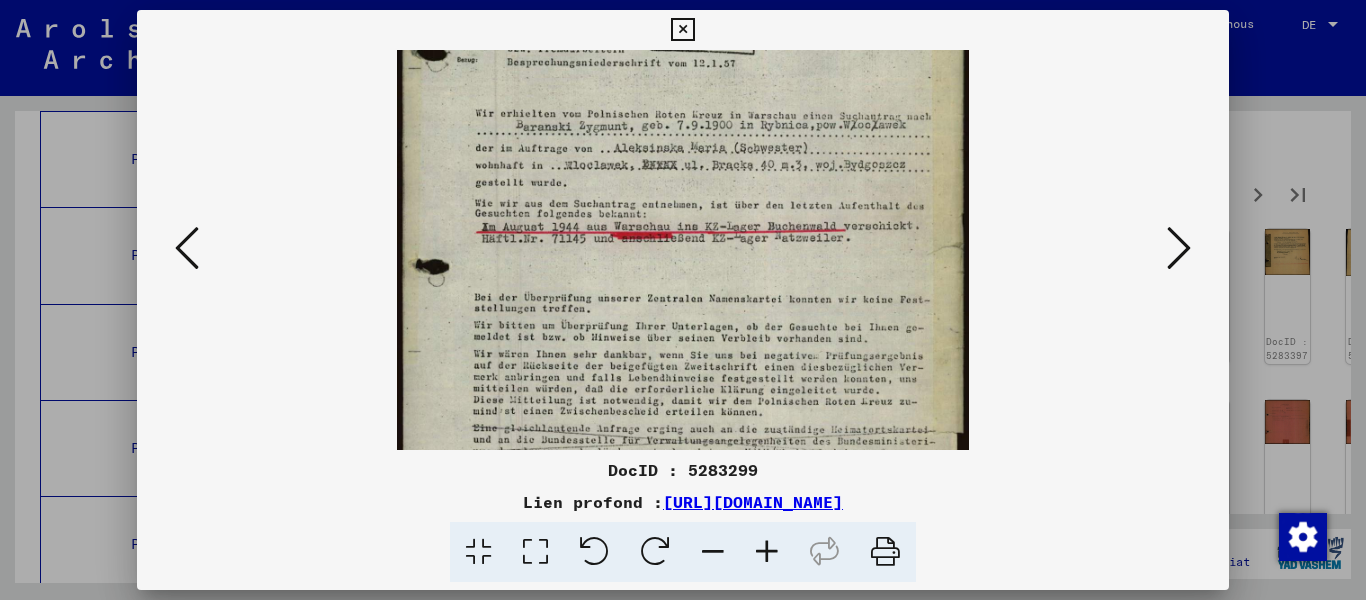 click at bounding box center (1179, 248) 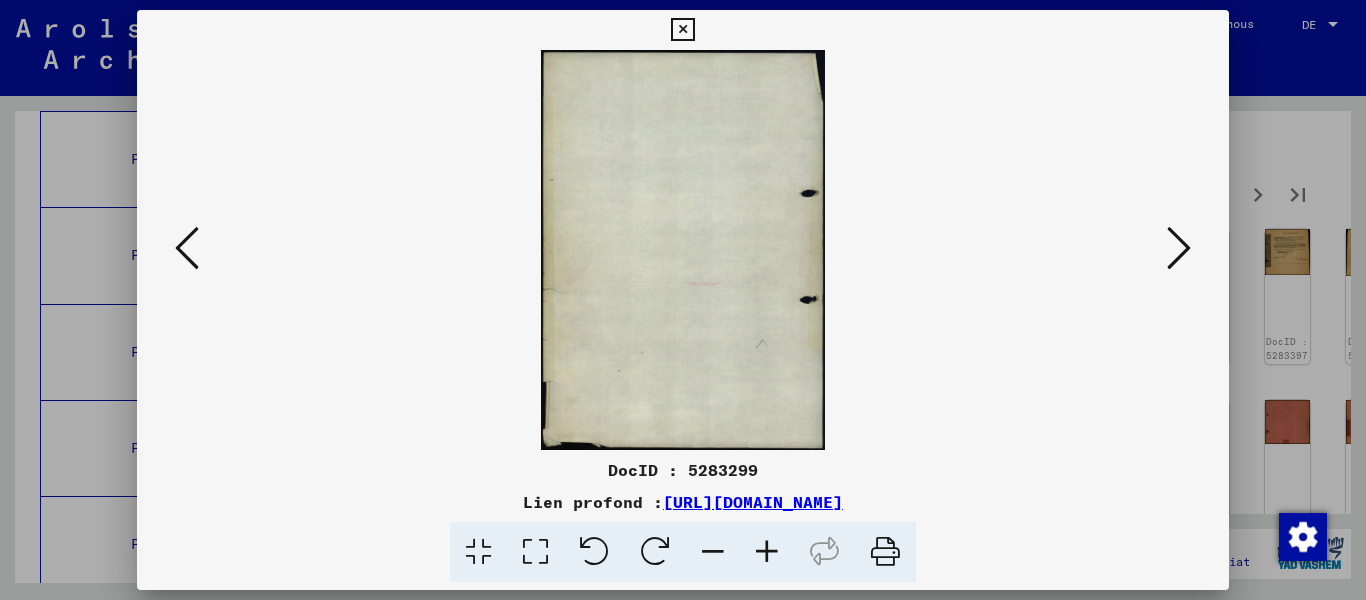 click at bounding box center [1179, 248] 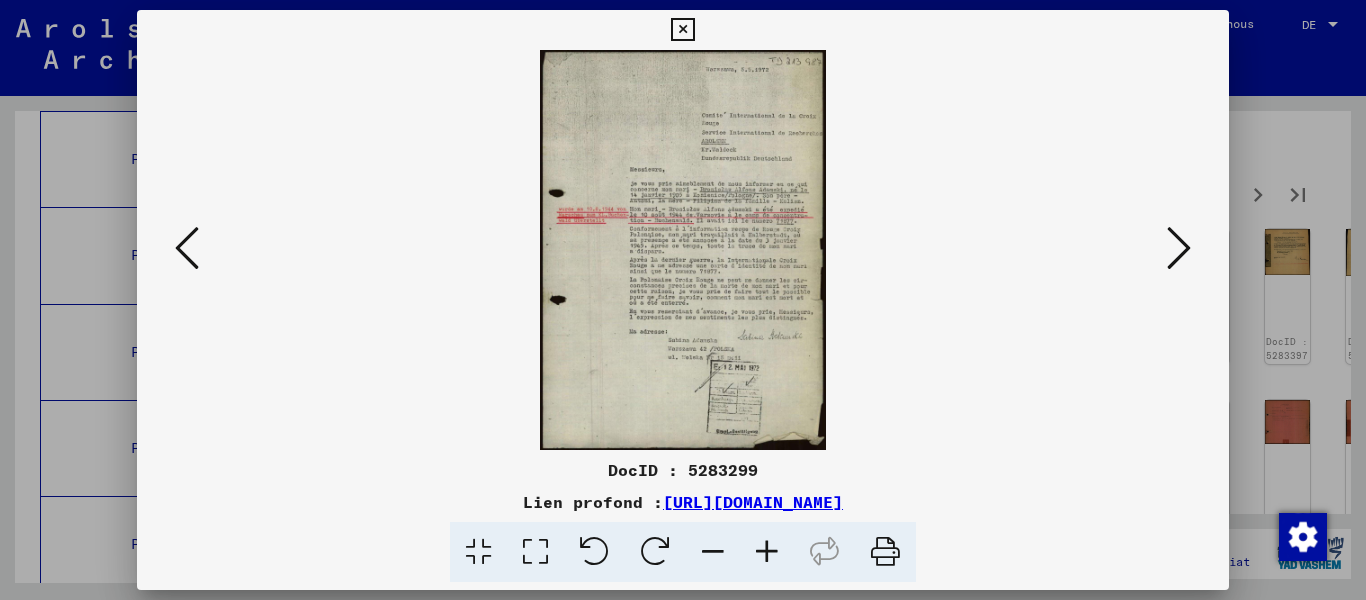 click at bounding box center (1179, 248) 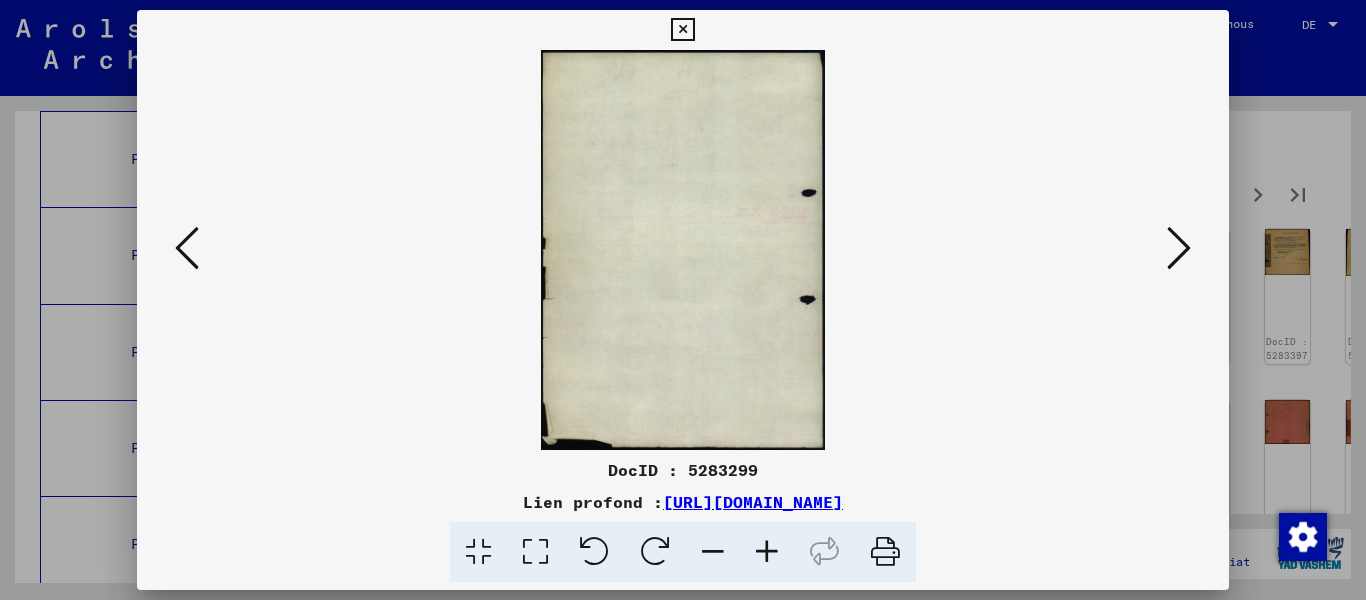 click at bounding box center [187, 248] 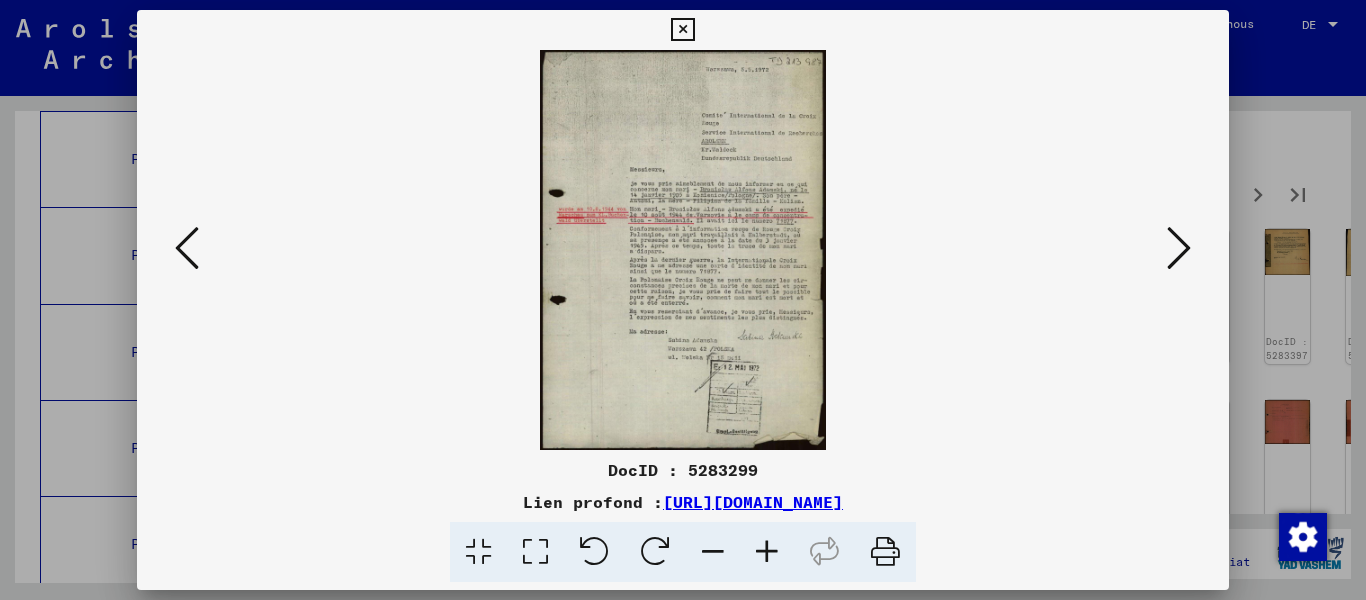 click at bounding box center [1179, 248] 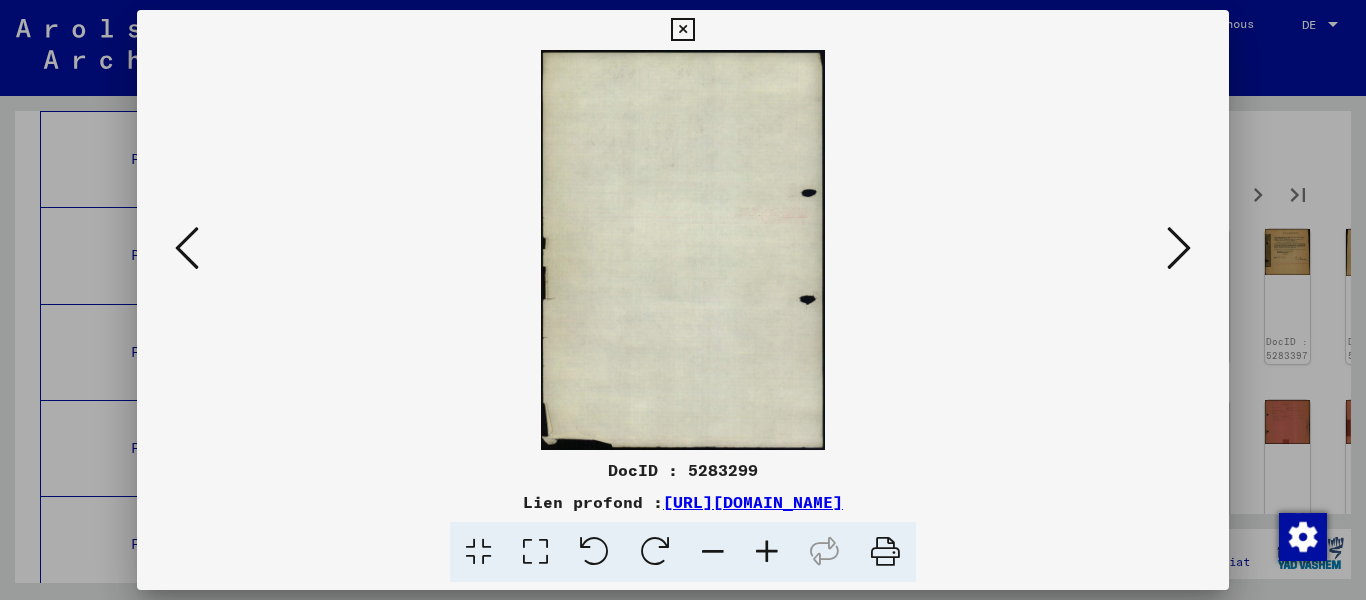 click at bounding box center (1179, 248) 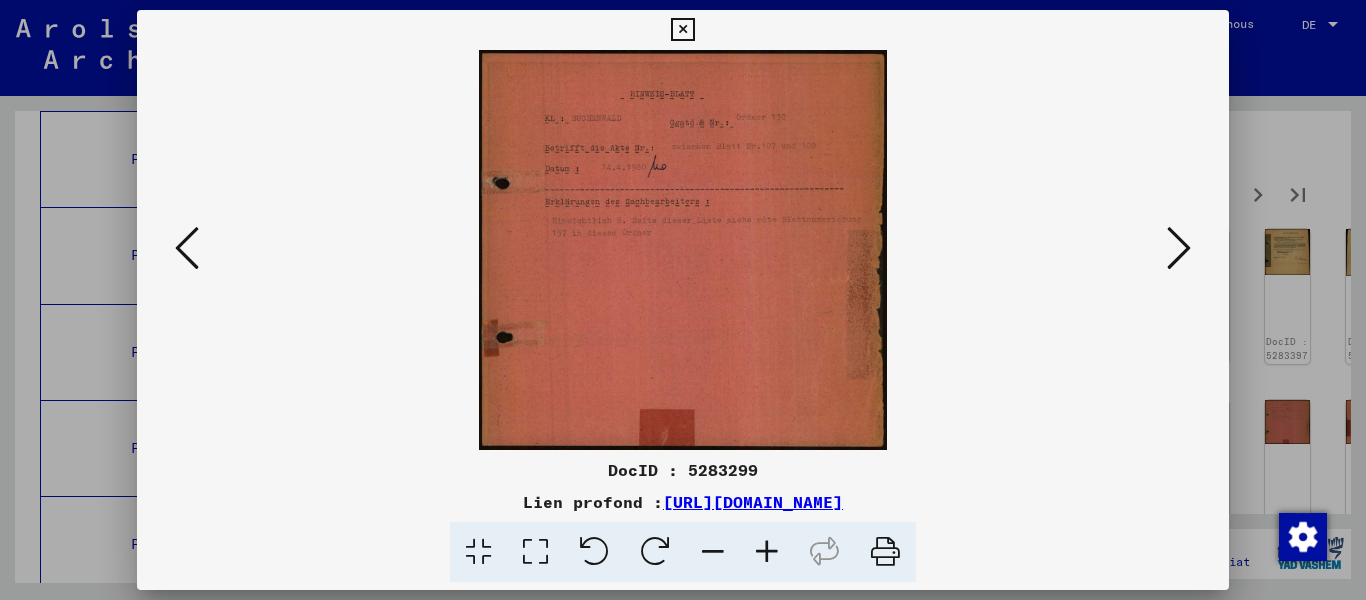 click at bounding box center [1179, 248] 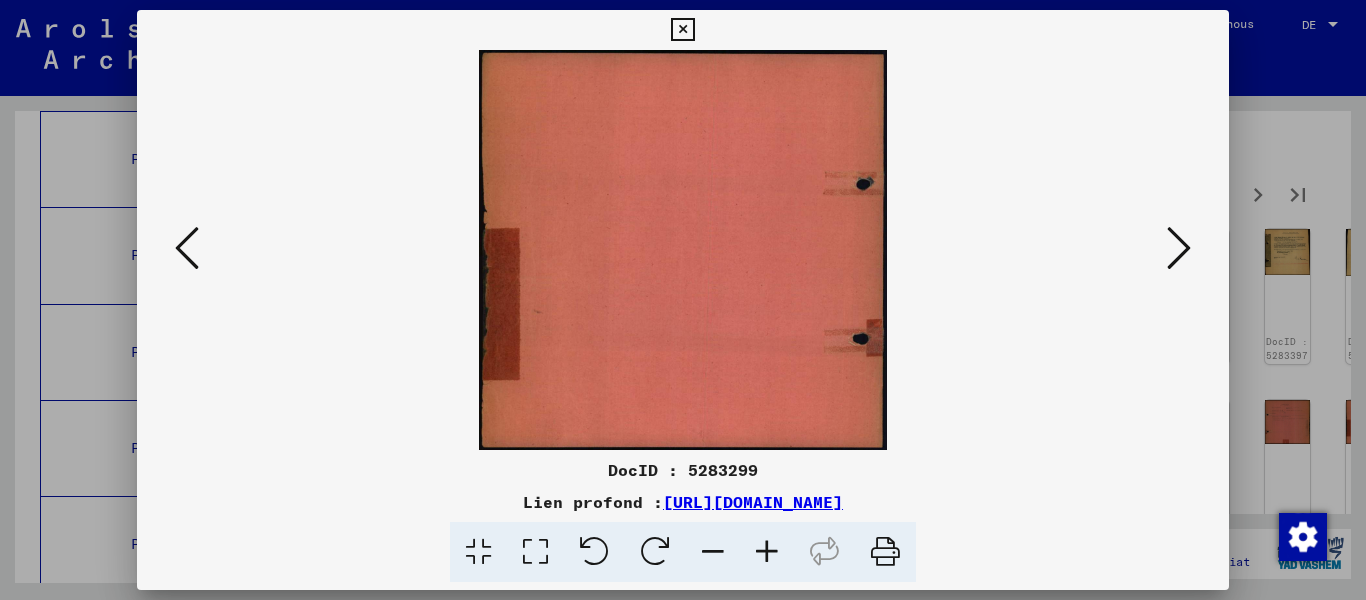 click at bounding box center [187, 248] 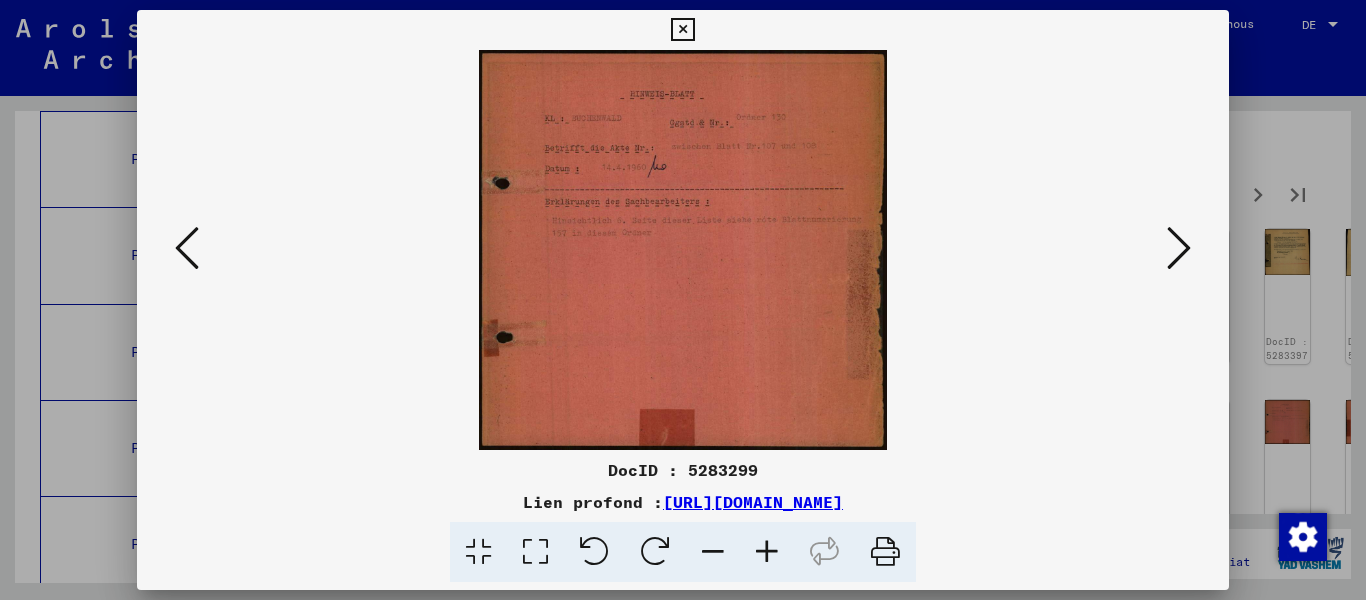 click at bounding box center (1179, 248) 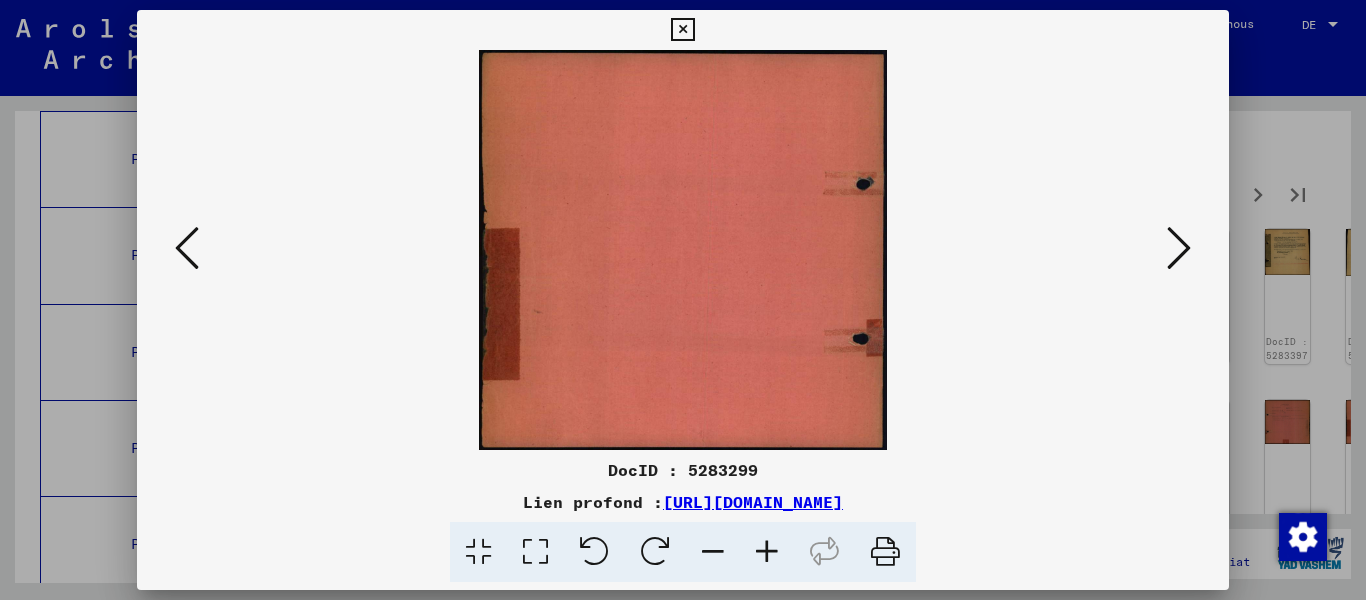 click at bounding box center (1179, 248) 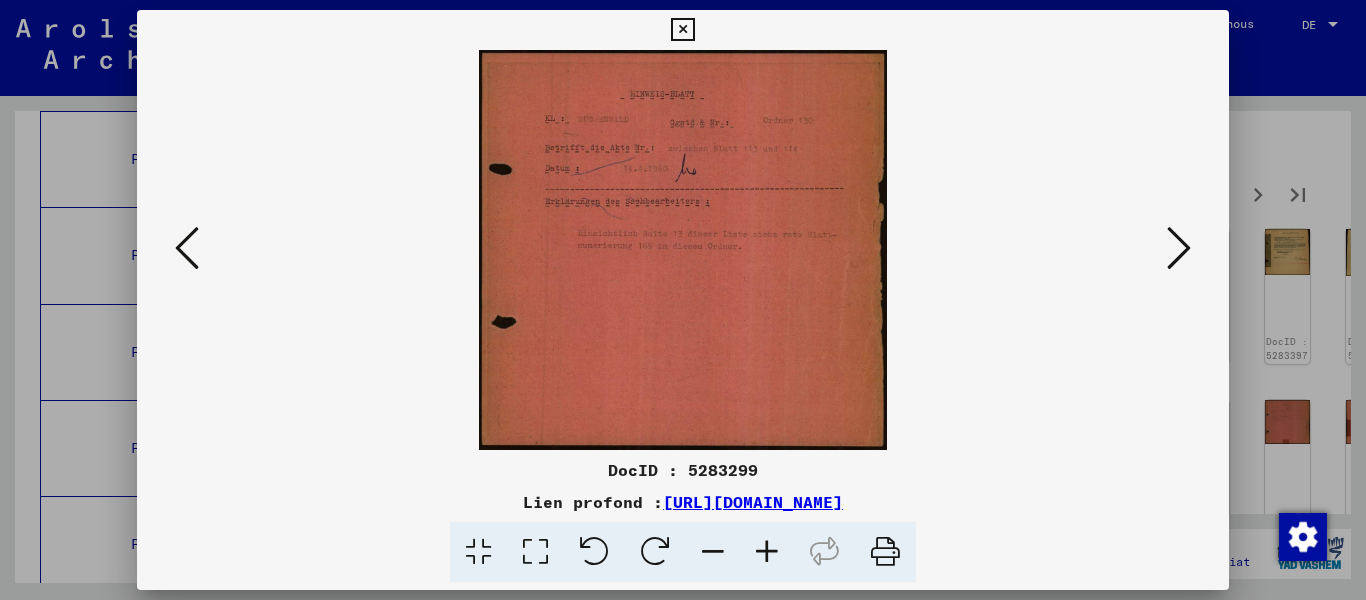 click at bounding box center (767, 552) 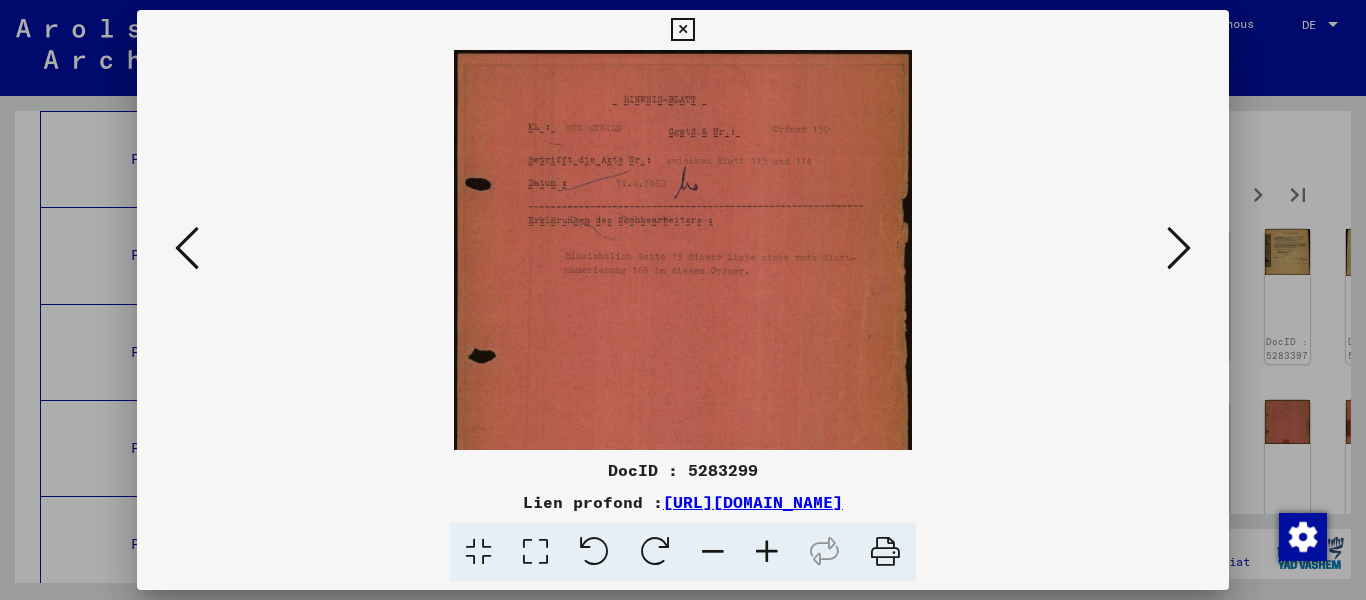 click at bounding box center [767, 552] 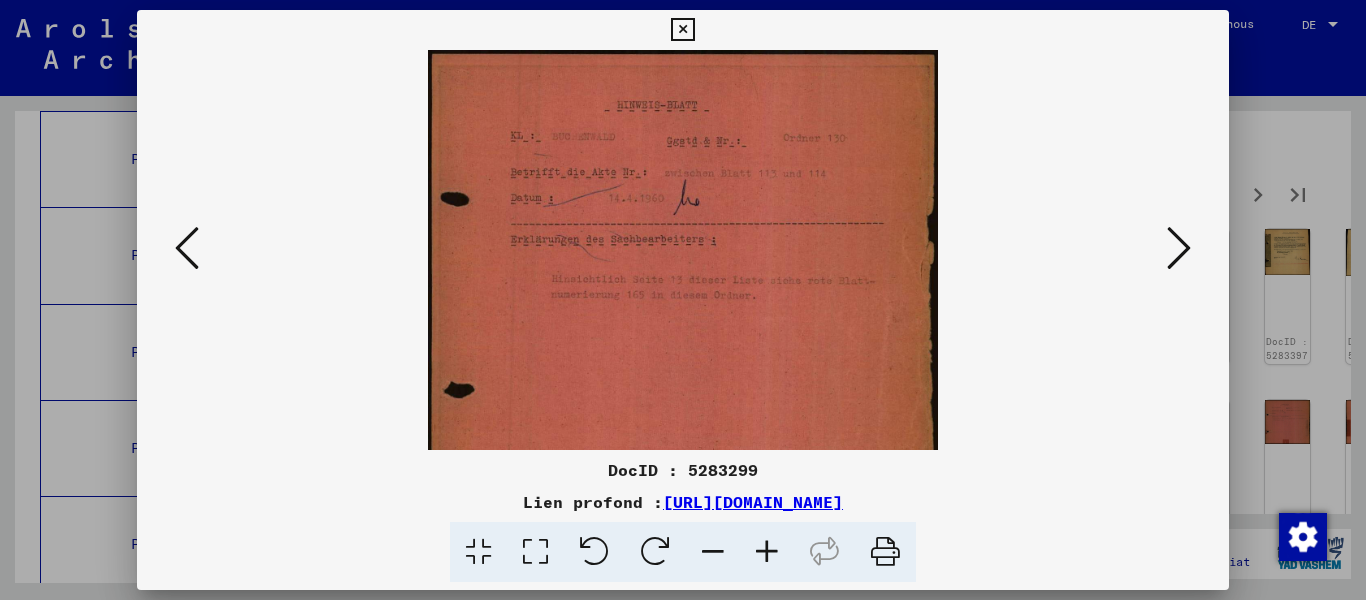 click at bounding box center (767, 552) 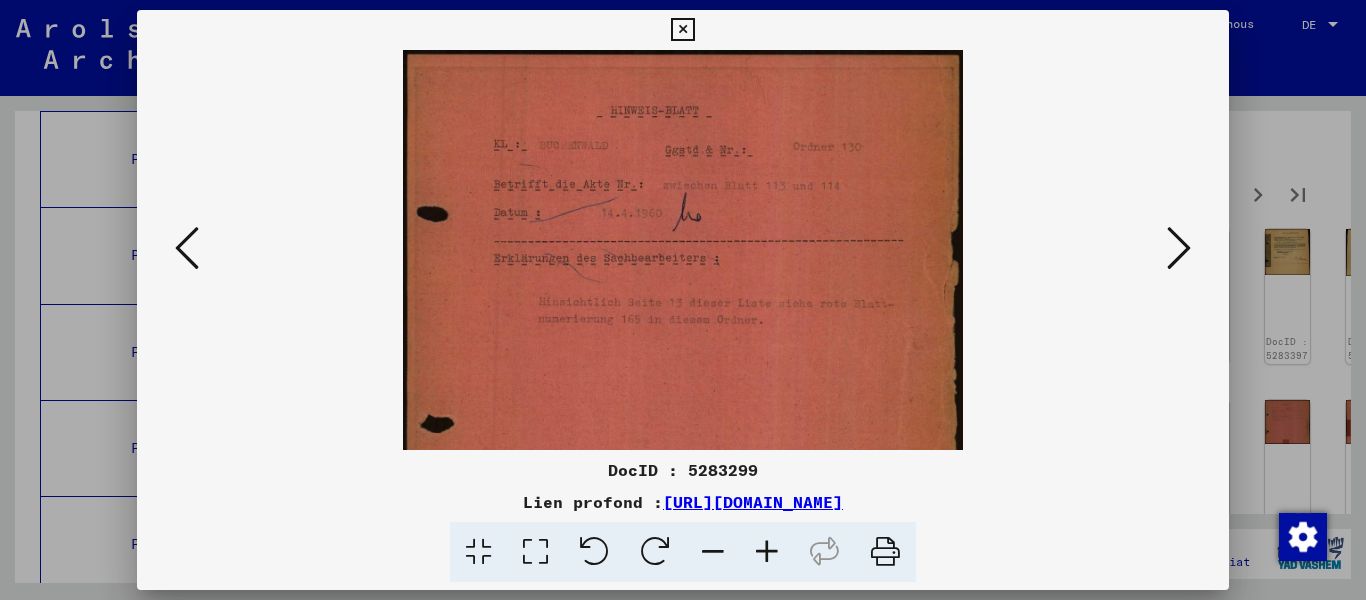 click at bounding box center (767, 552) 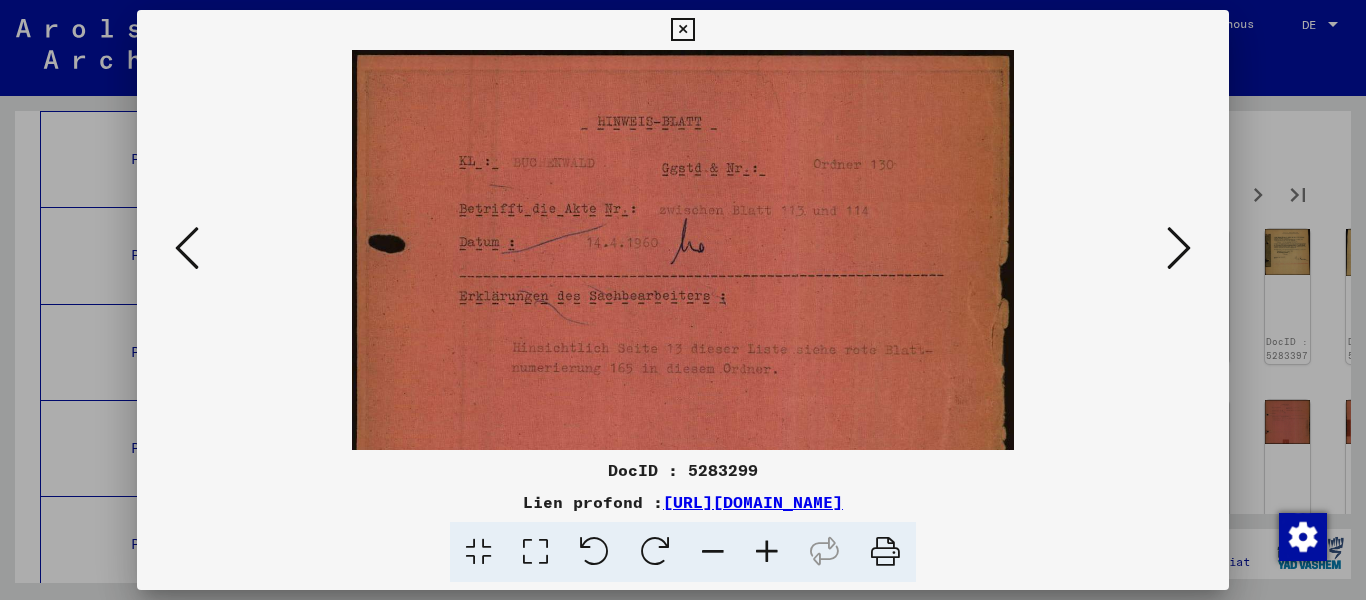 click at bounding box center (1179, 248) 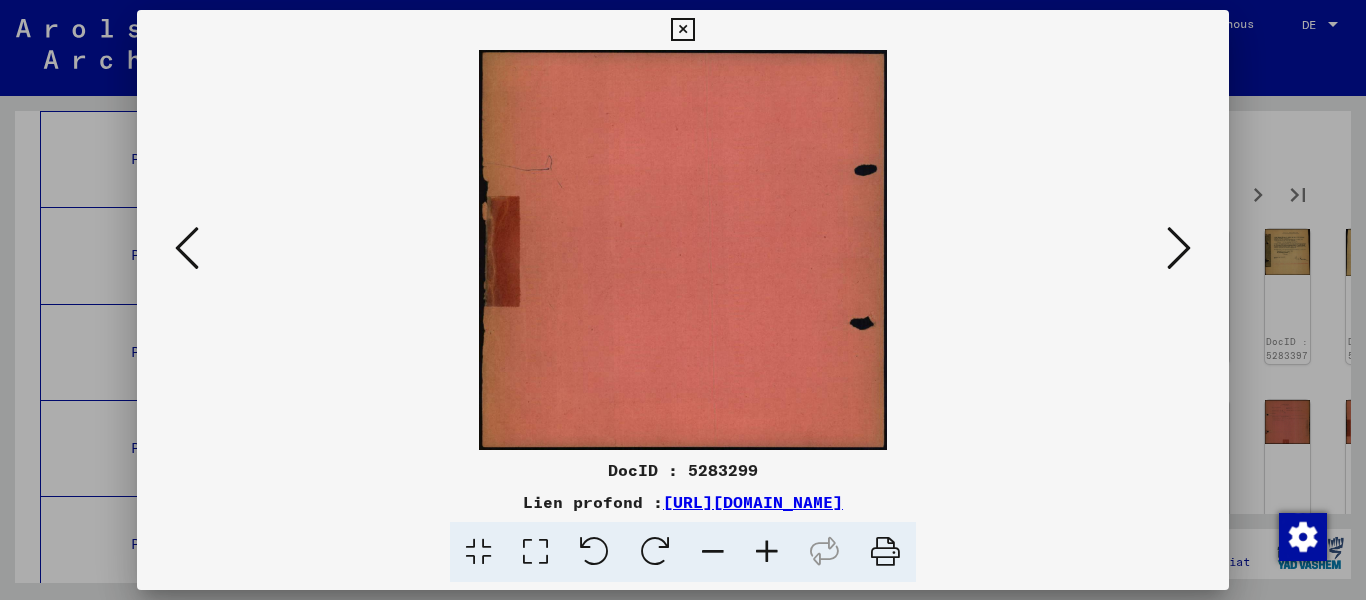 click at bounding box center [1179, 248] 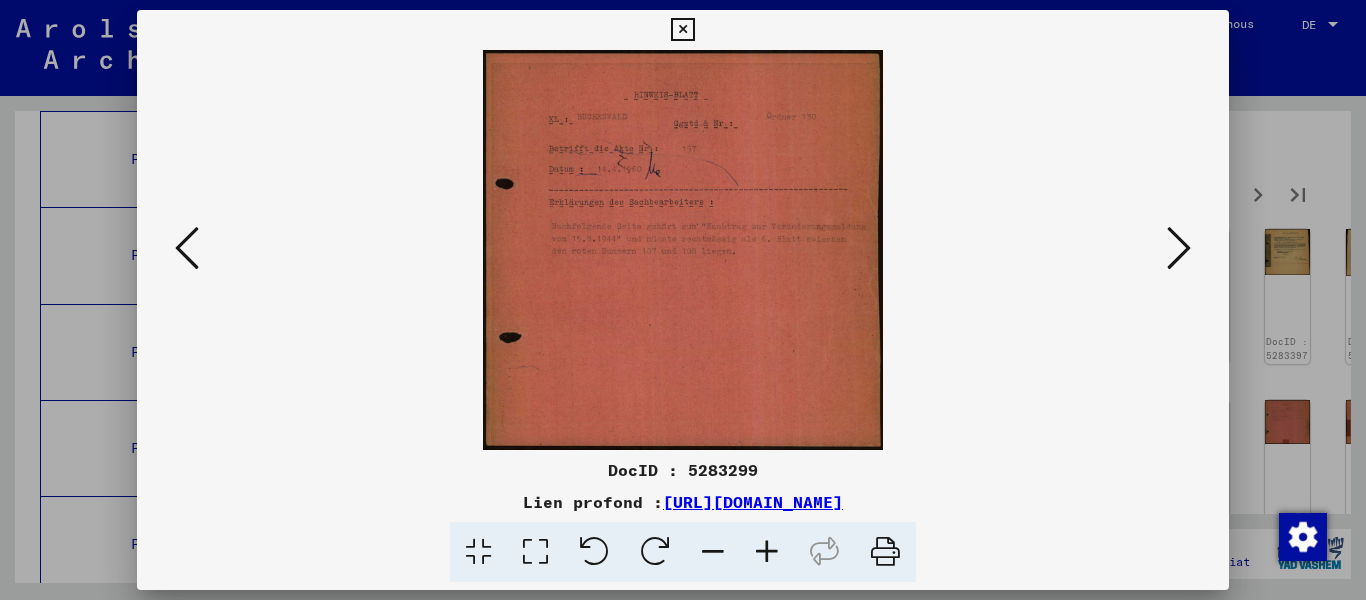 click at bounding box center (1179, 248) 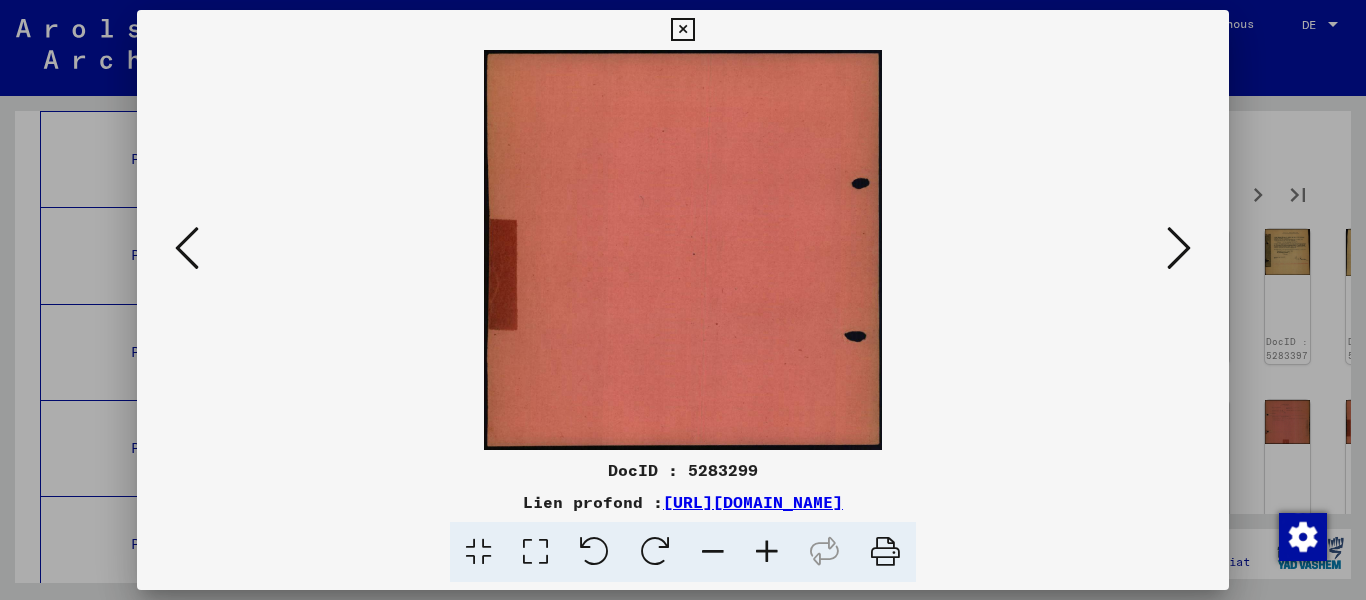 click at bounding box center (1179, 248) 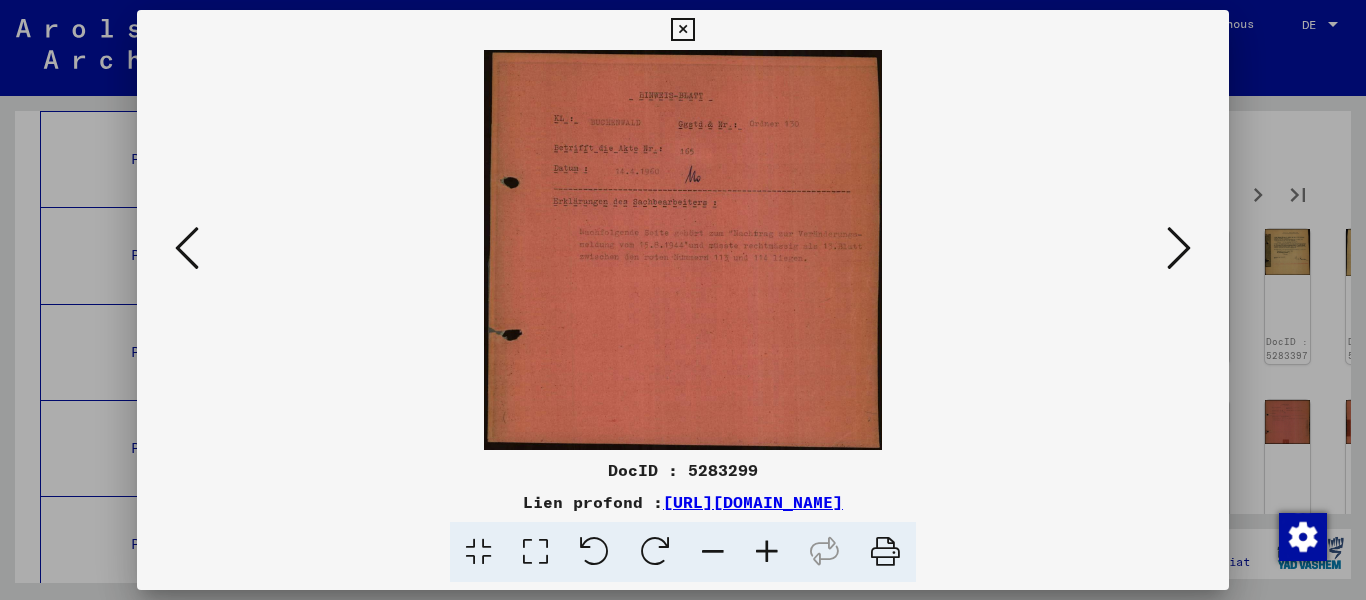 click at bounding box center [1179, 248] 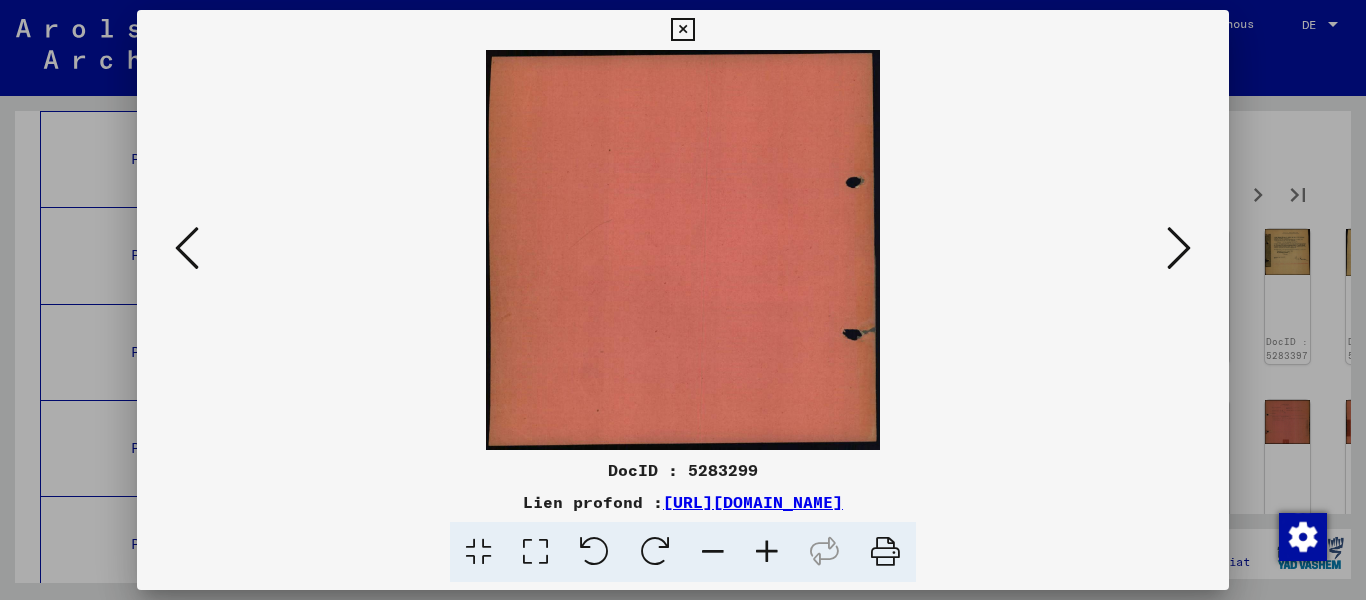 click at bounding box center [1179, 248] 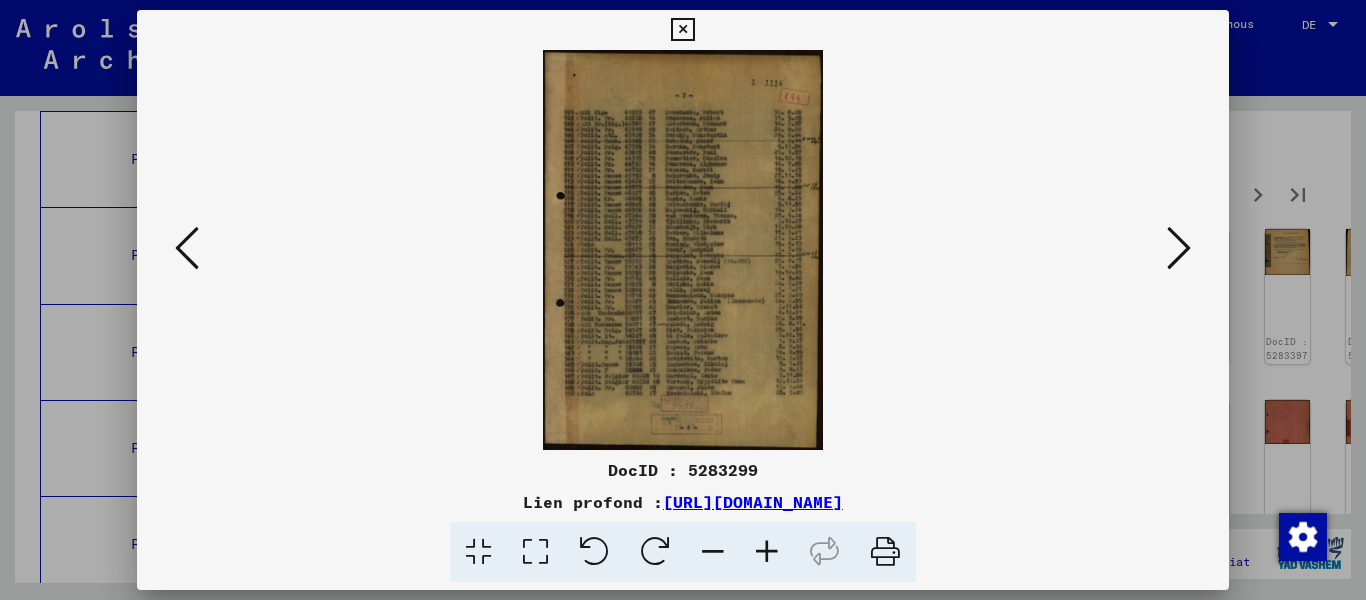 click at bounding box center (1179, 248) 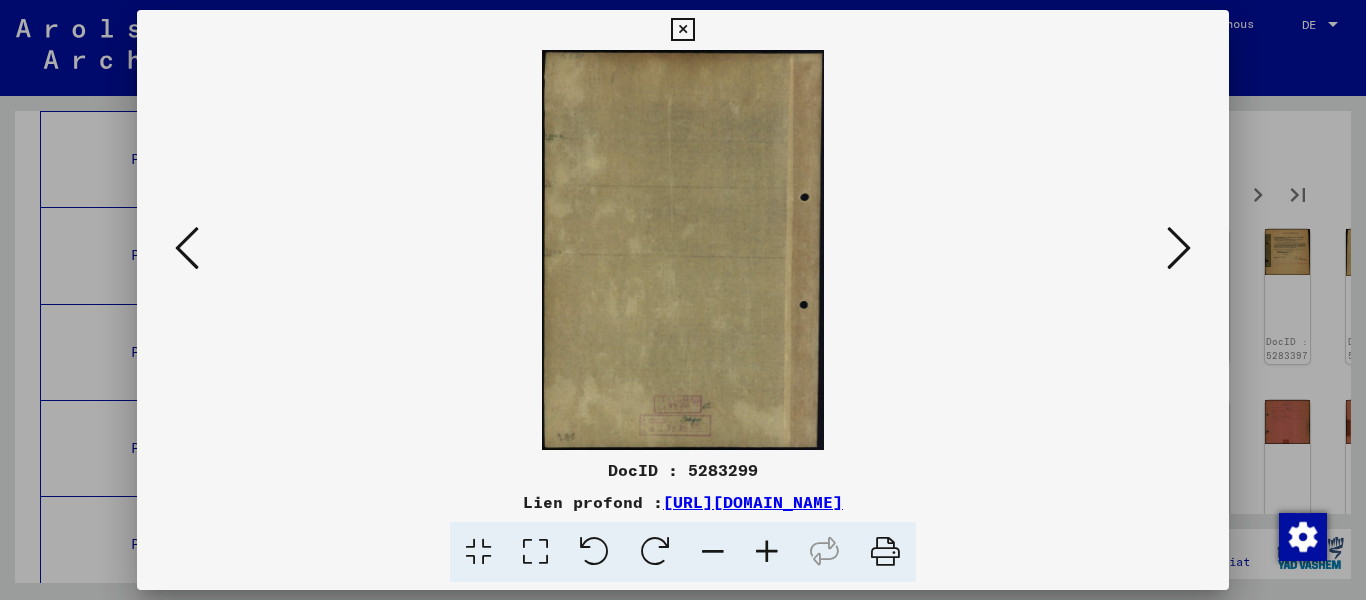 click at bounding box center [1179, 248] 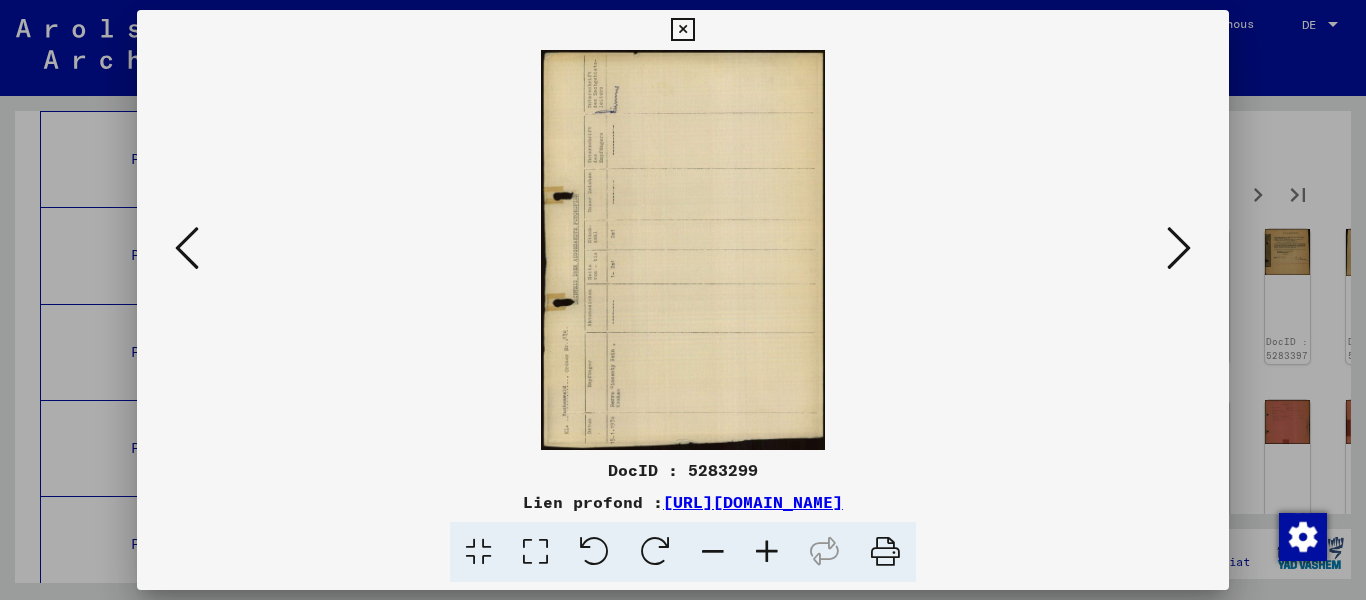 click at bounding box center (1179, 248) 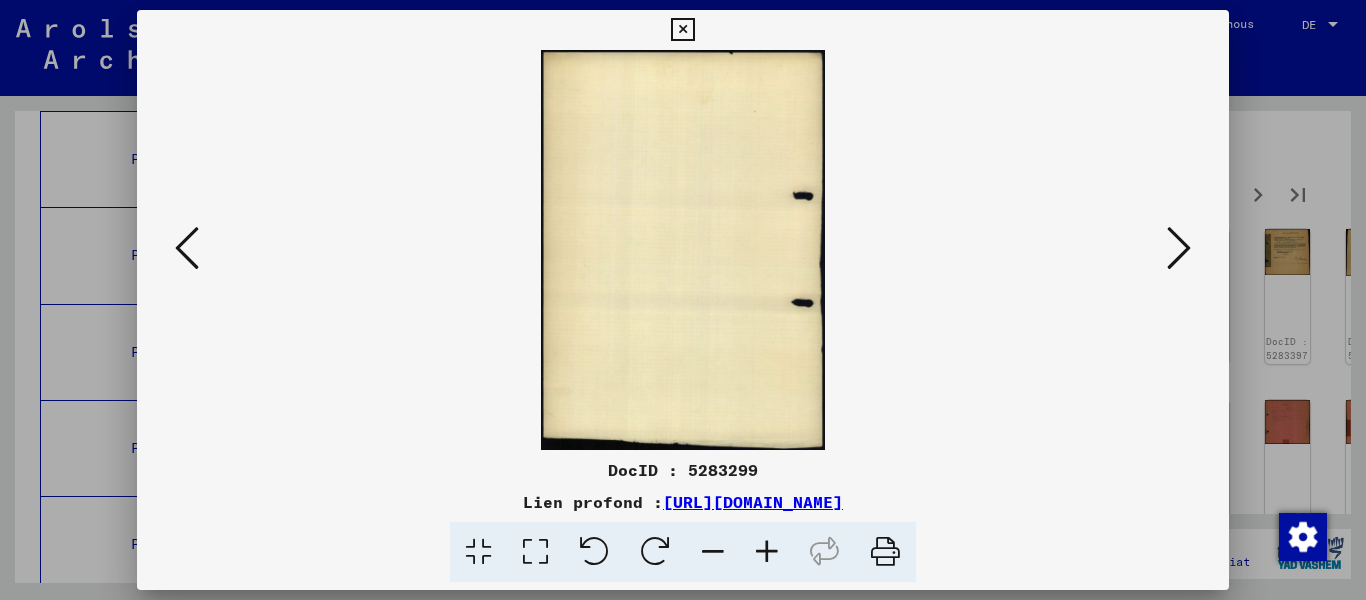 click at bounding box center (1179, 248) 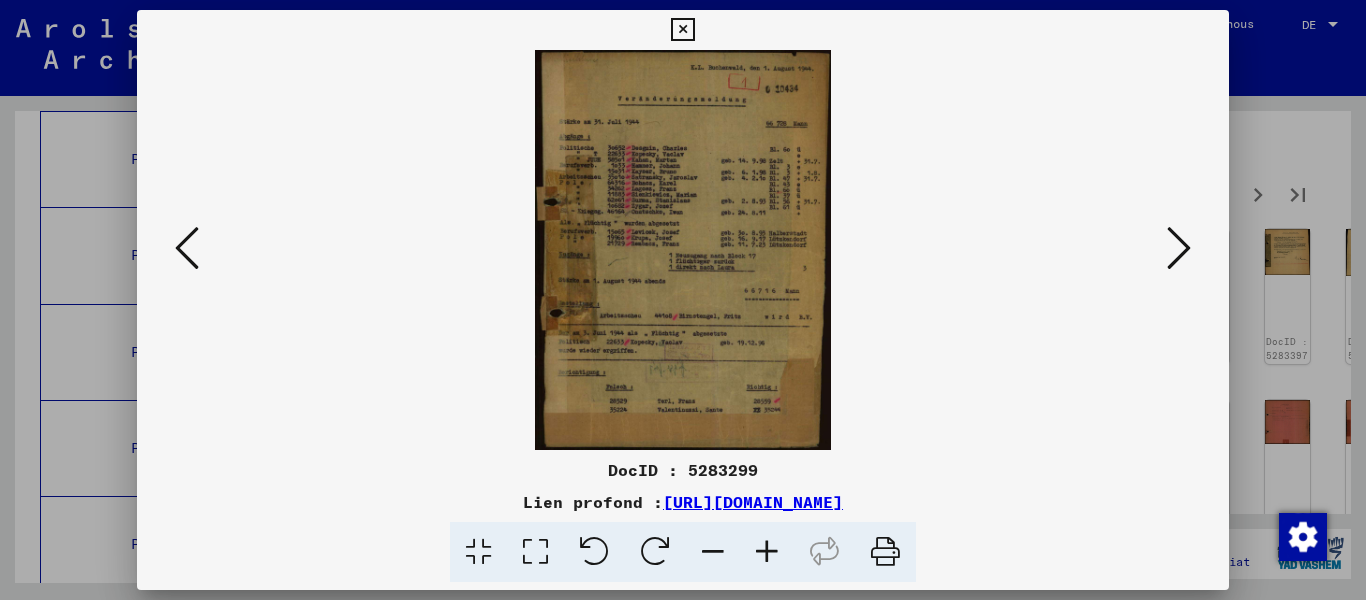 click at bounding box center [1179, 248] 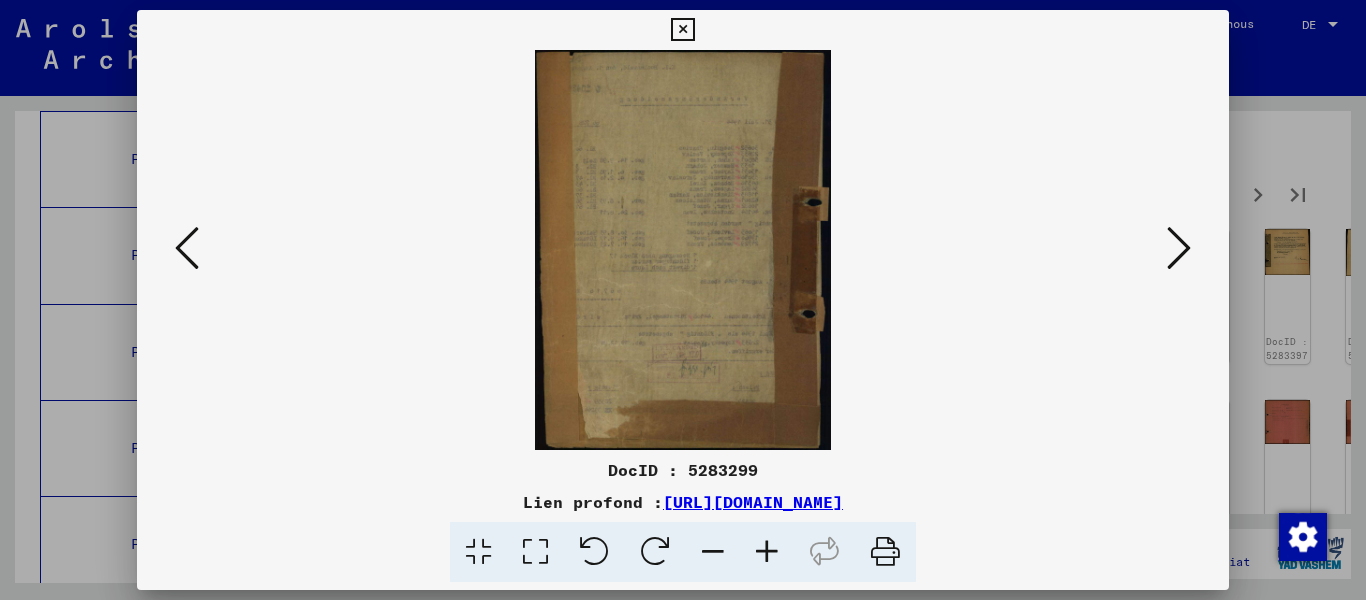 click at bounding box center (1179, 248) 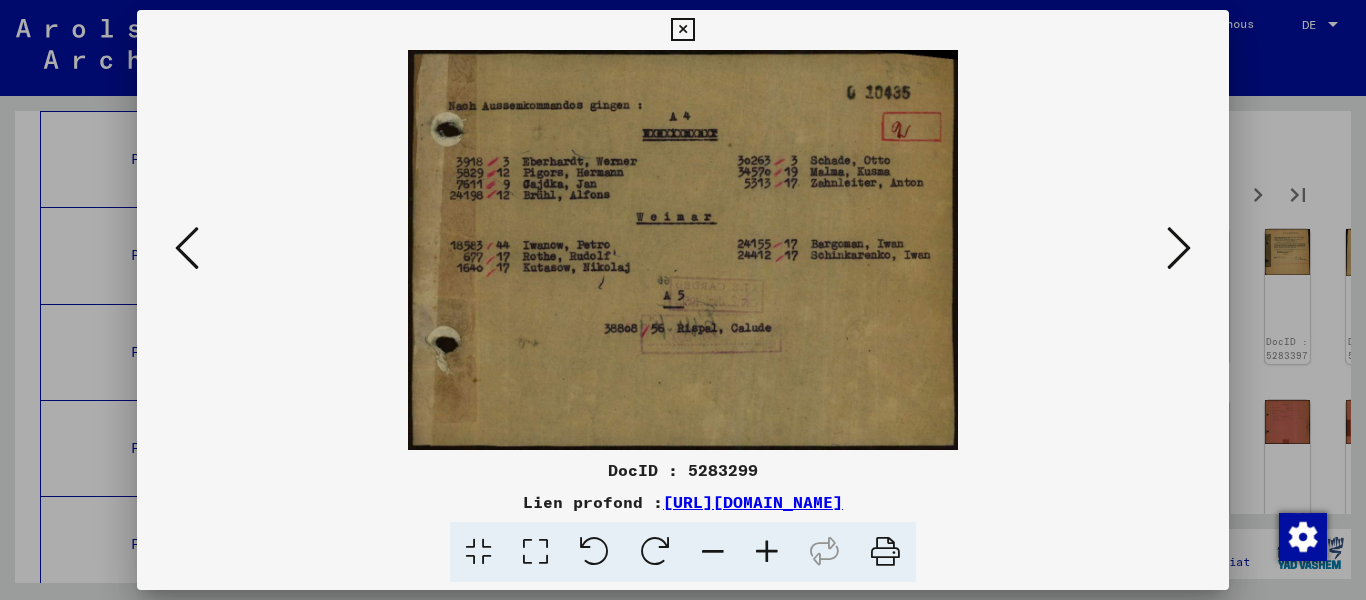 click at bounding box center [1179, 248] 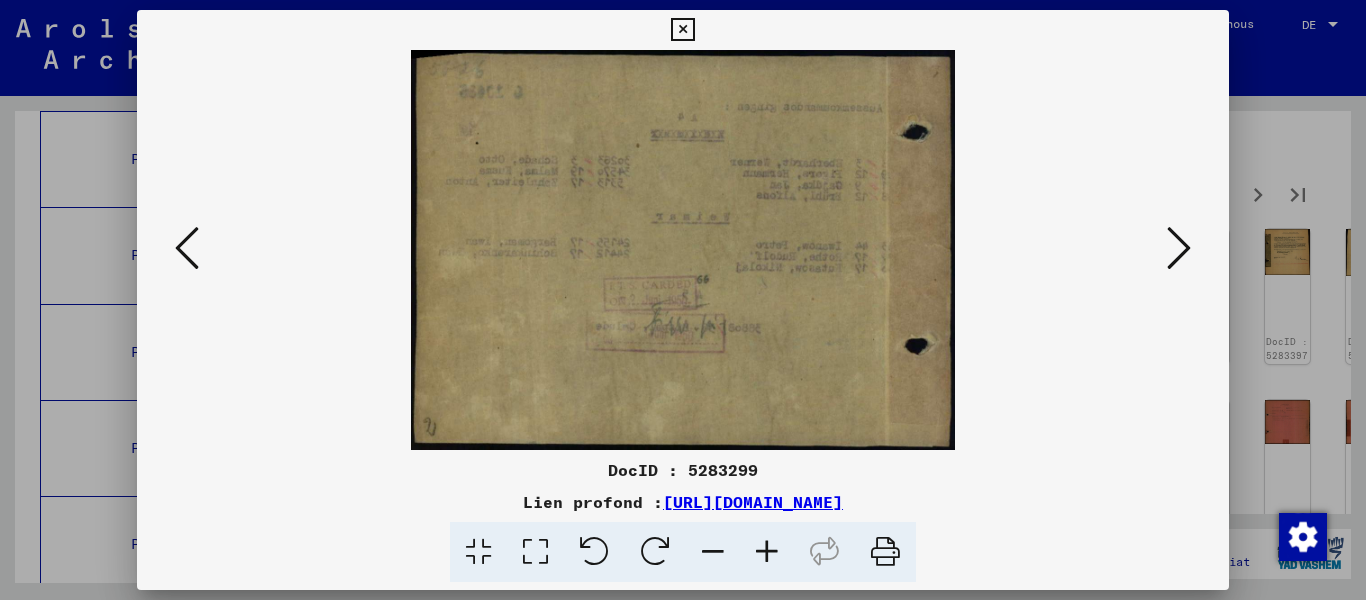 click at bounding box center [1179, 248] 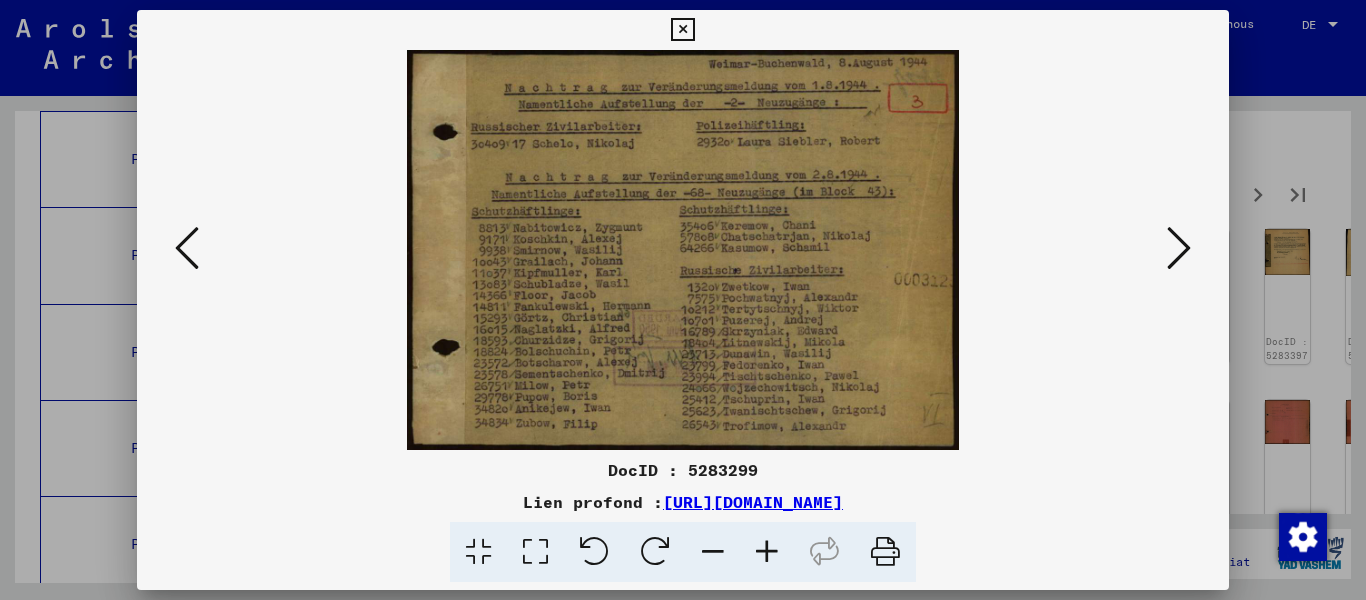 click at bounding box center [1179, 248] 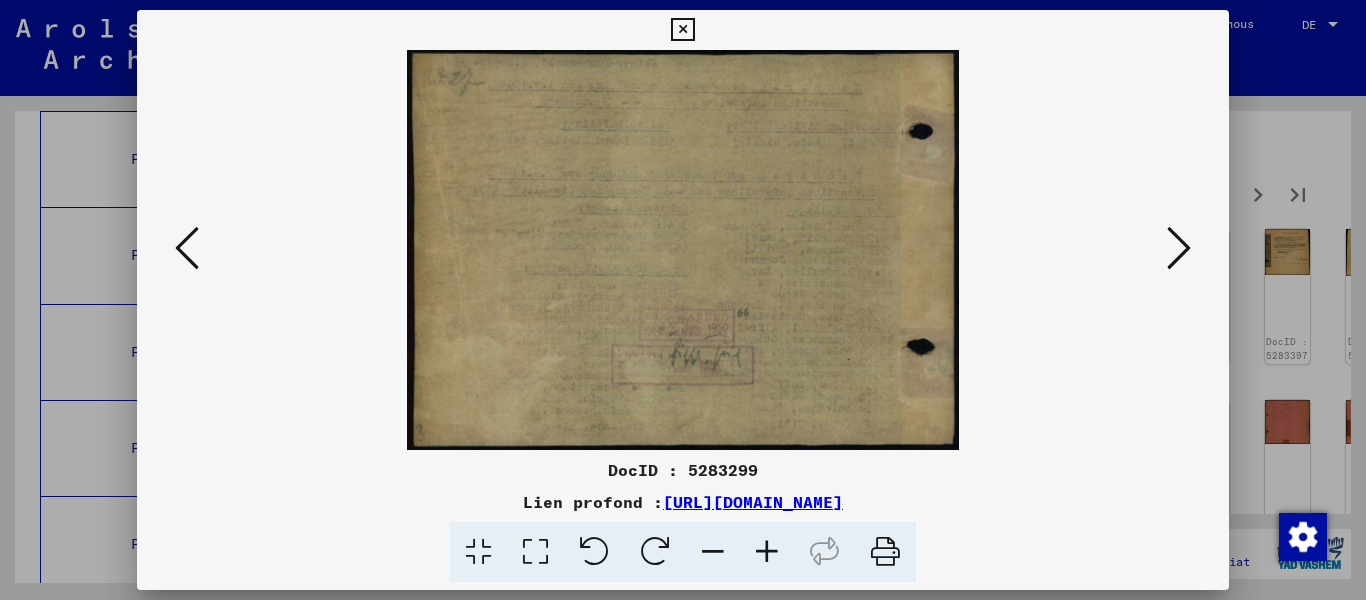click at bounding box center [1179, 248] 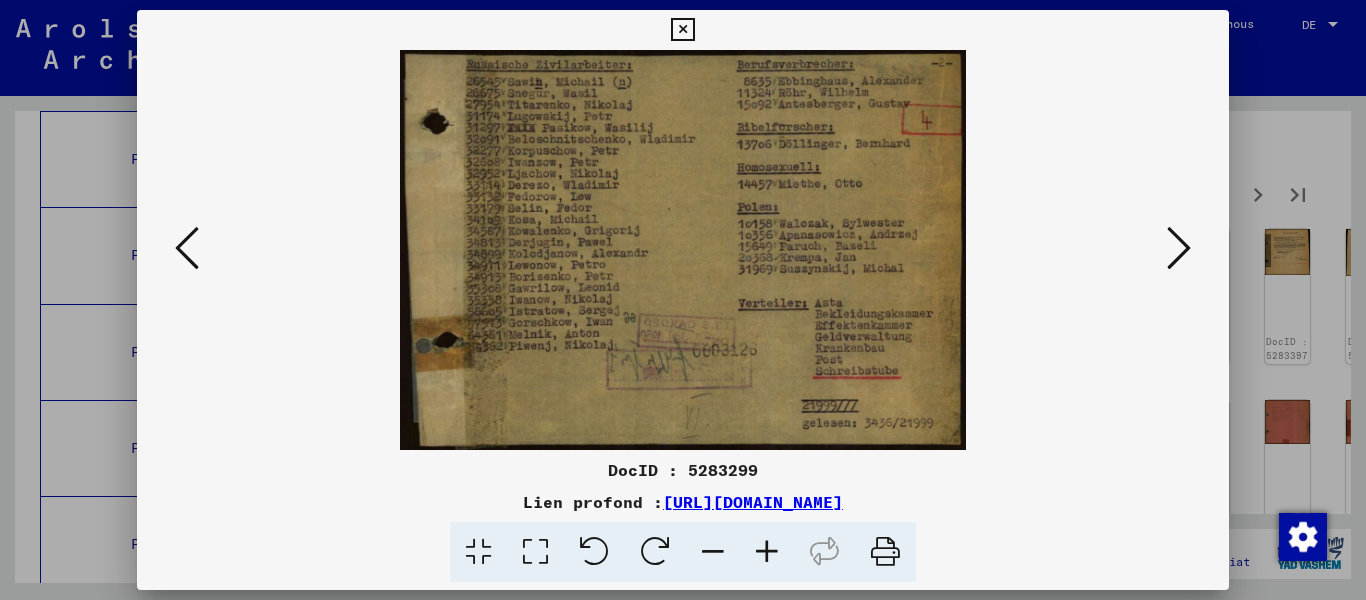 click at bounding box center (1179, 248) 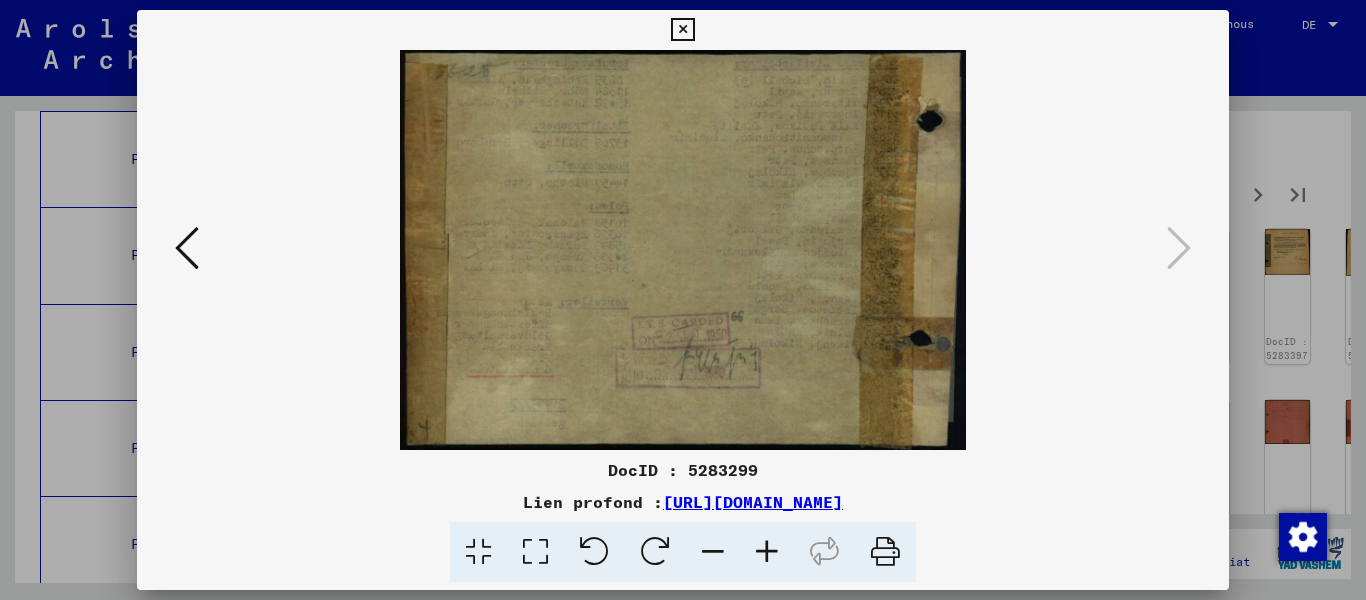 click at bounding box center (1179, 248) 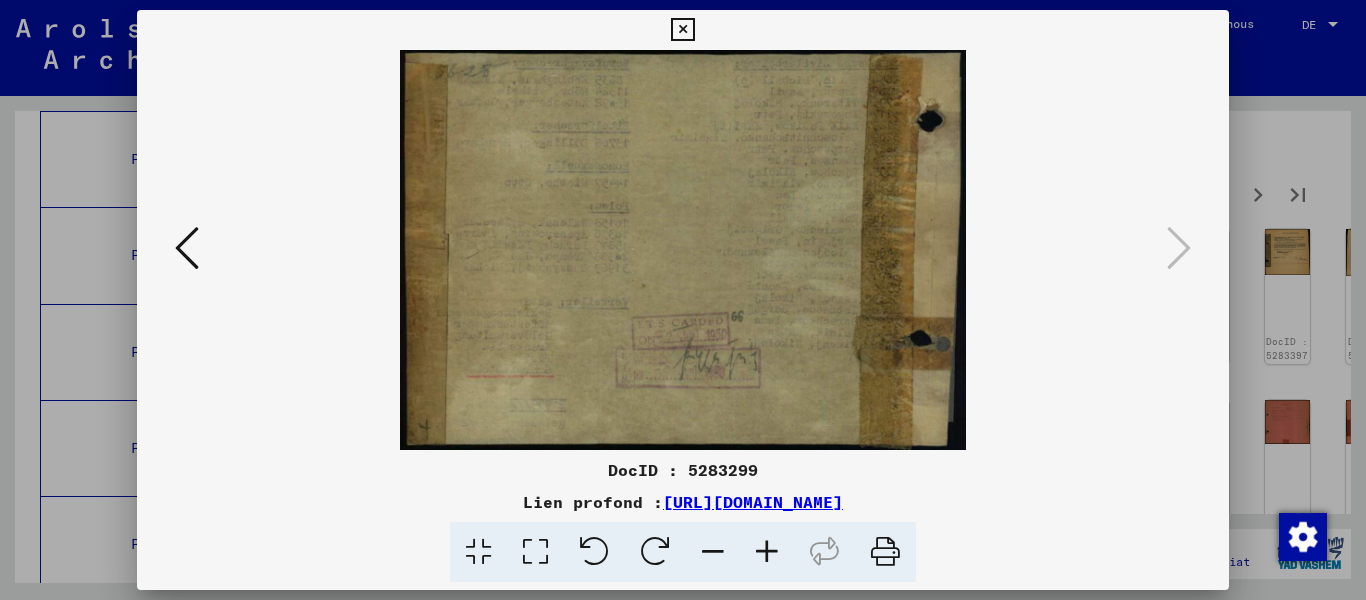 click at bounding box center (682, 30) 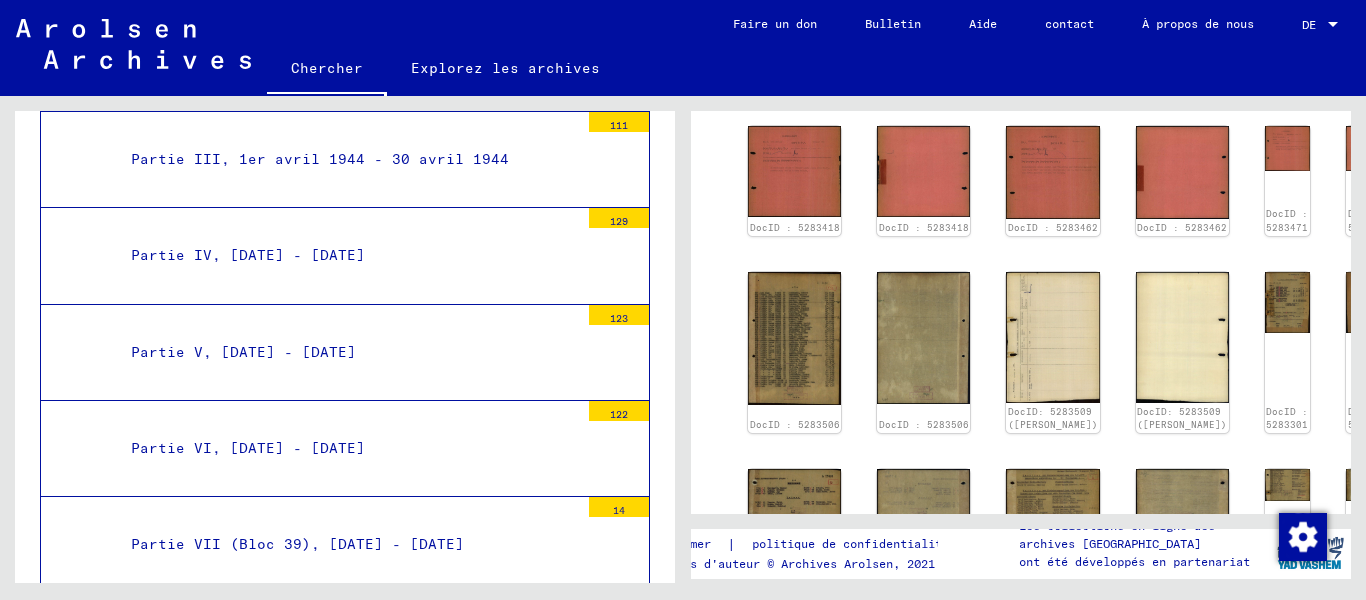 scroll, scrollTop: 1101, scrollLeft: 0, axis: vertical 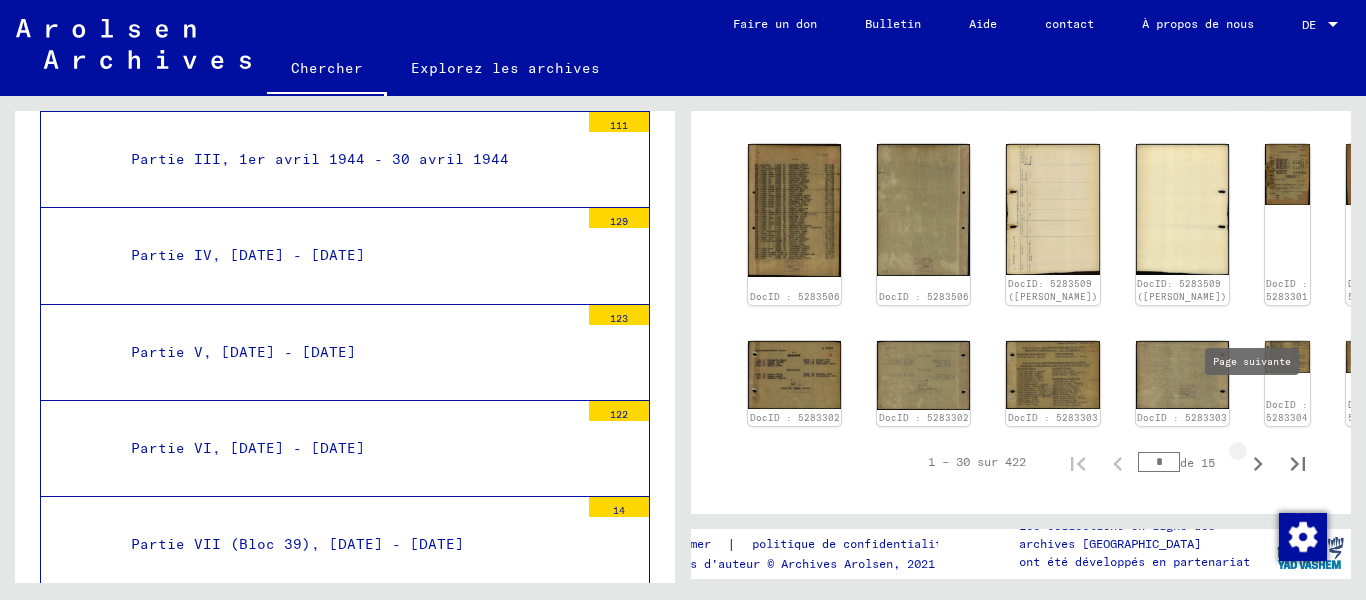 click 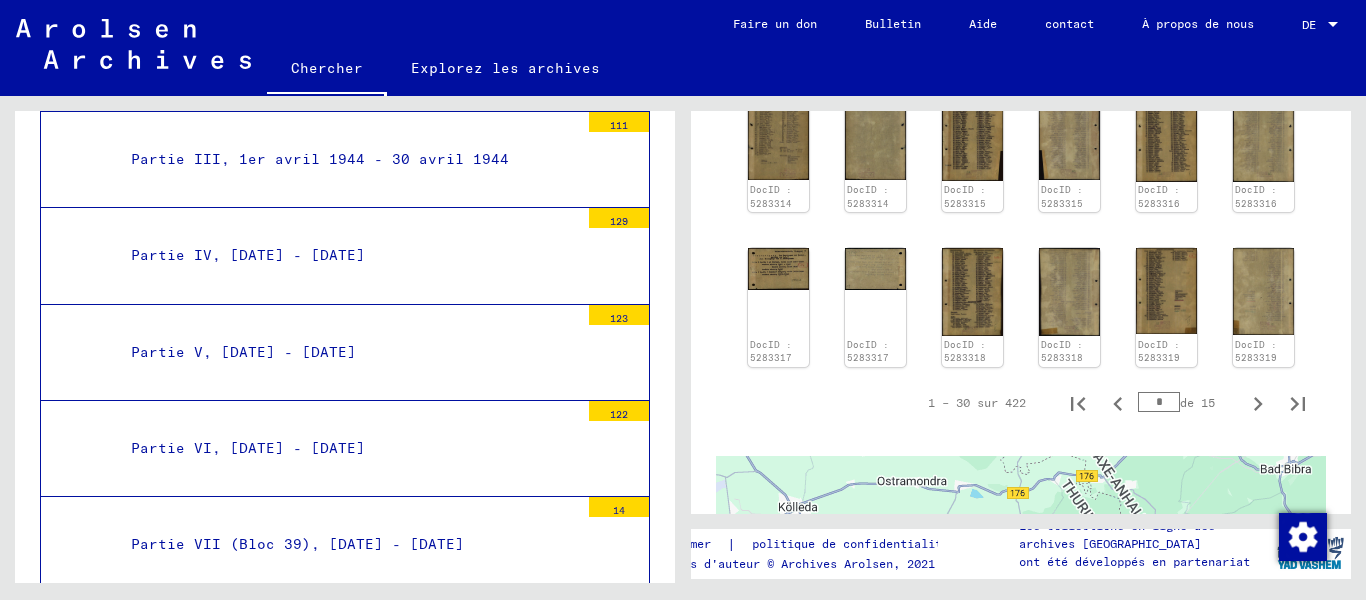 click on "← Décalage vers la gauche → Transfert vers la droite ↑ Déplacement de haut en bas ↓ Déplacement vers le bas + Zoom avant - Zoom arrière Accueil Déplacement de 75% contre la gauche Fin Déplacement de 75% vers la droite Page précédente Déplacement de 75 % de la peau Page suivante Déplacement de 75% vers le bas Pour naviguer, appuyez sur les touches fléchées. Raccourcis clavier Données cartographiques Données cartographiques ©2025 GeoBasis-DE/BKG (©2009), Google Données cartographiques ©2025 GeoBasis-DE/BKG (©2009), Google 2 km  Cliquez pour basculer entre les unités métriques et impériales Conditions d'utilisation Signaler une erreur cartographique" 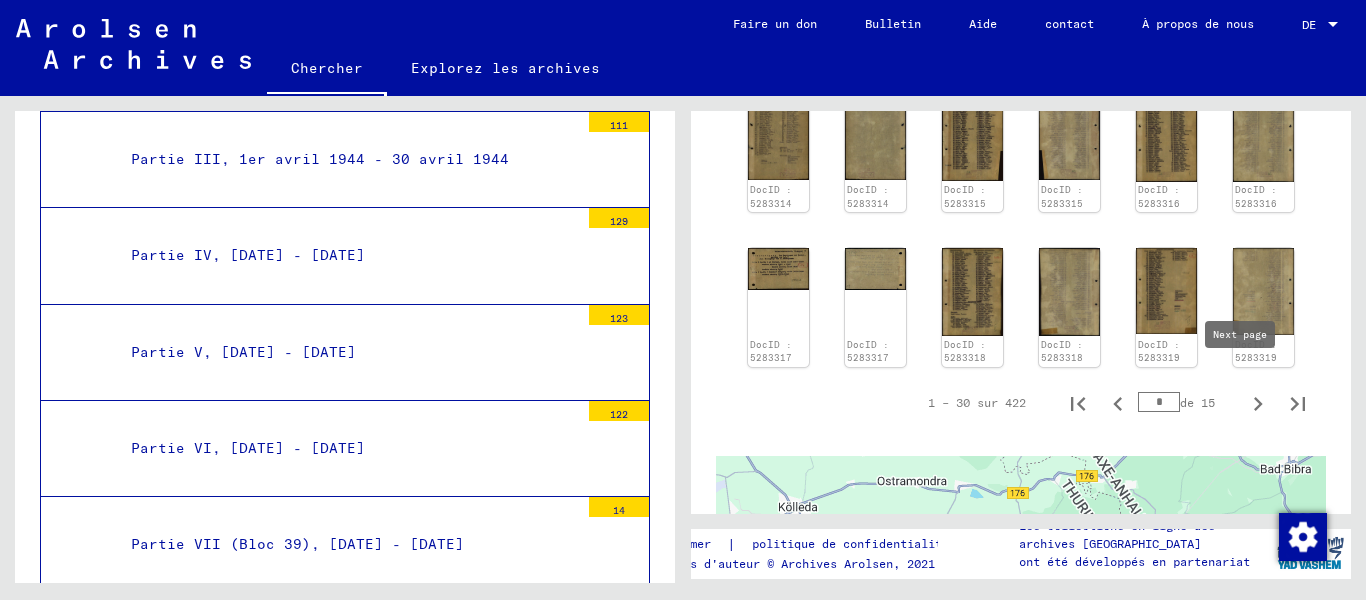 click 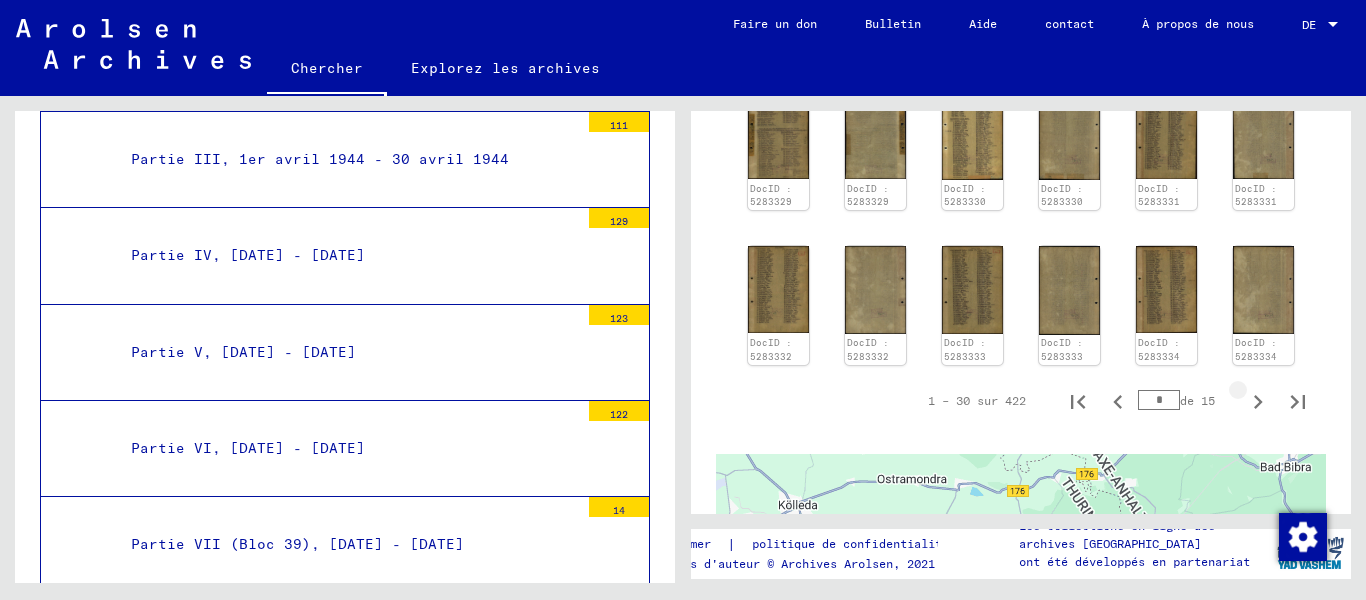 click 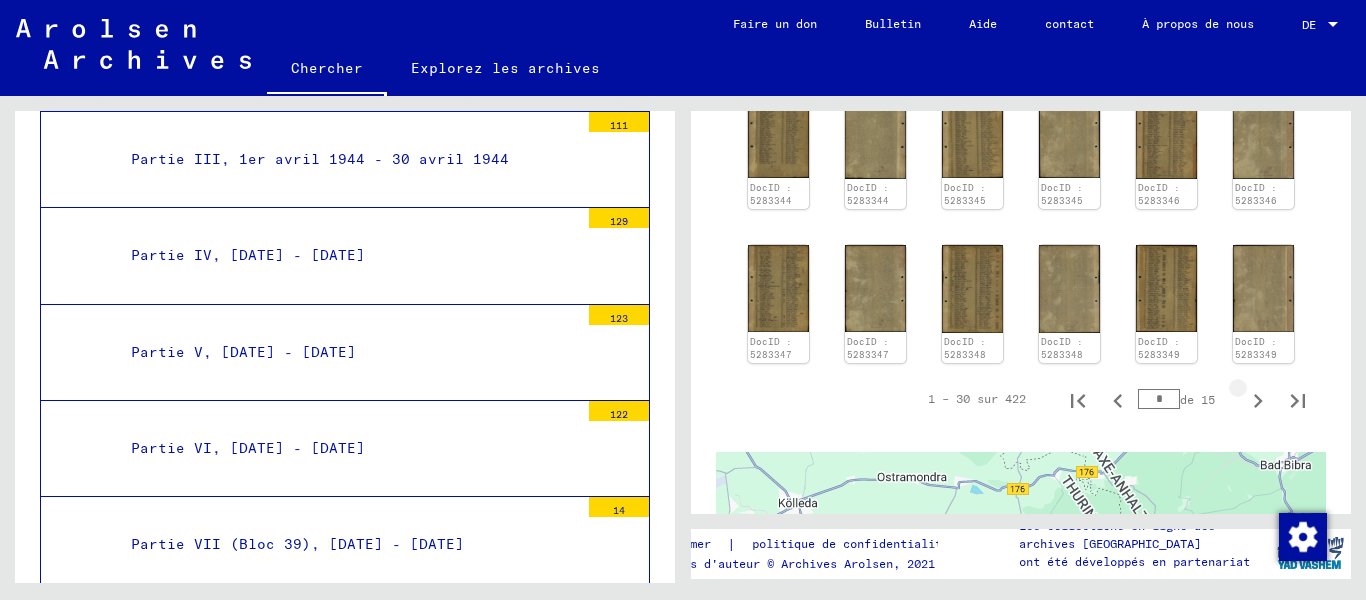 click 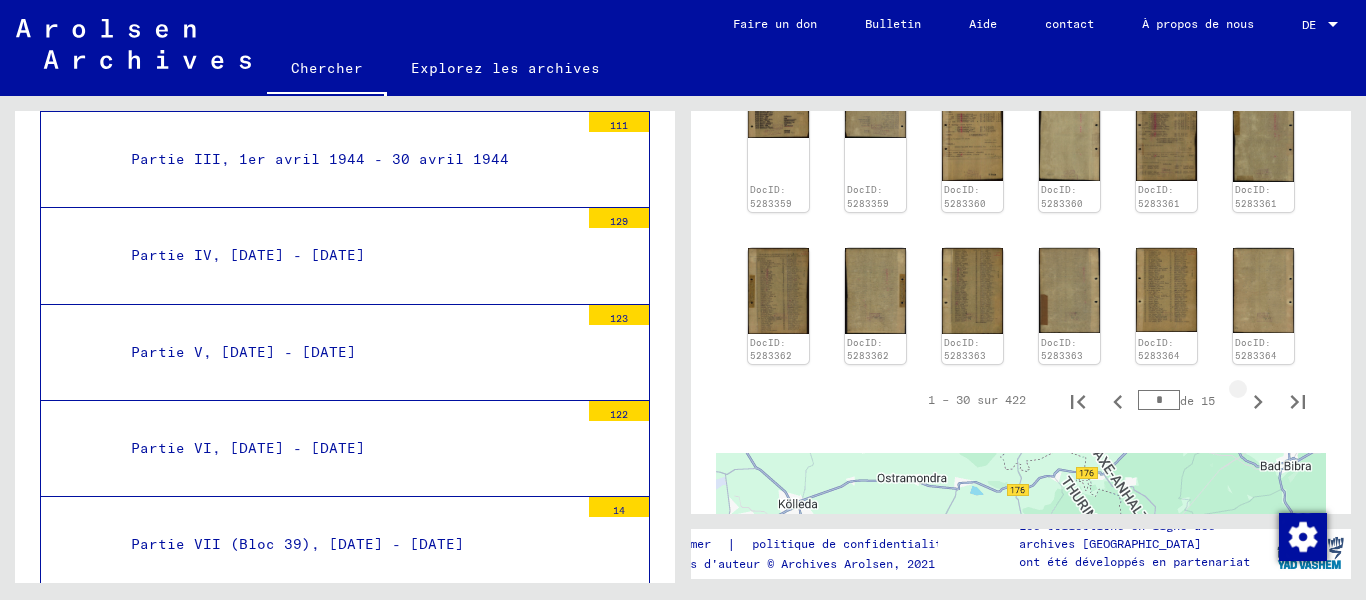 click 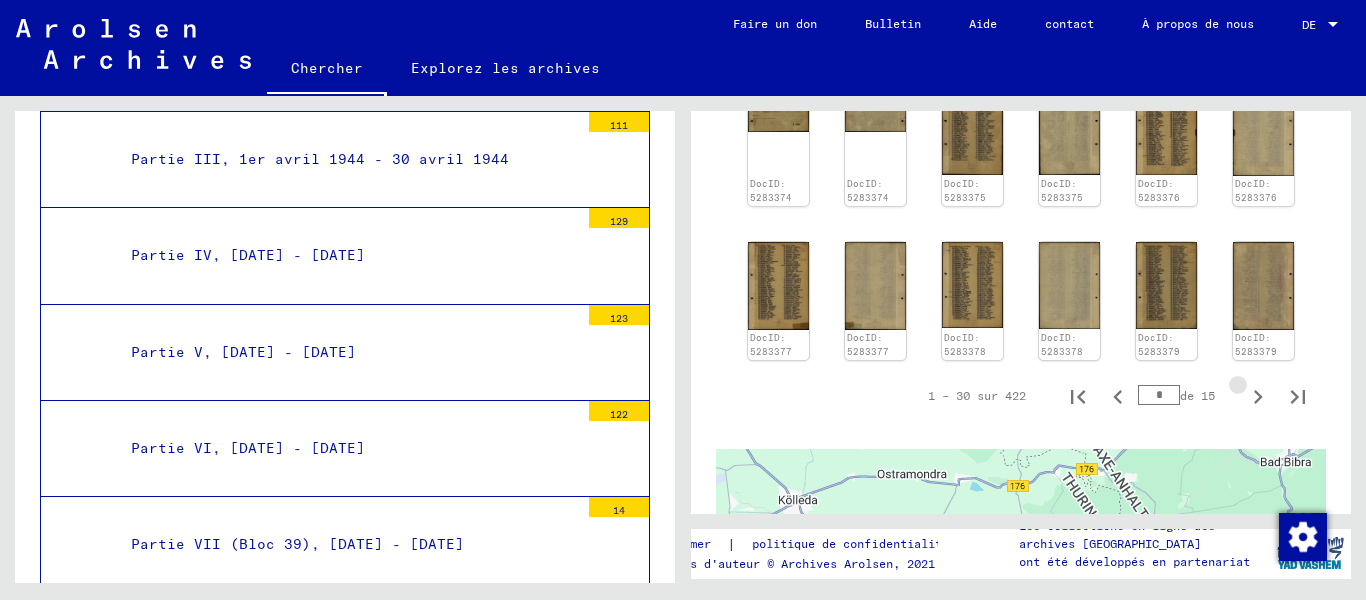 type on "*" 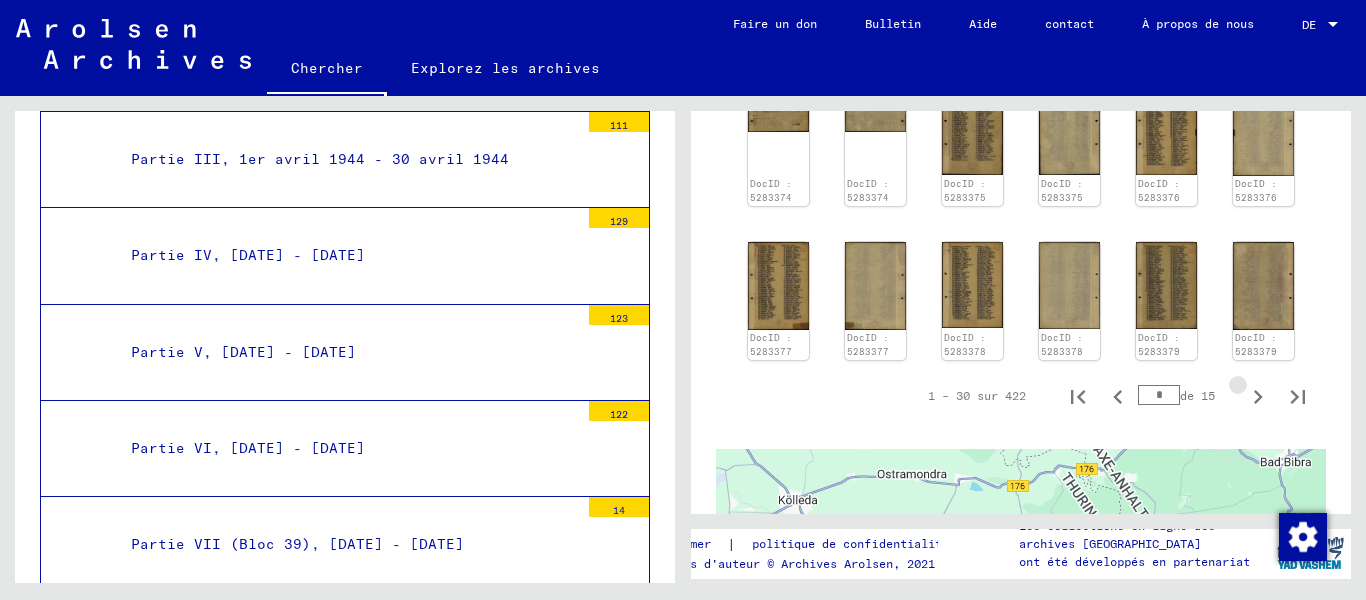type on "*" 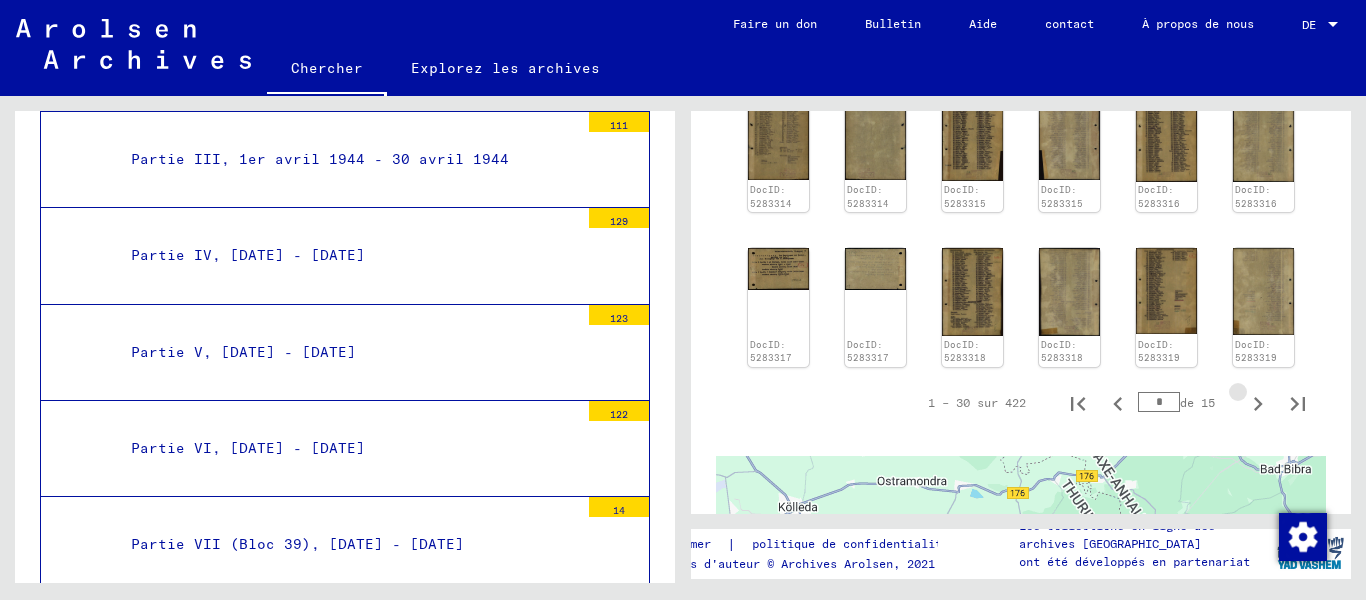 click 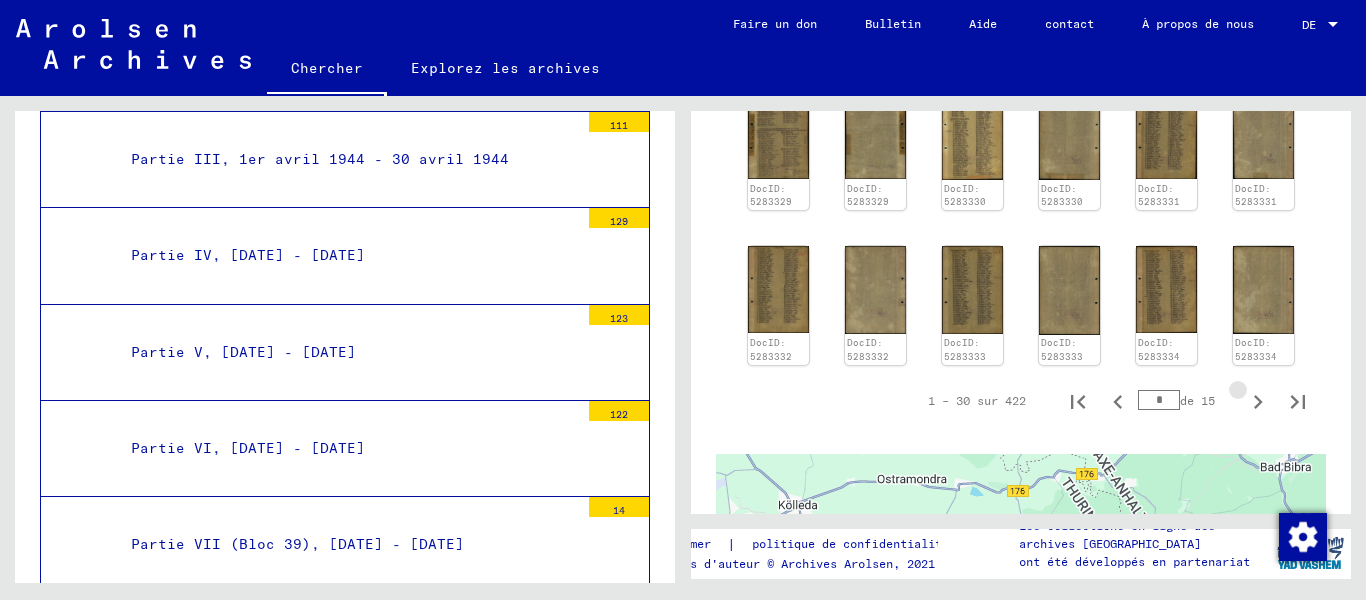 click 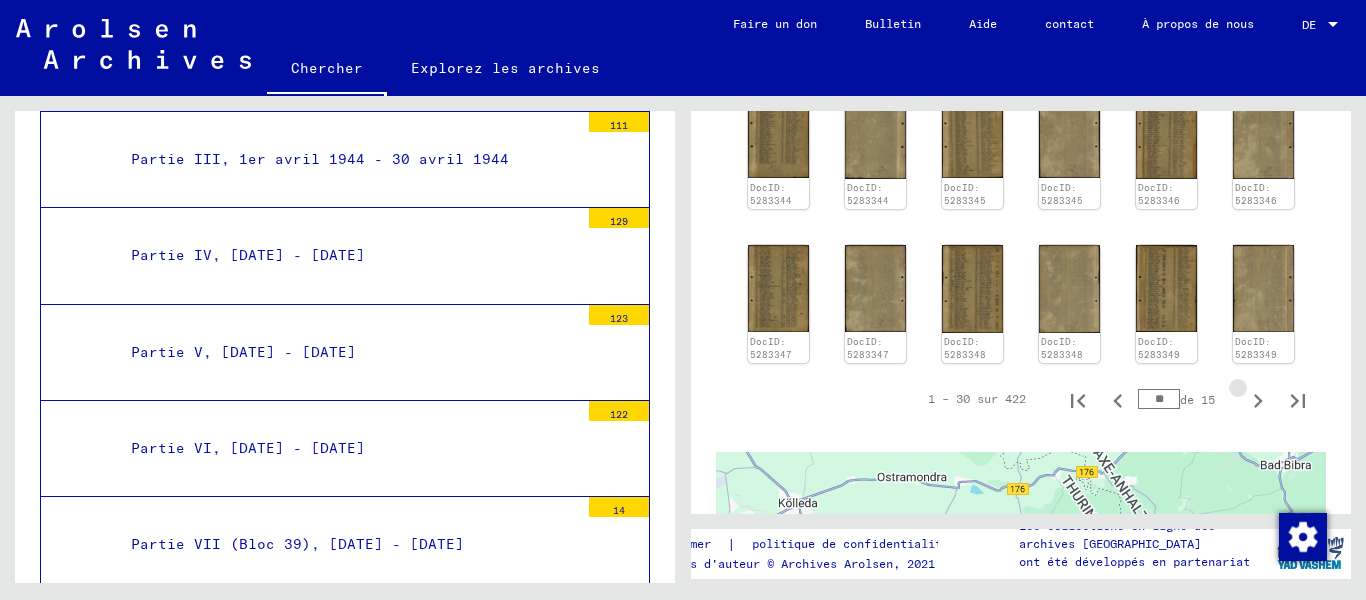click 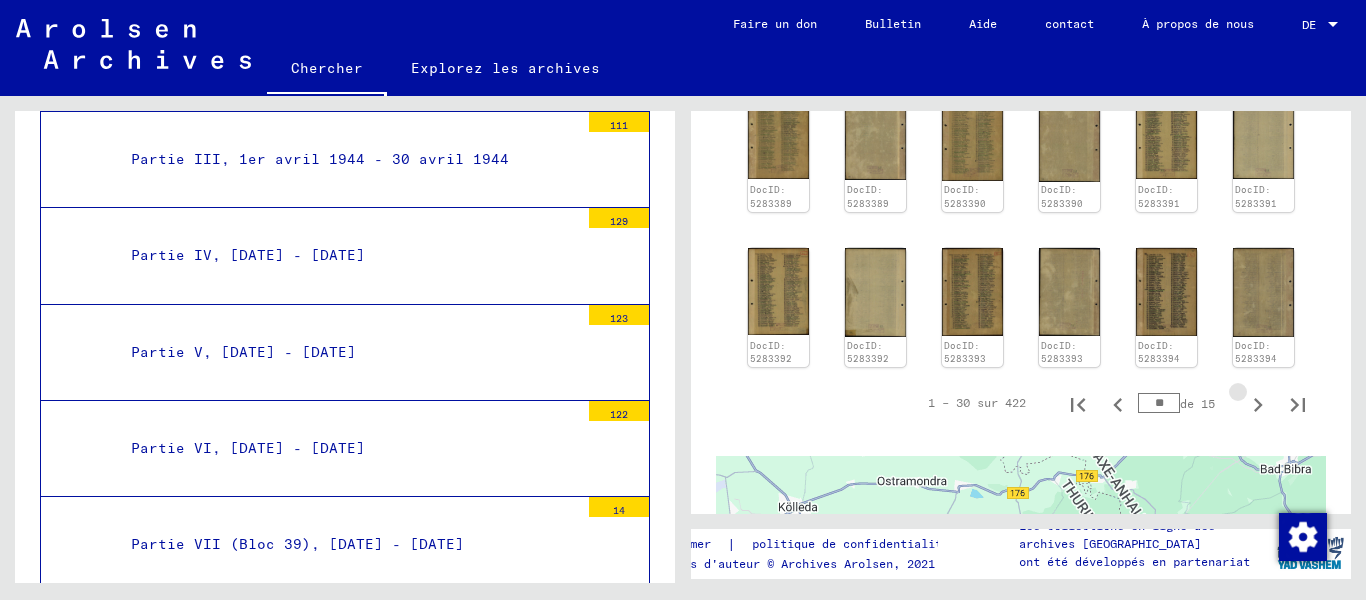 click 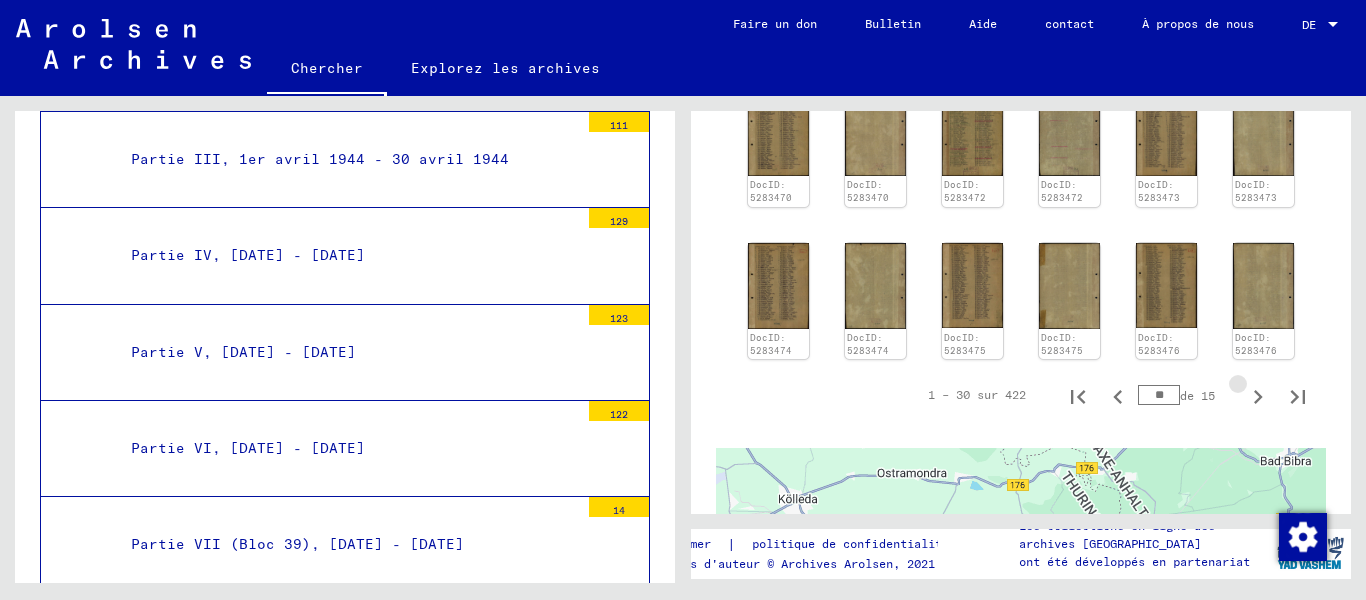 click 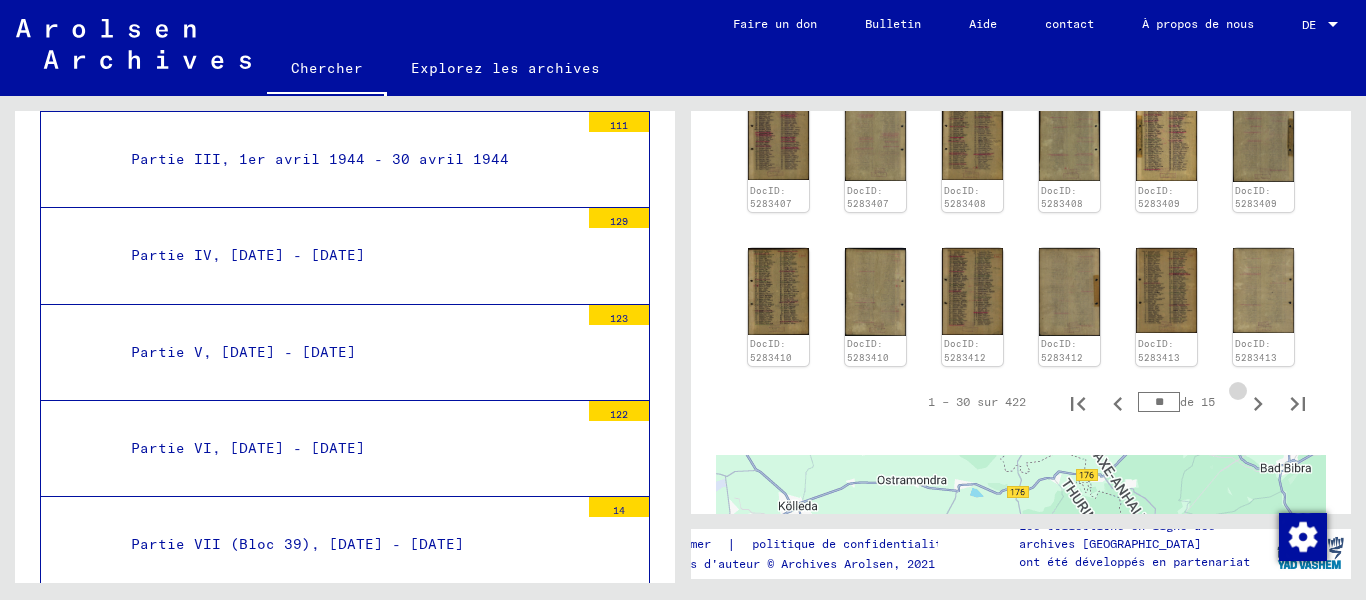 type on "**" 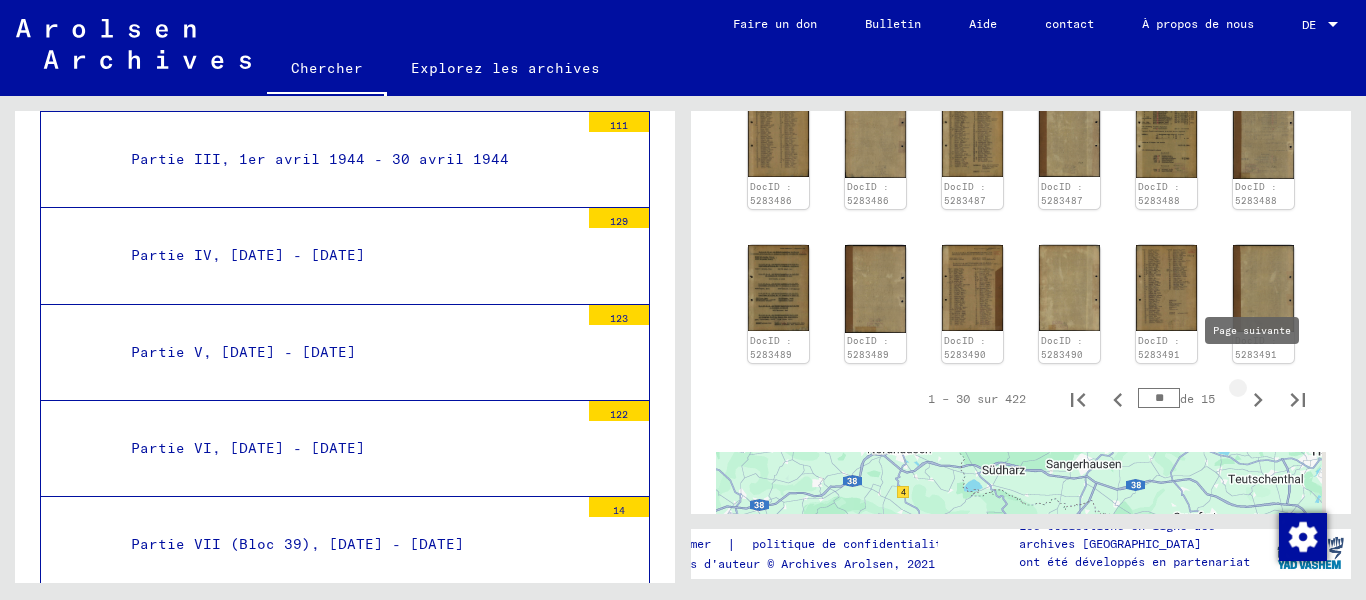 click 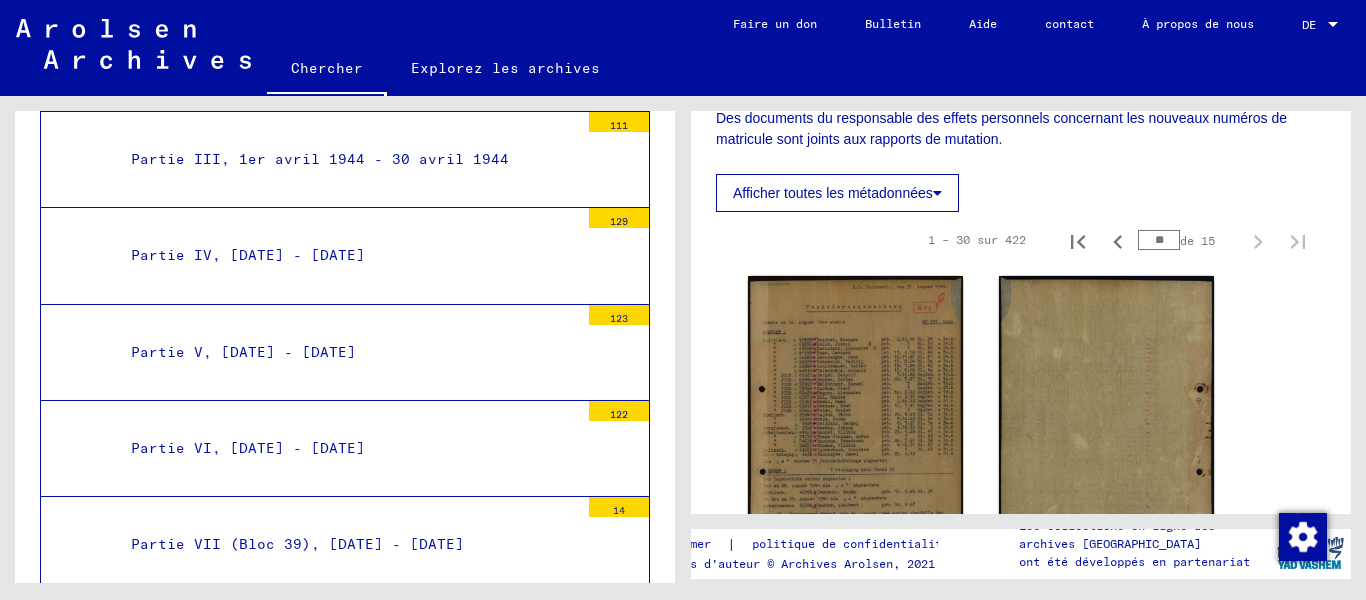 scroll, scrollTop: 701, scrollLeft: 0, axis: vertical 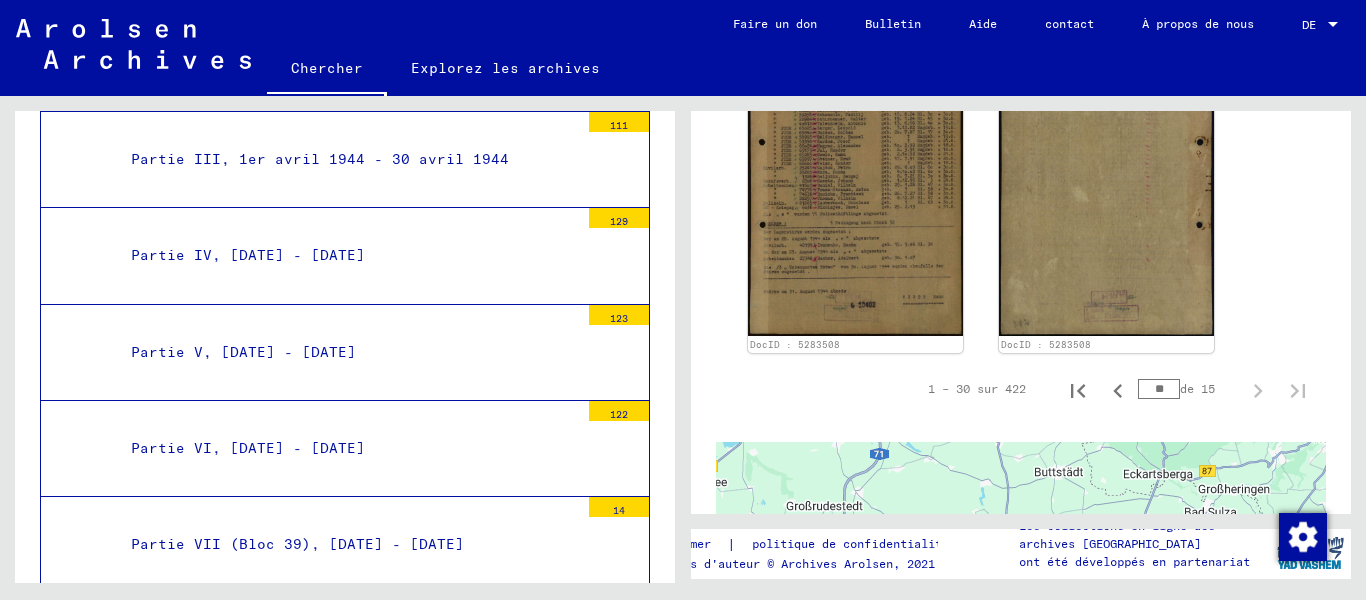 click on "Partie VIII, 1er août 1944 - 31 août 1944" at bounding box center (315, 641) 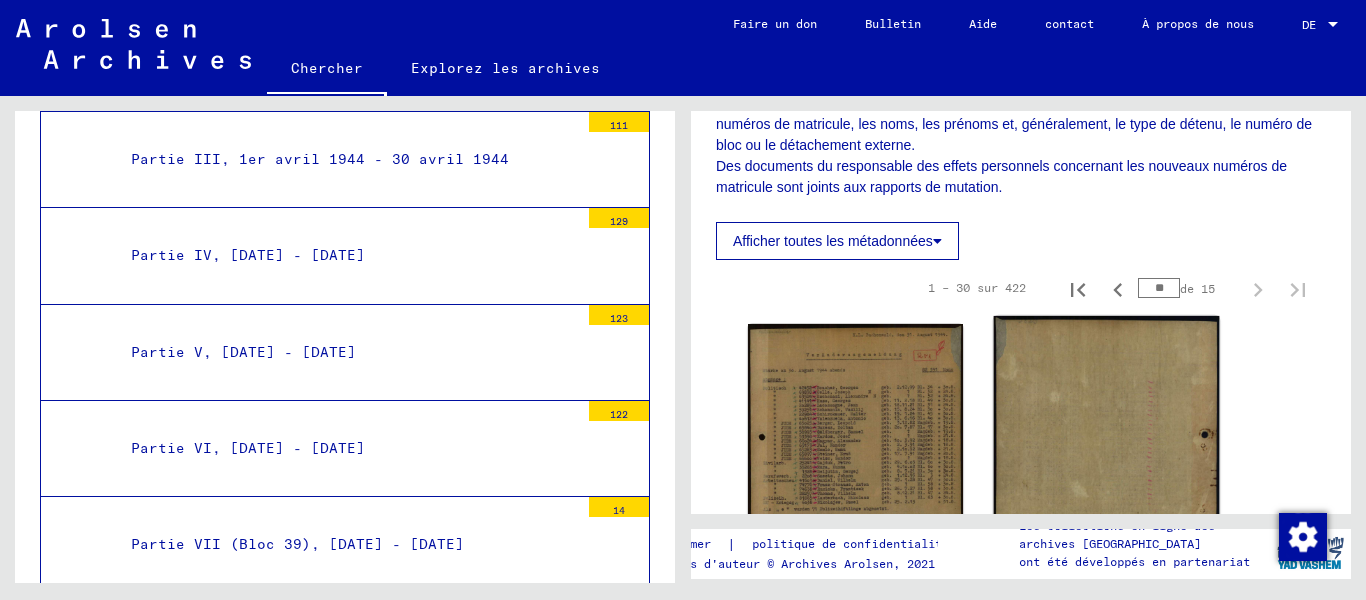 scroll, scrollTop: 401, scrollLeft: 0, axis: vertical 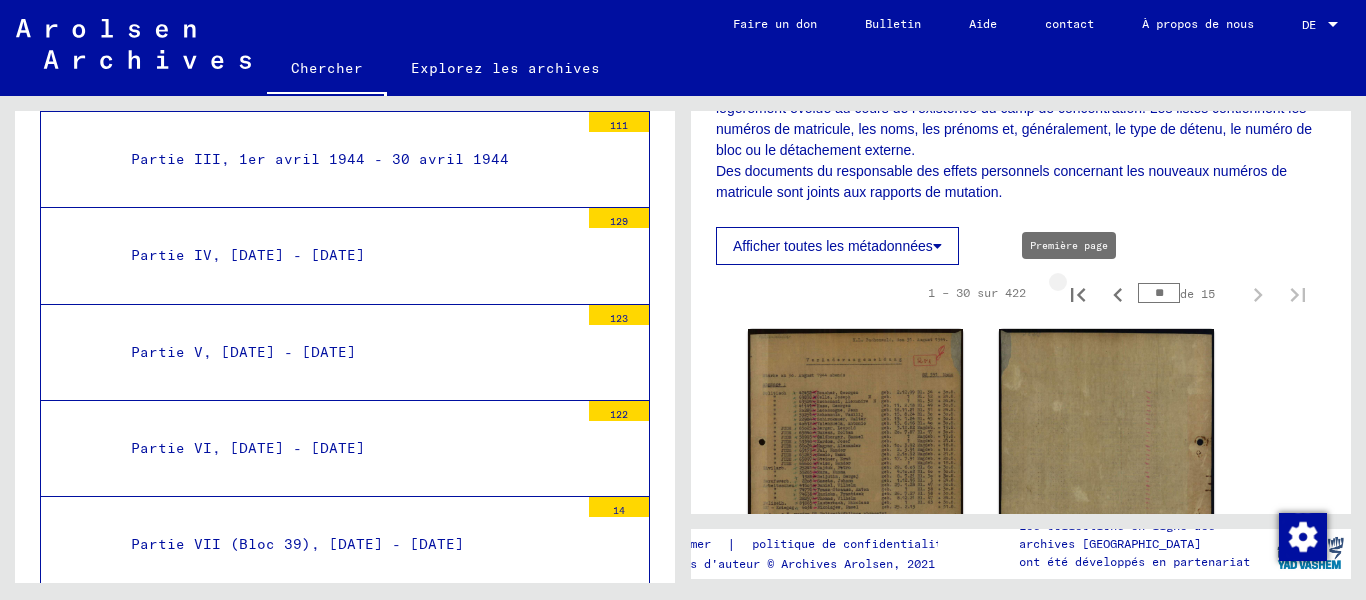 click 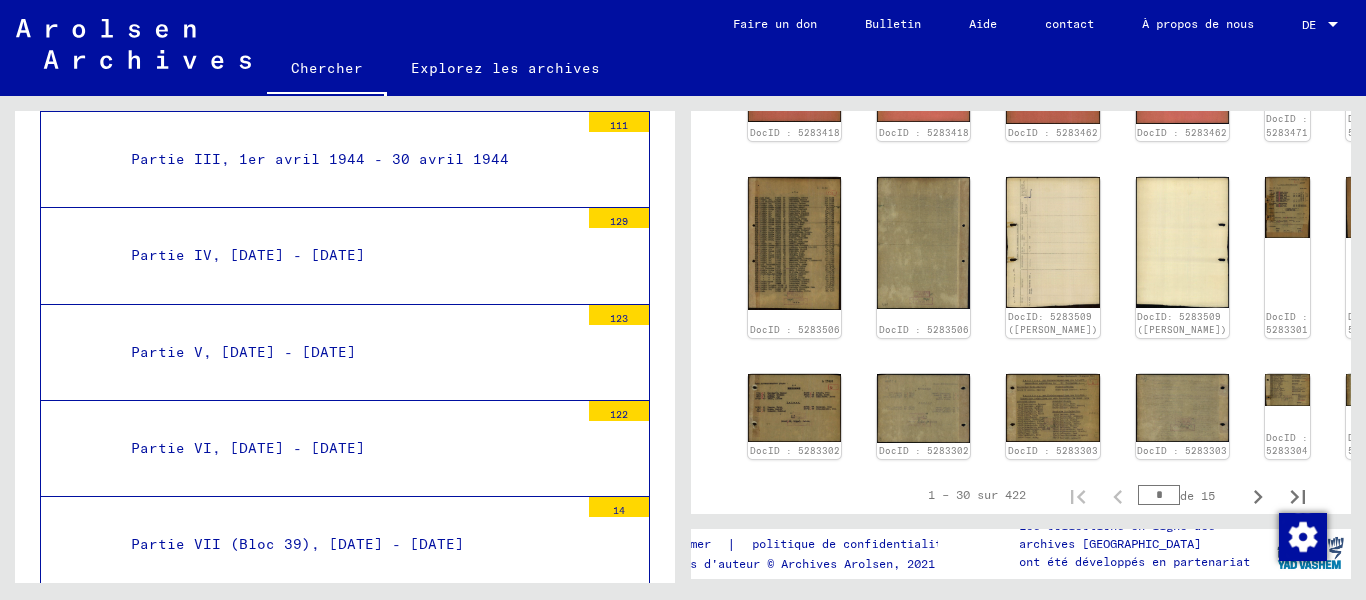 scroll, scrollTop: 1201, scrollLeft: 0, axis: vertical 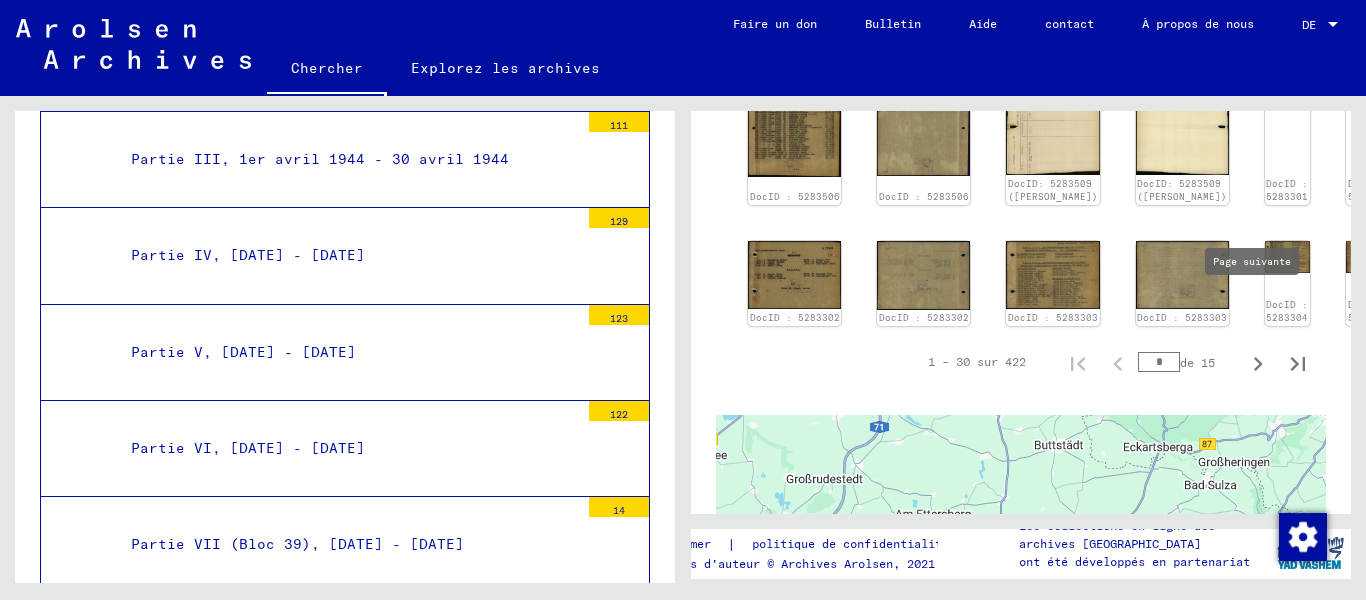 click 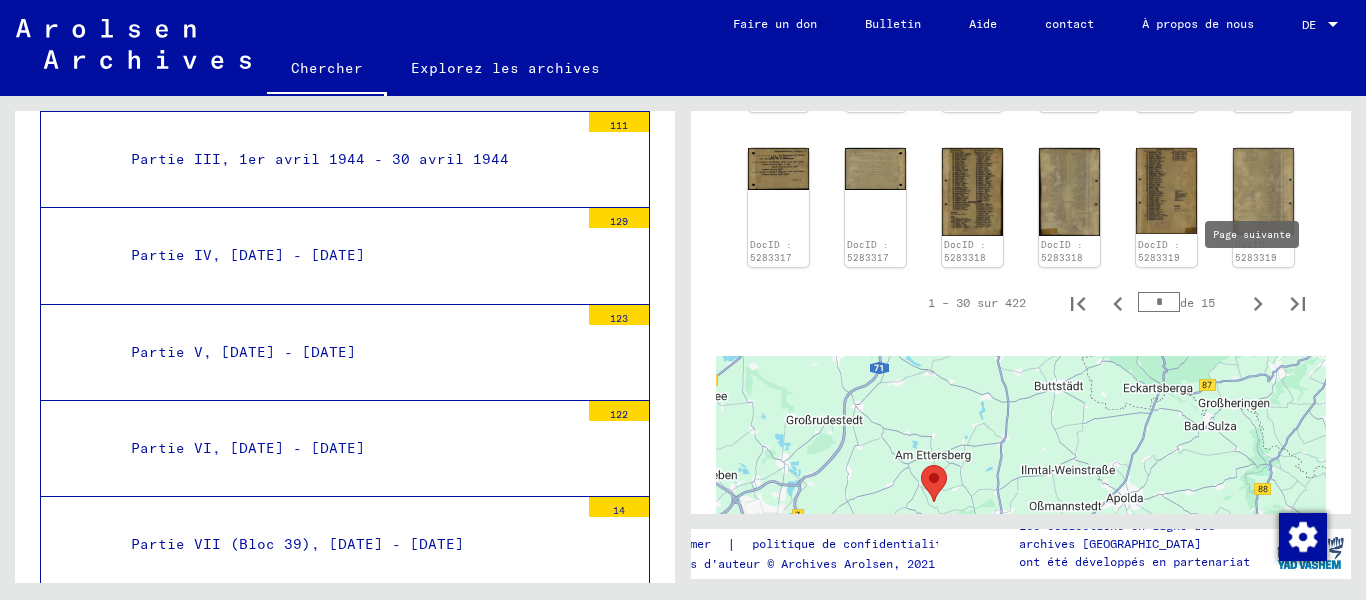 click 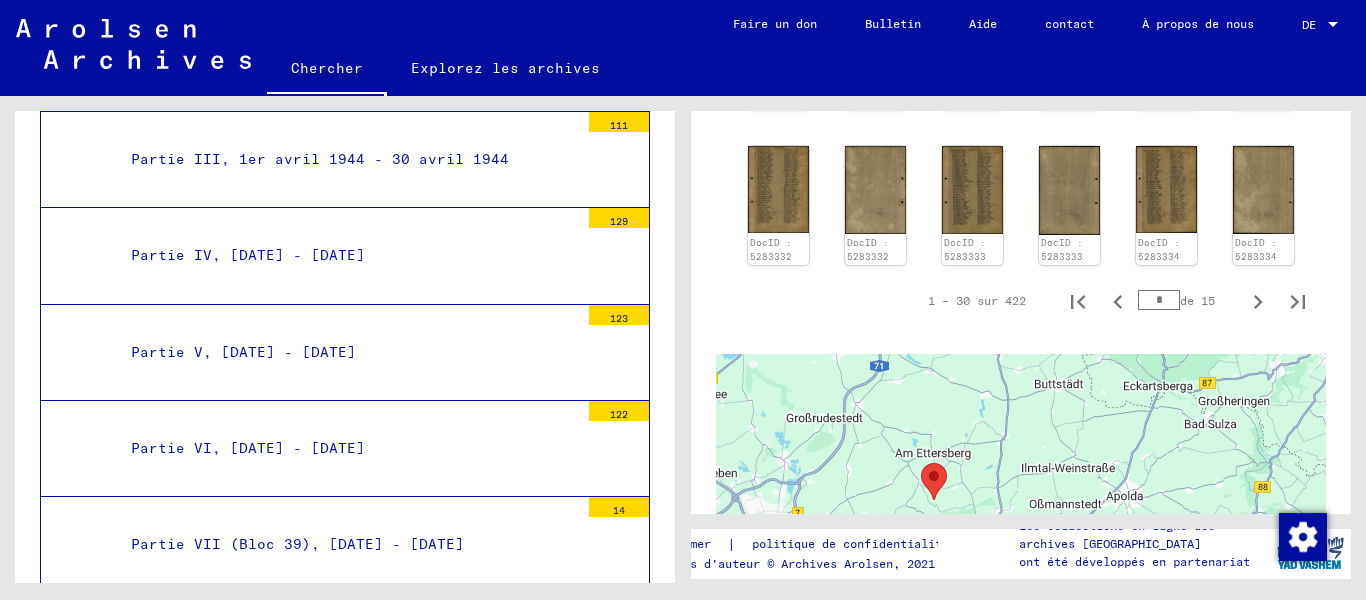click 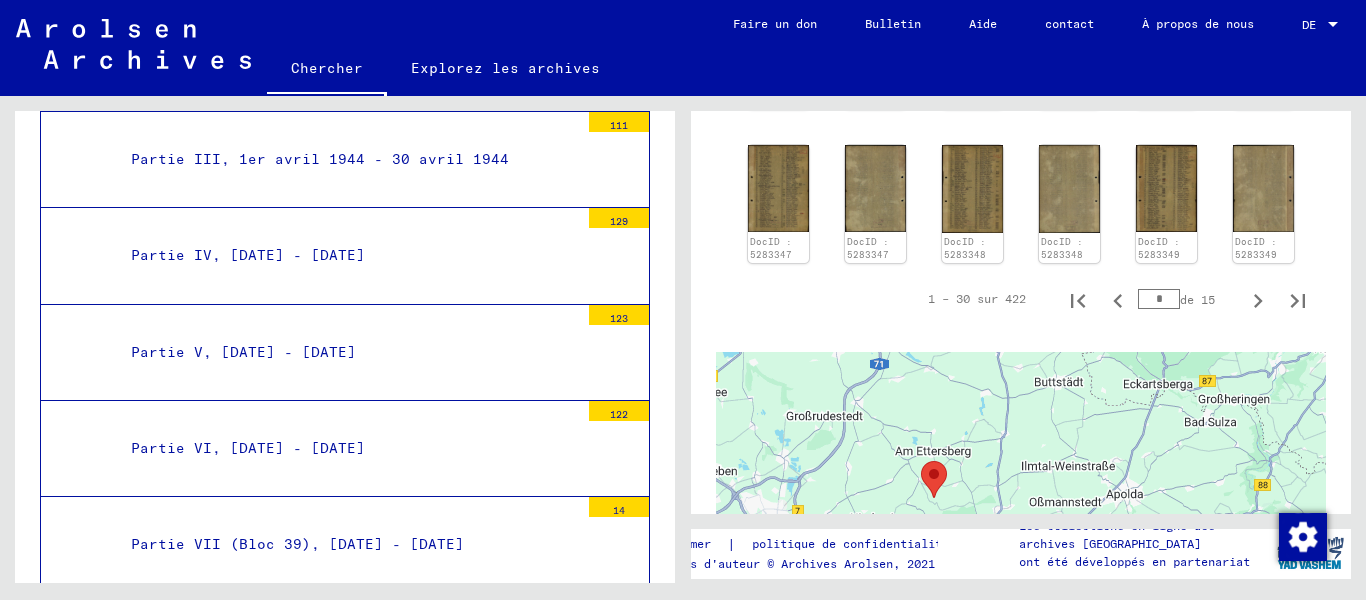 click 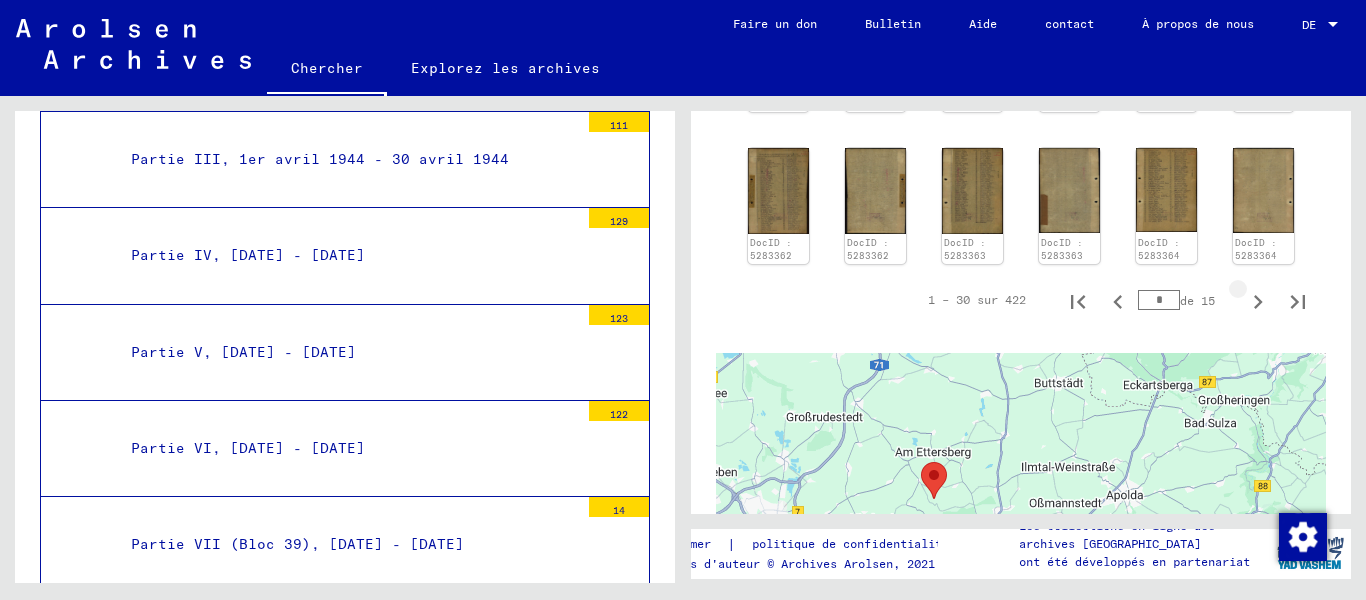 click 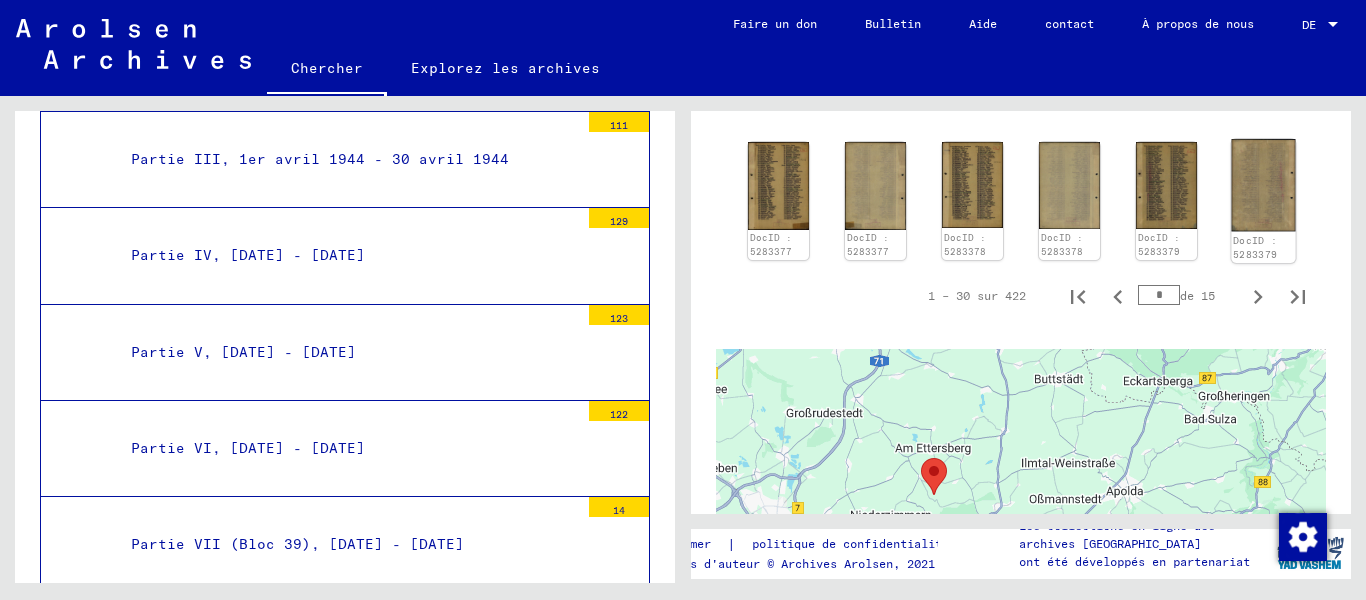 click 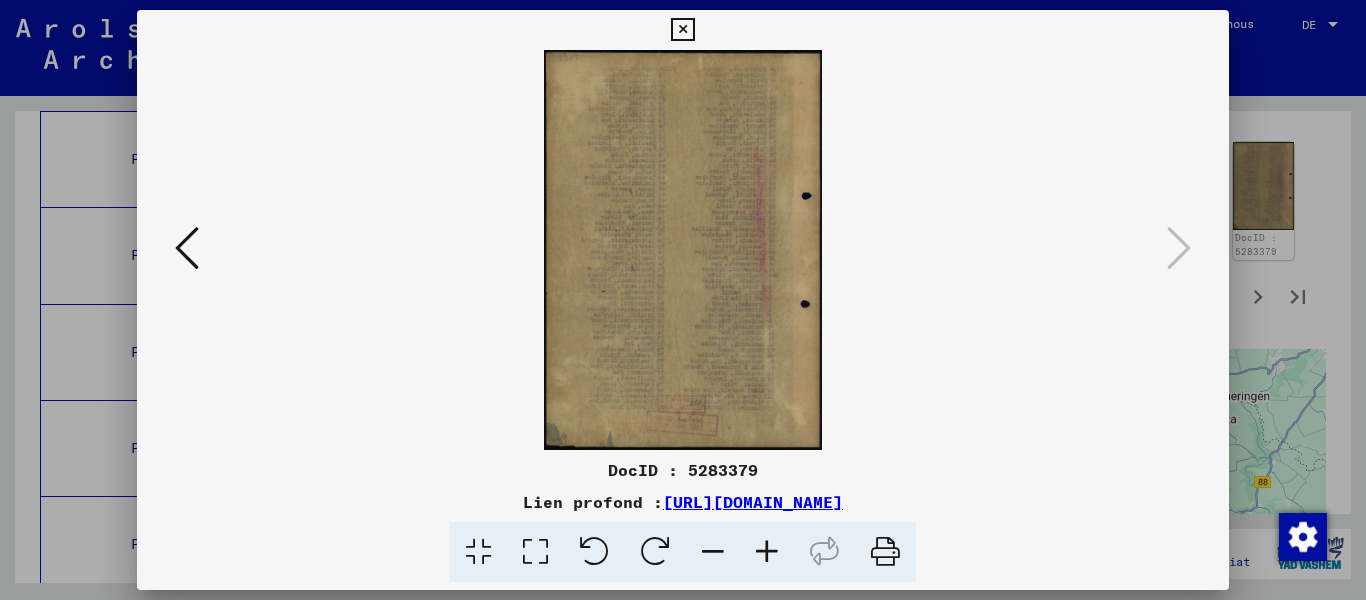 click at bounding box center [1179, 248] 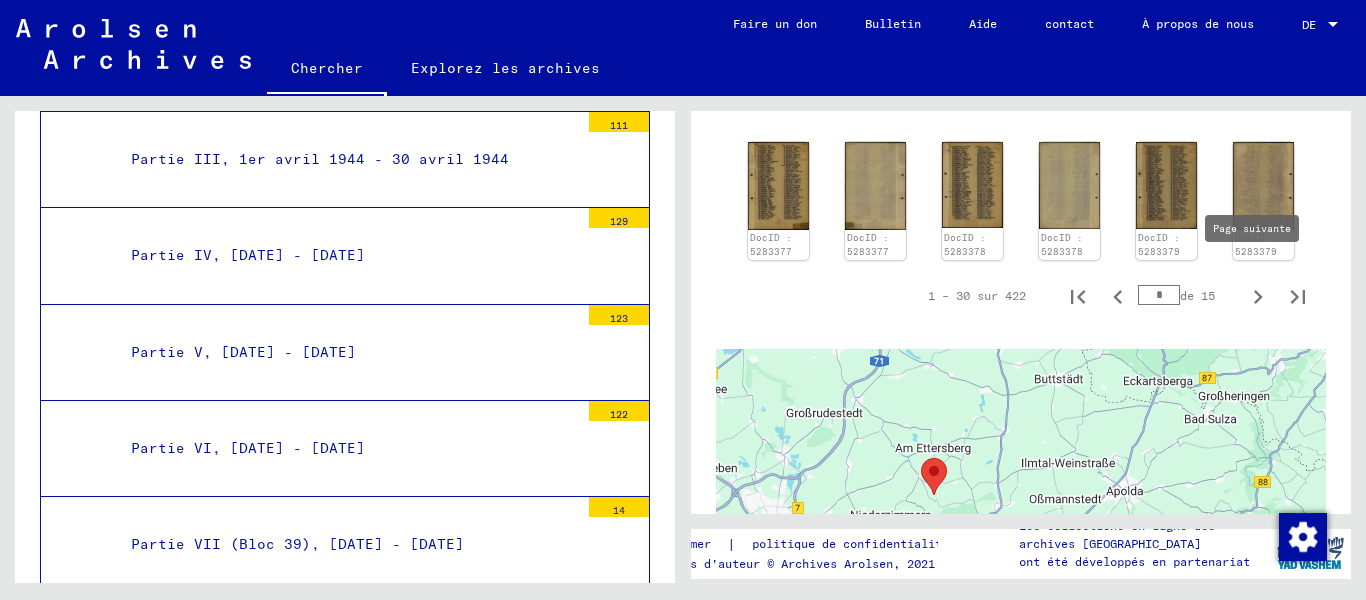 click 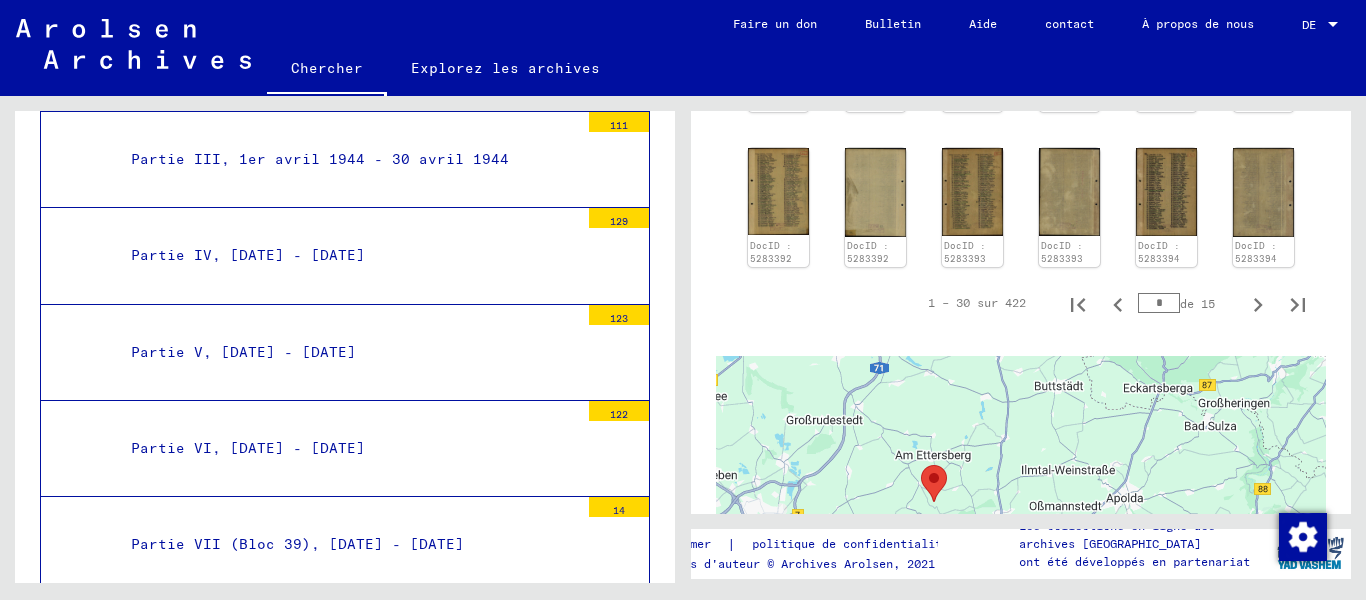 click 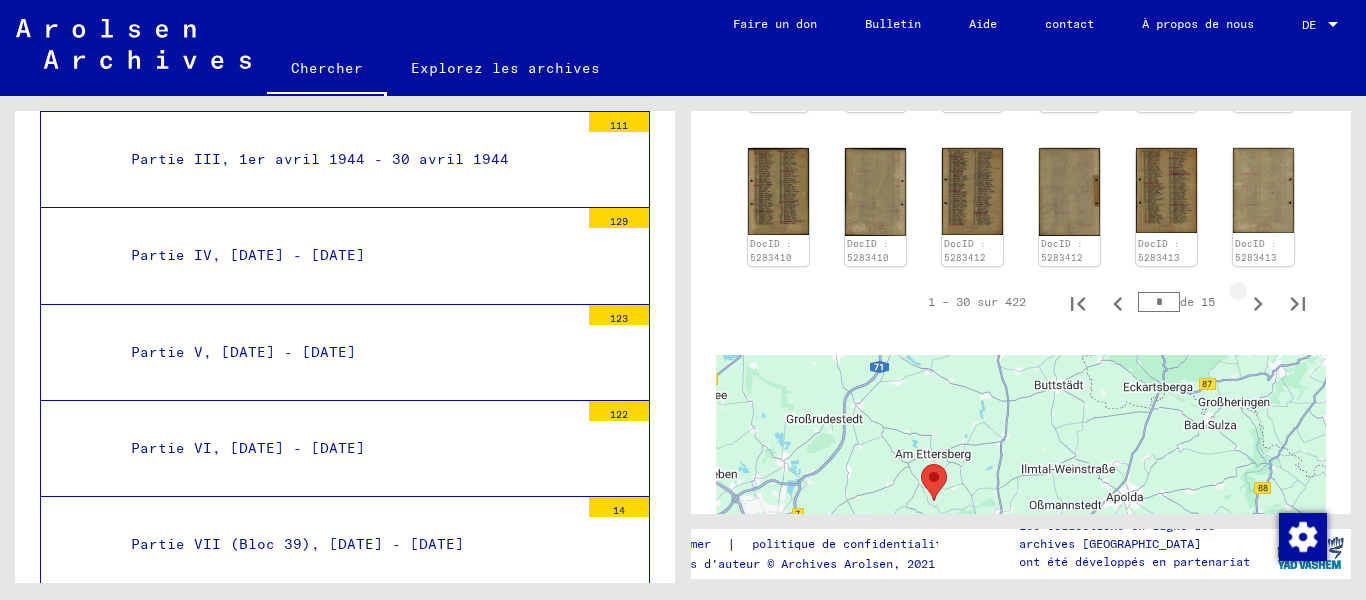 click 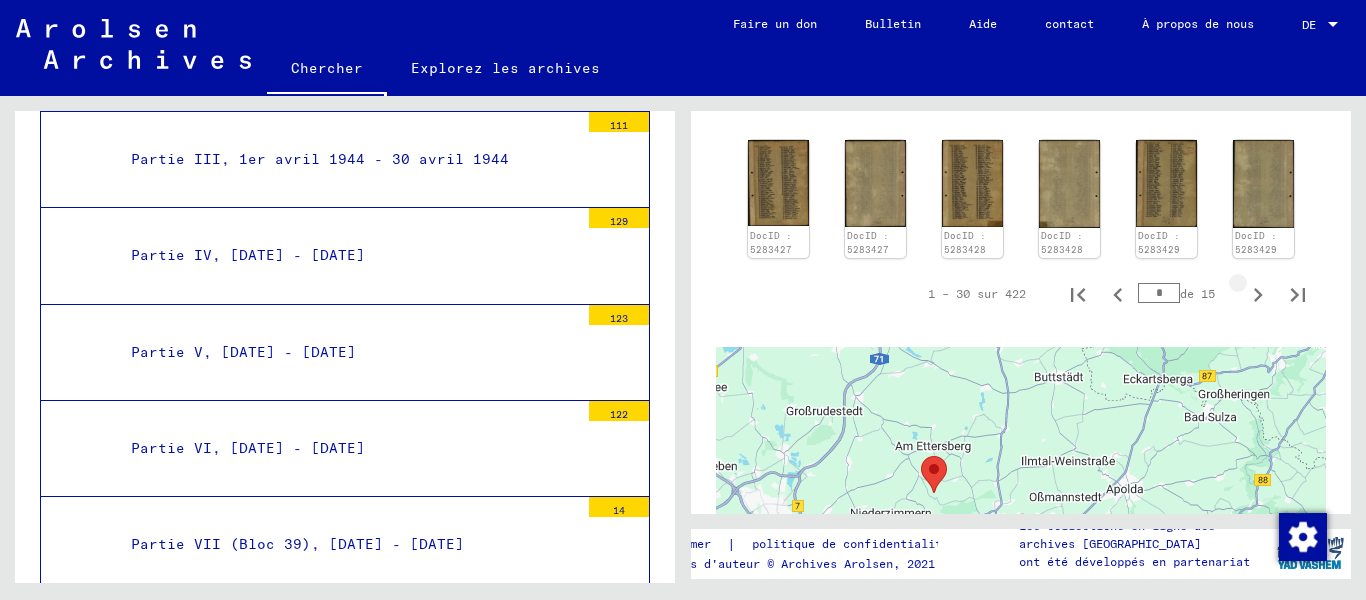 click 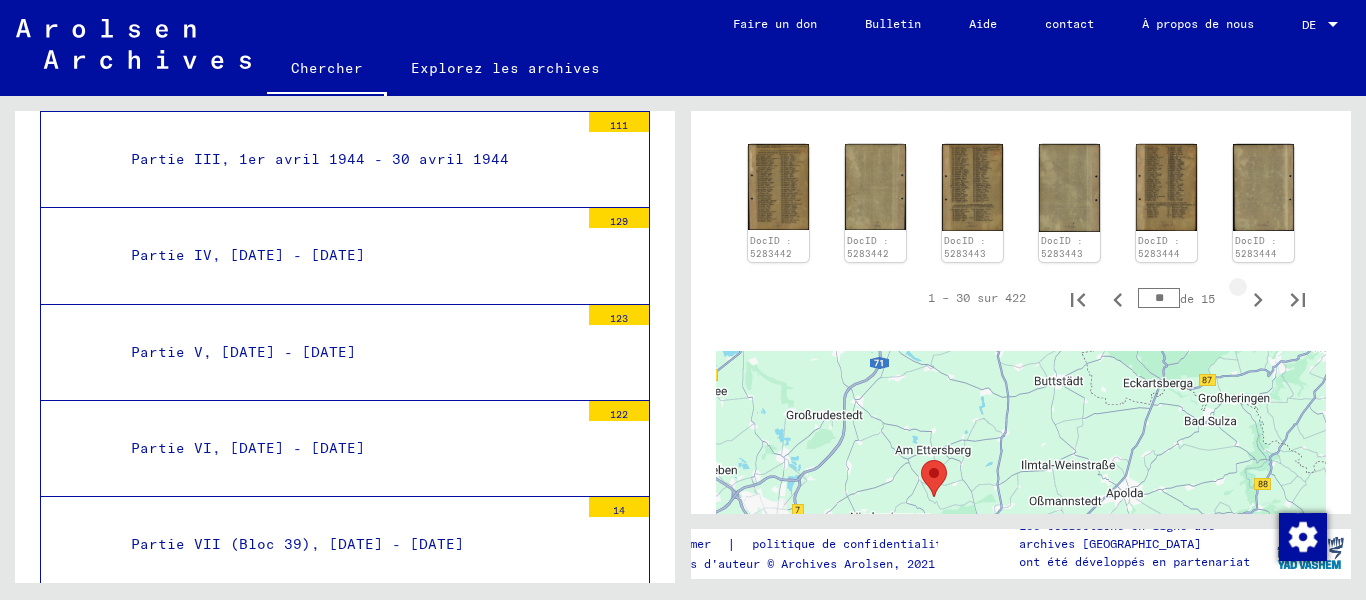 click 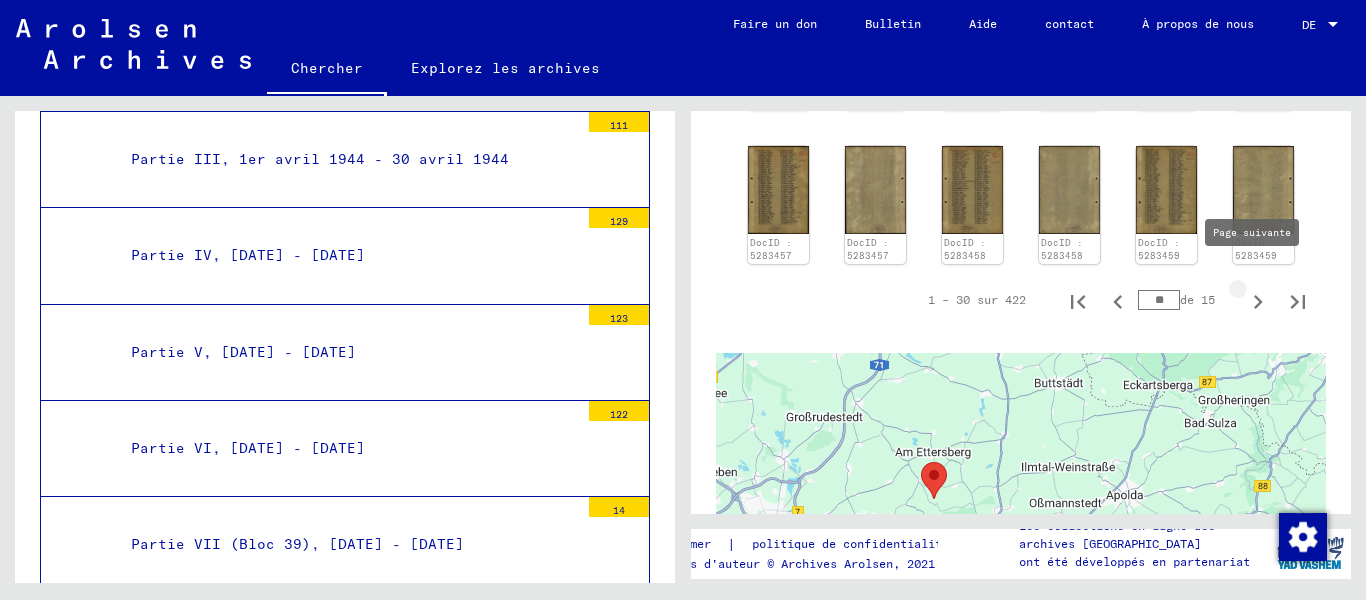click 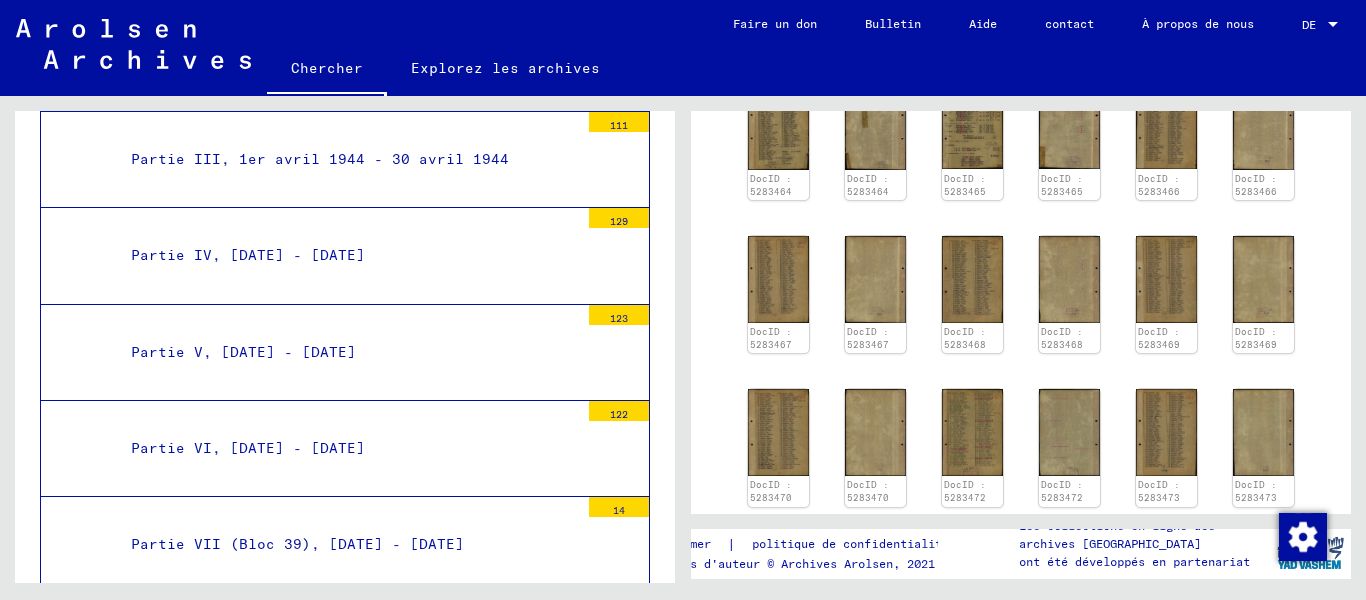 scroll, scrollTop: 401, scrollLeft: 0, axis: vertical 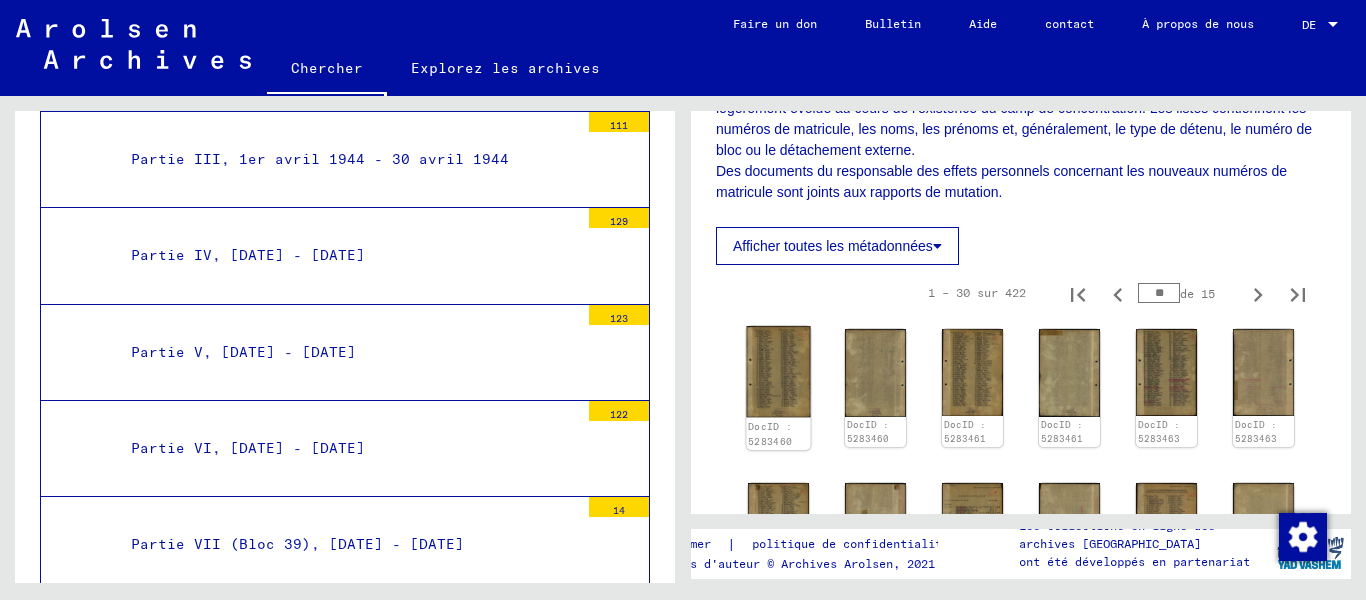click 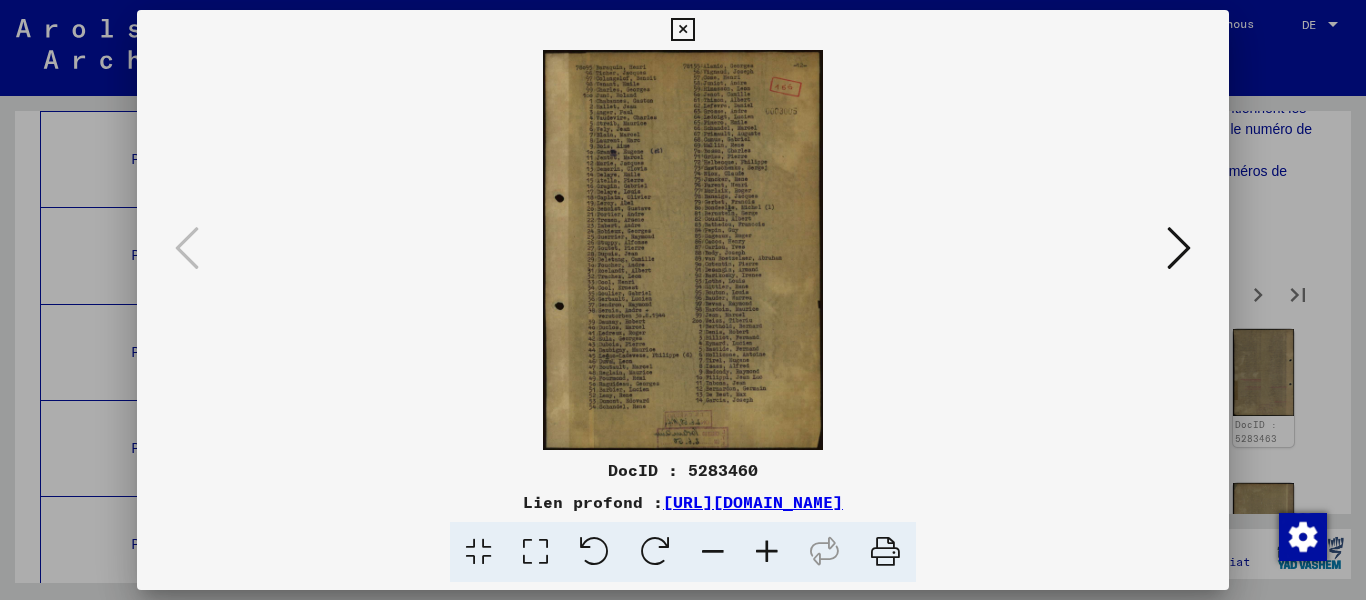 click at bounding box center [1179, 248] 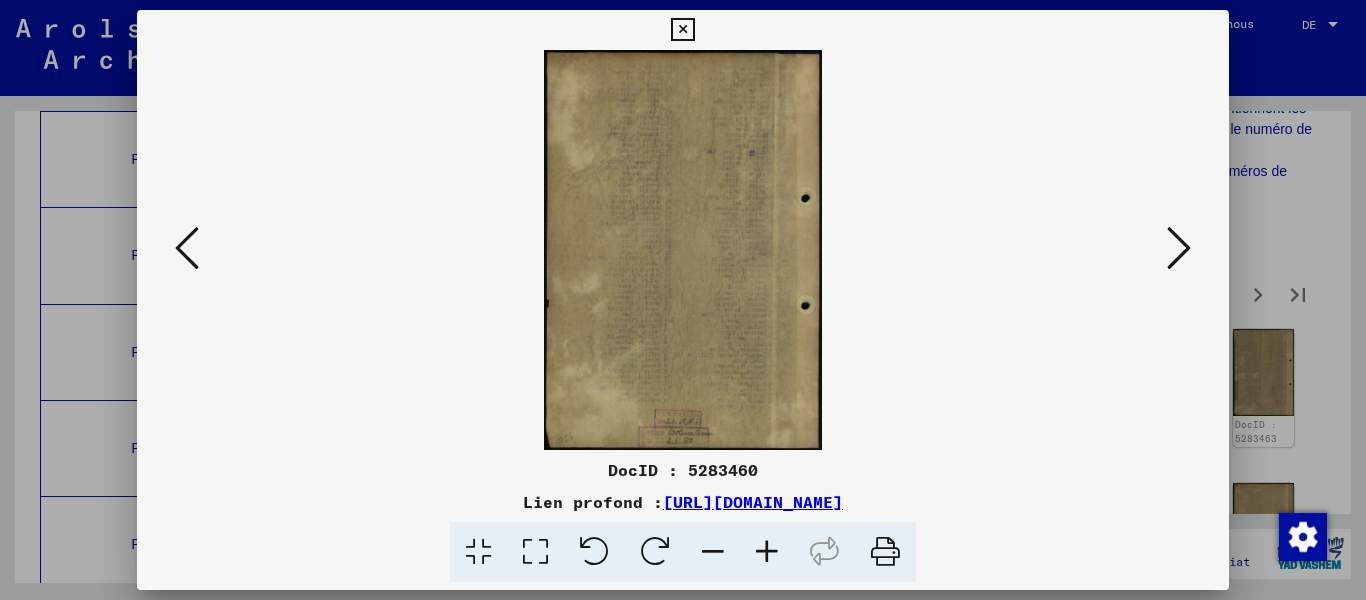click at bounding box center (1179, 248) 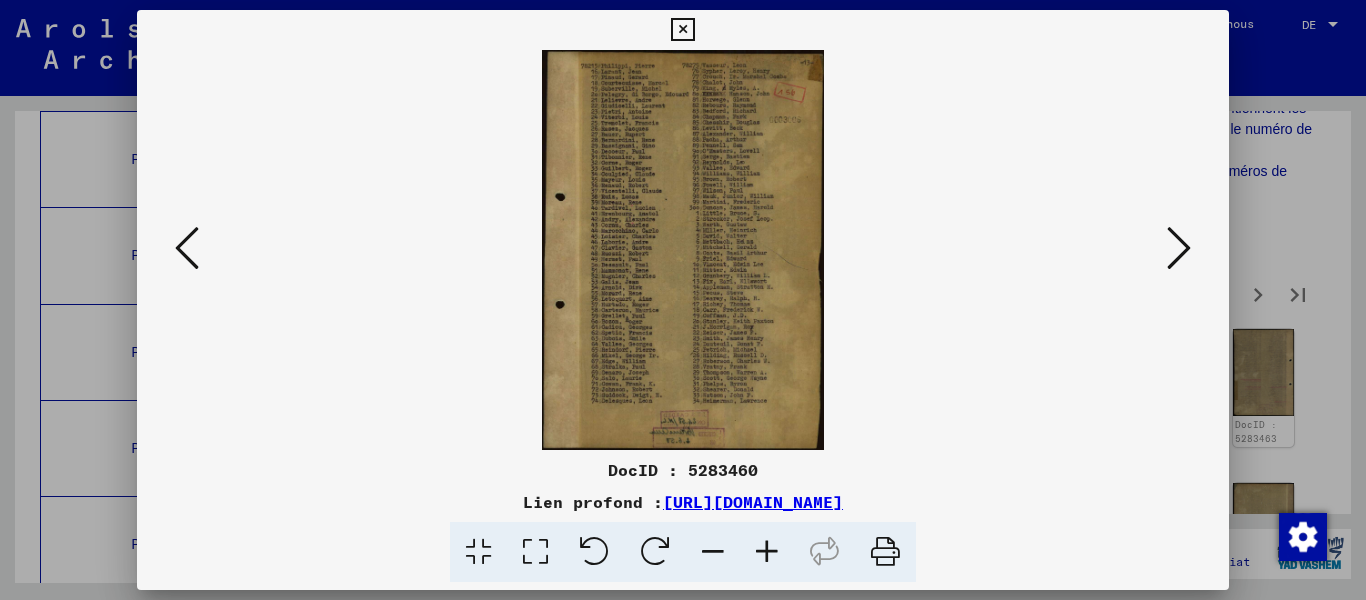 click at bounding box center [1179, 248] 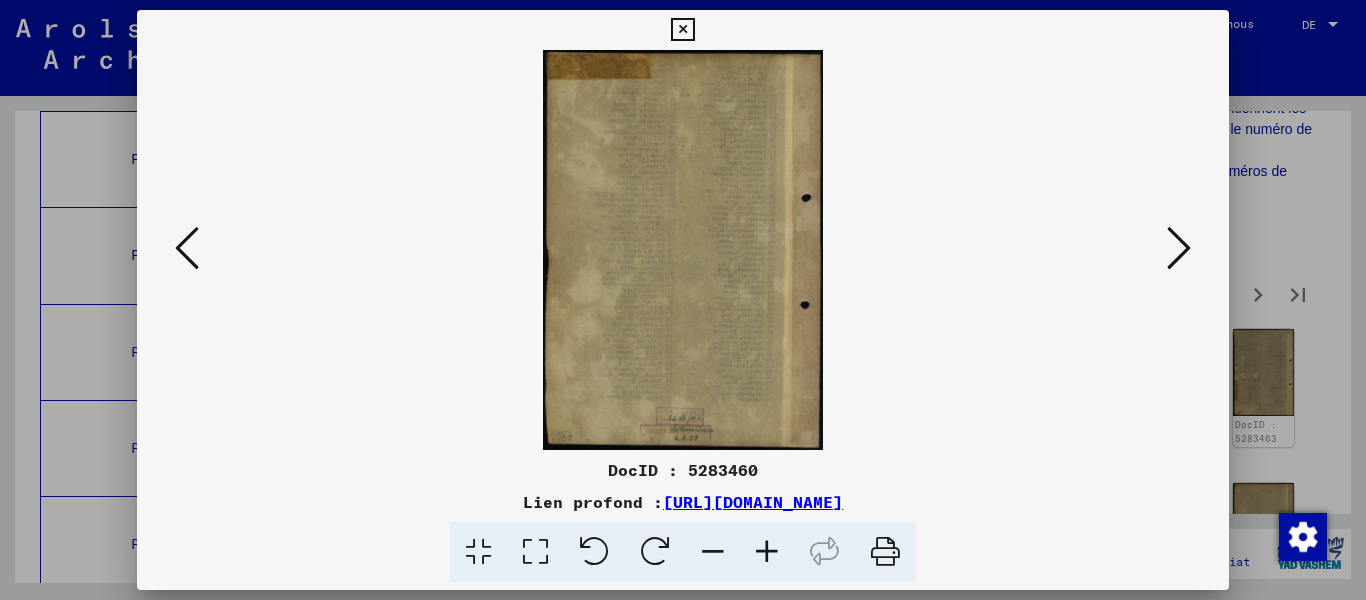 click at bounding box center (1179, 248) 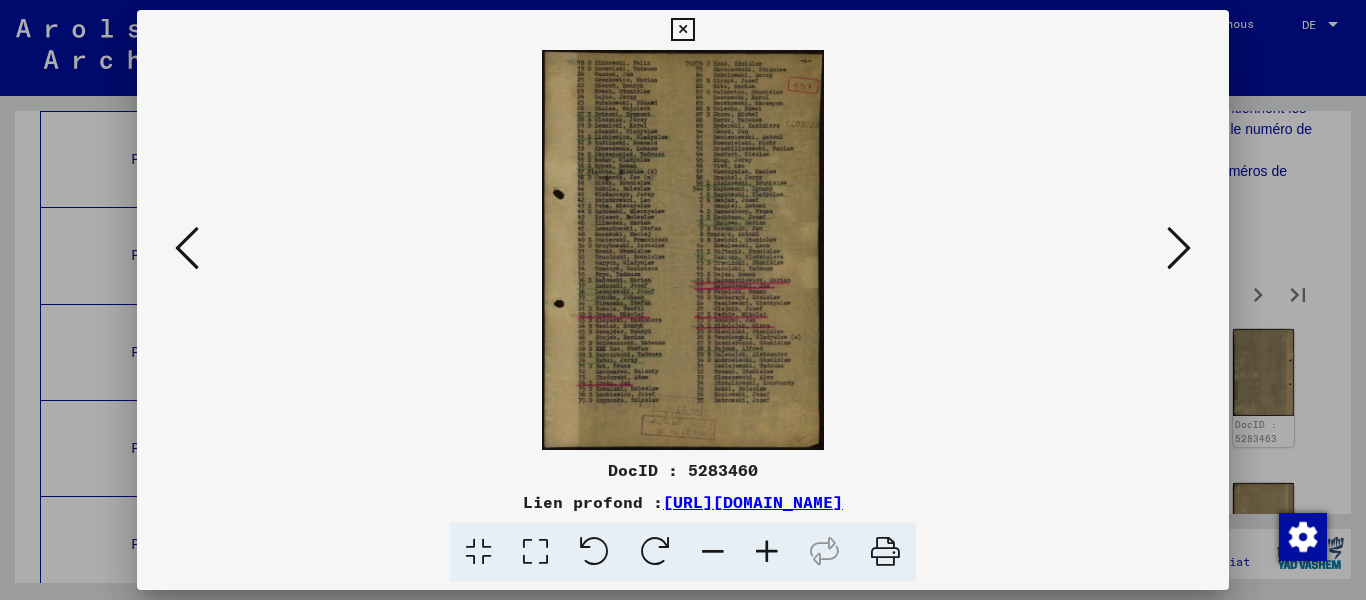 click at bounding box center (1179, 248) 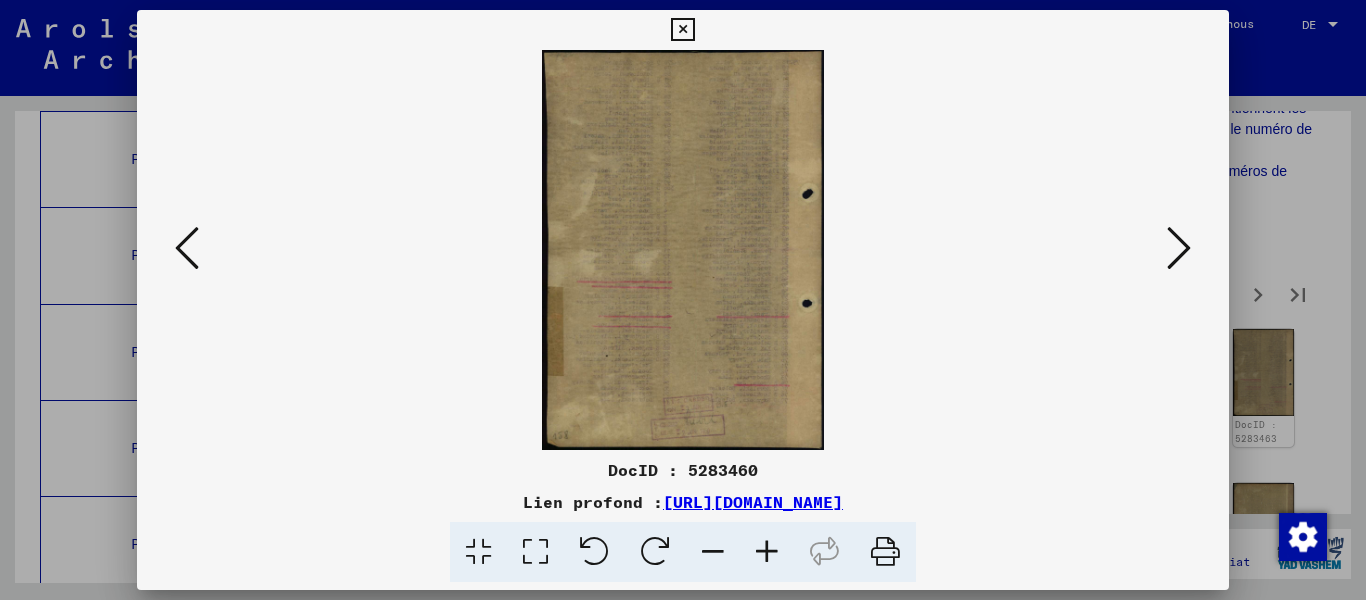 click at bounding box center [1179, 248] 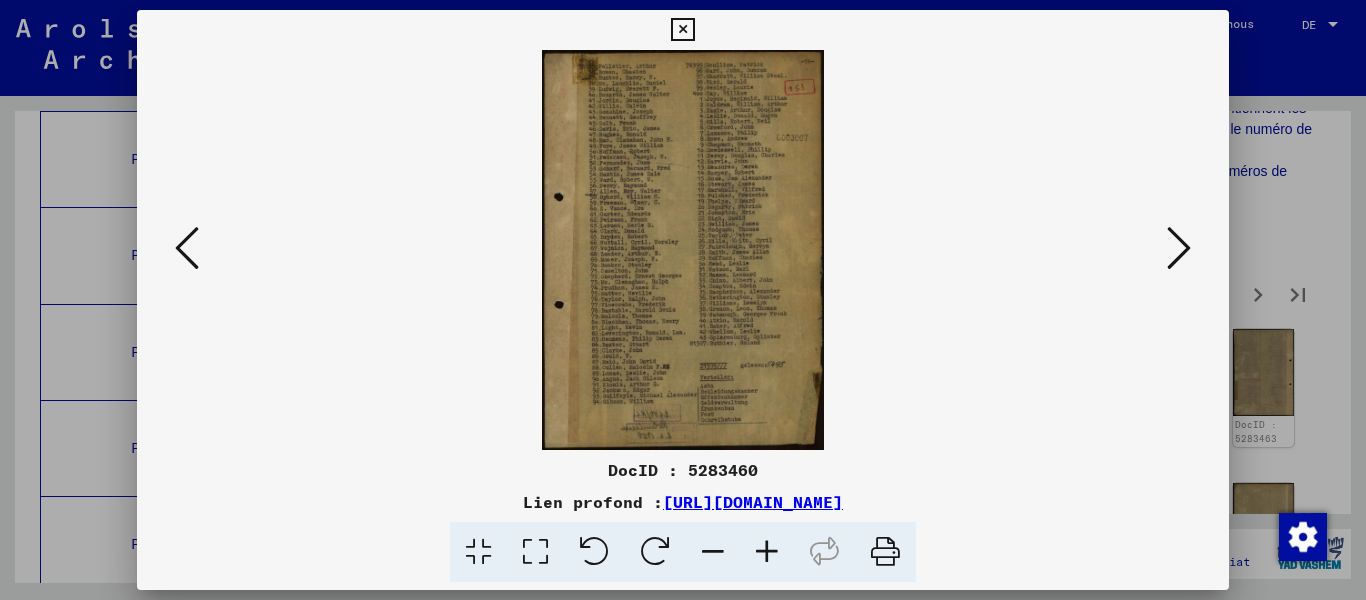 click at bounding box center [1179, 248] 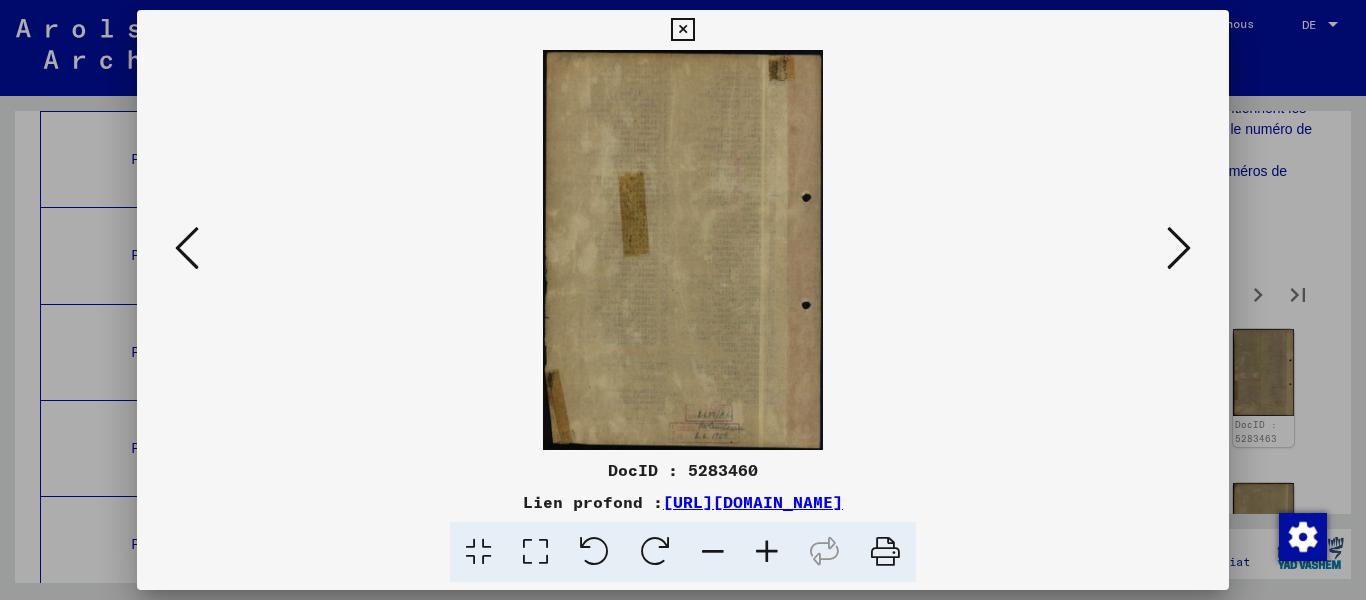 click at bounding box center (1179, 248) 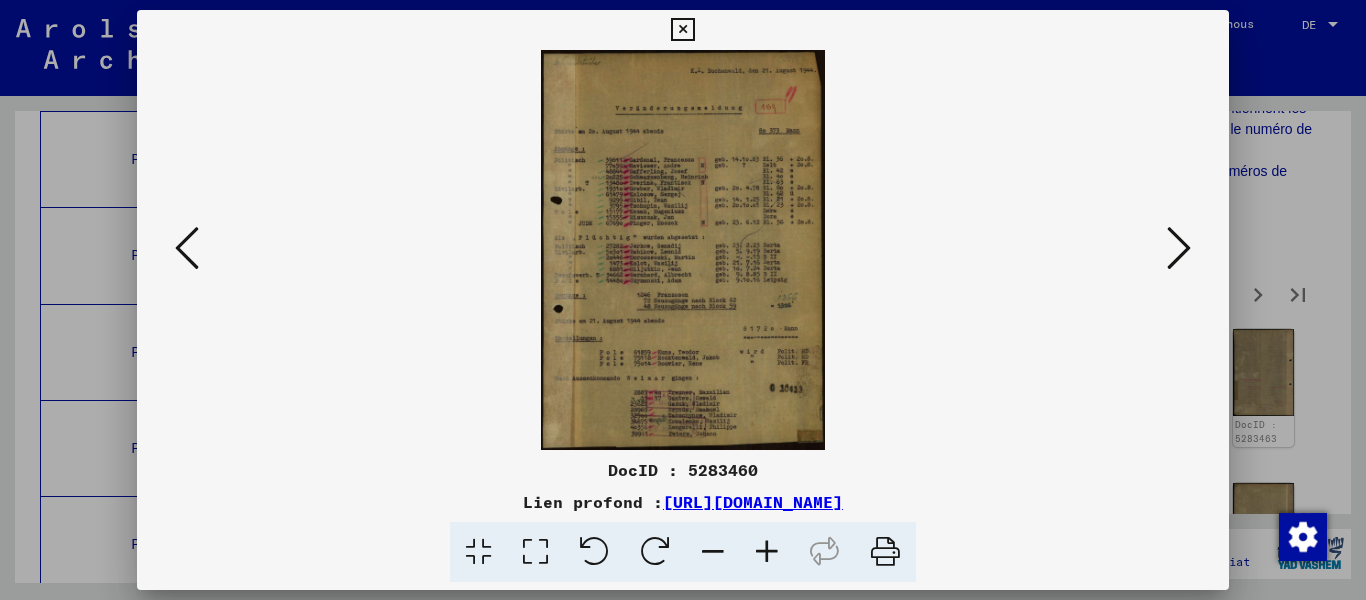 click at bounding box center [1179, 248] 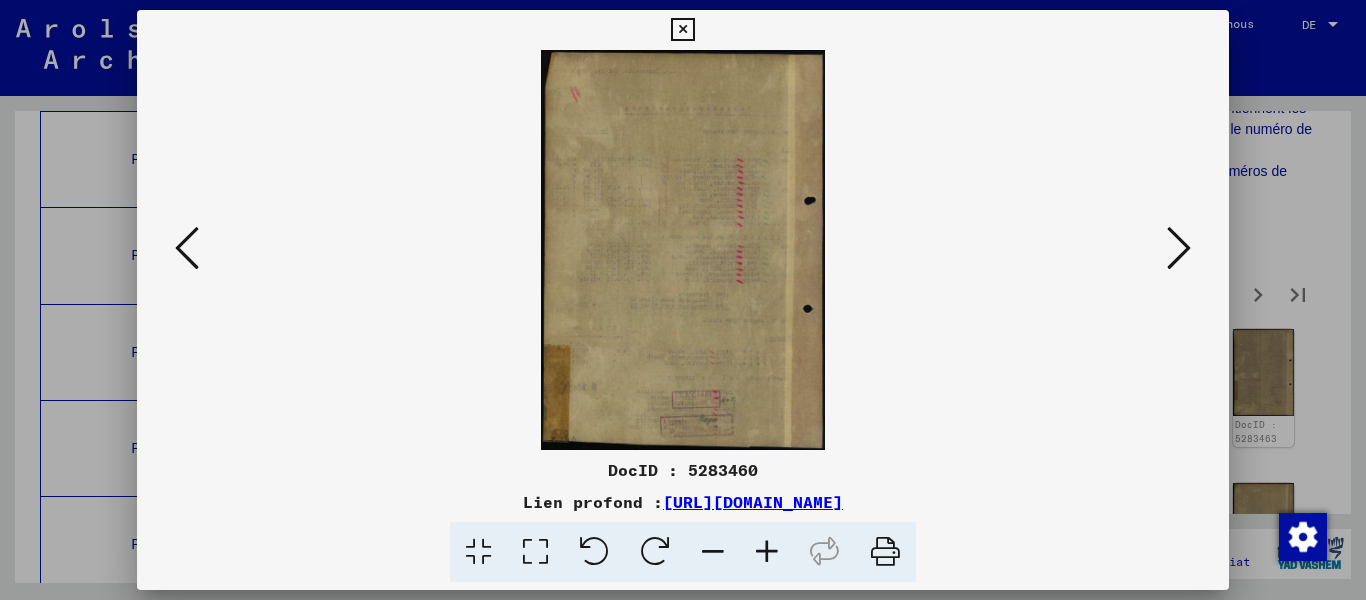click at bounding box center [1179, 248] 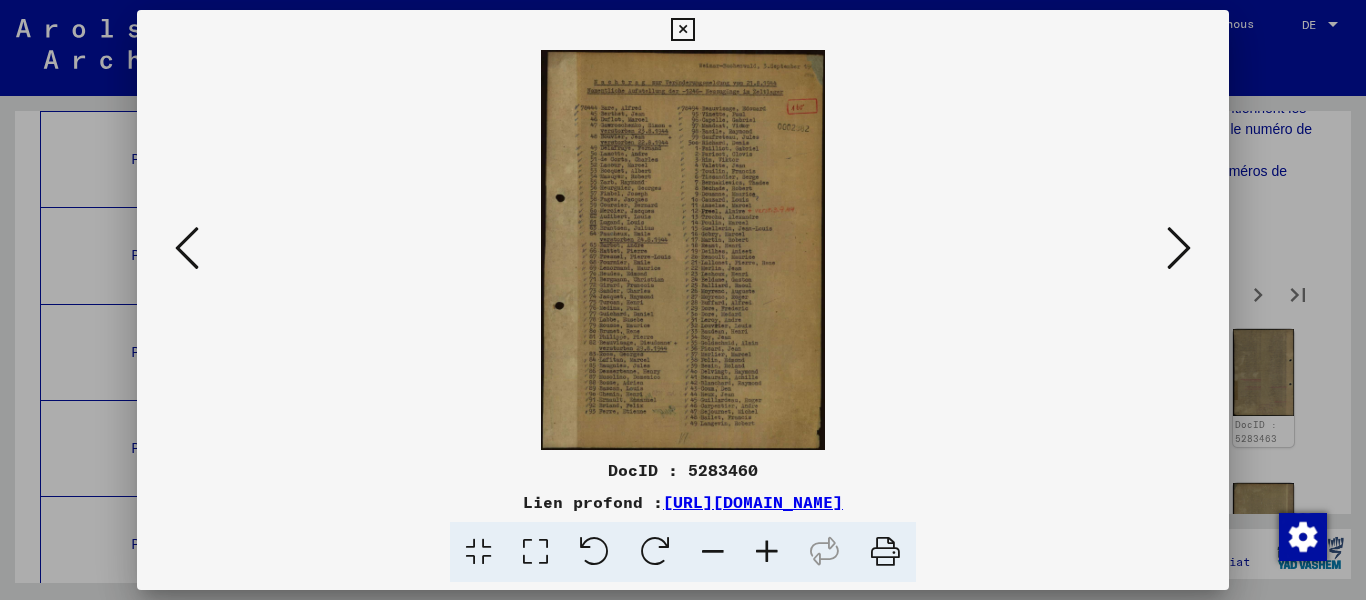 click at bounding box center [1179, 248] 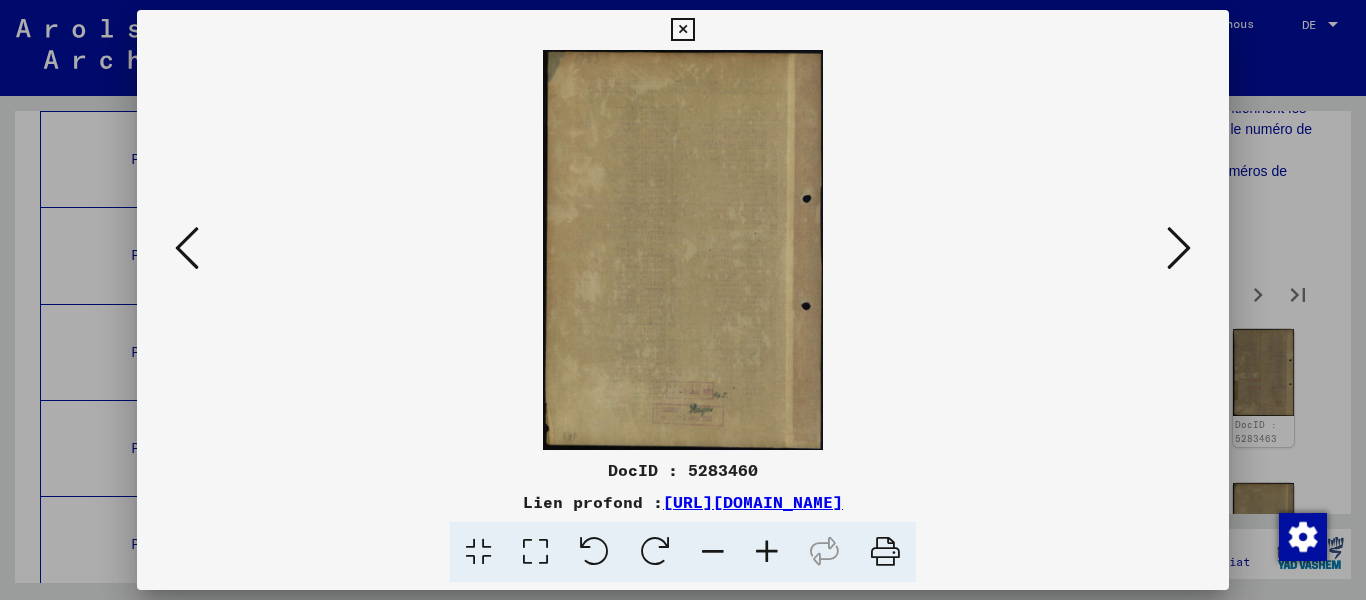click at bounding box center (1179, 248) 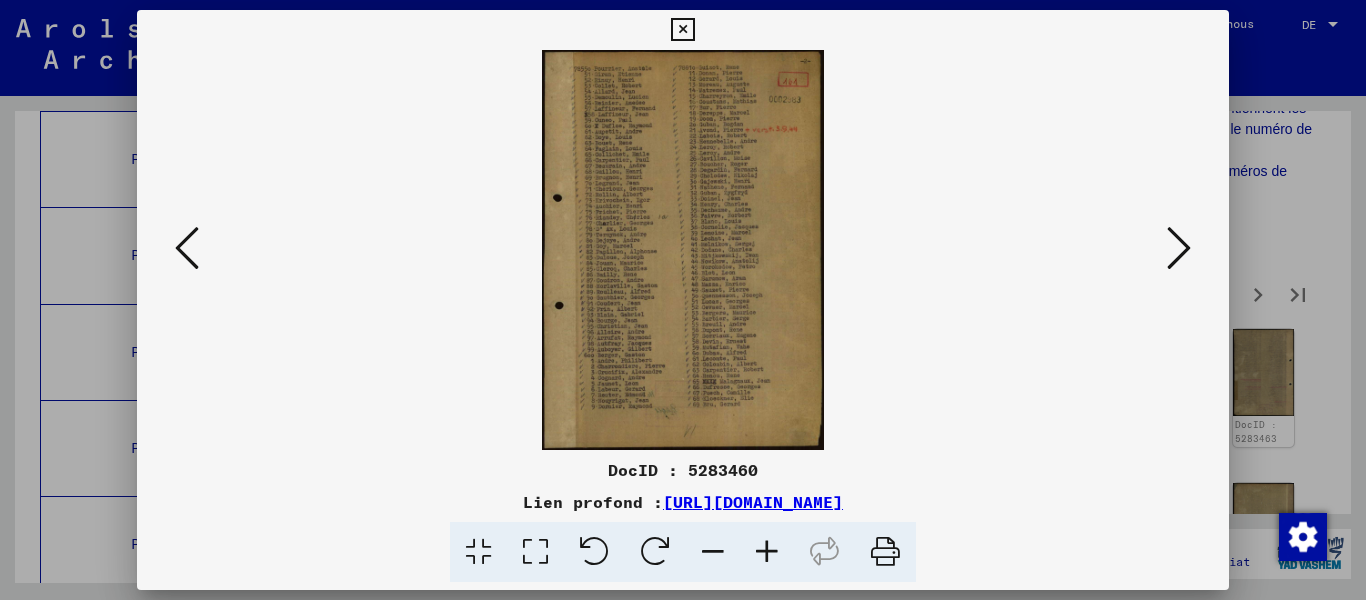 click at bounding box center (1179, 248) 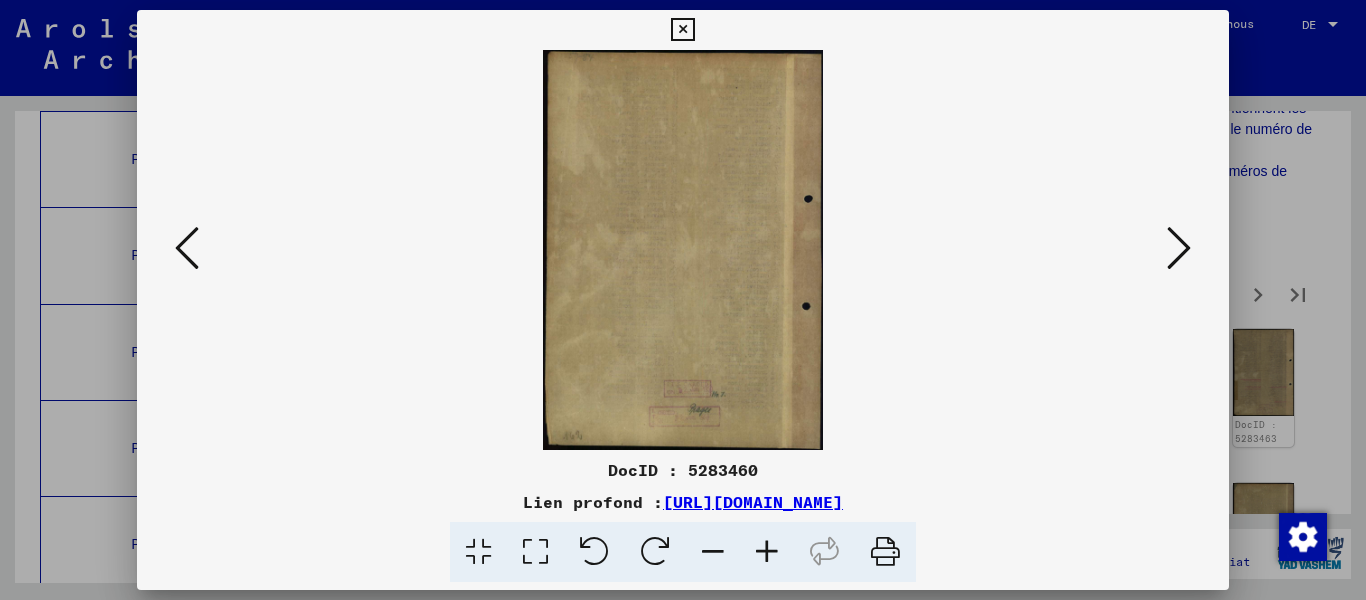 click at bounding box center [1179, 248] 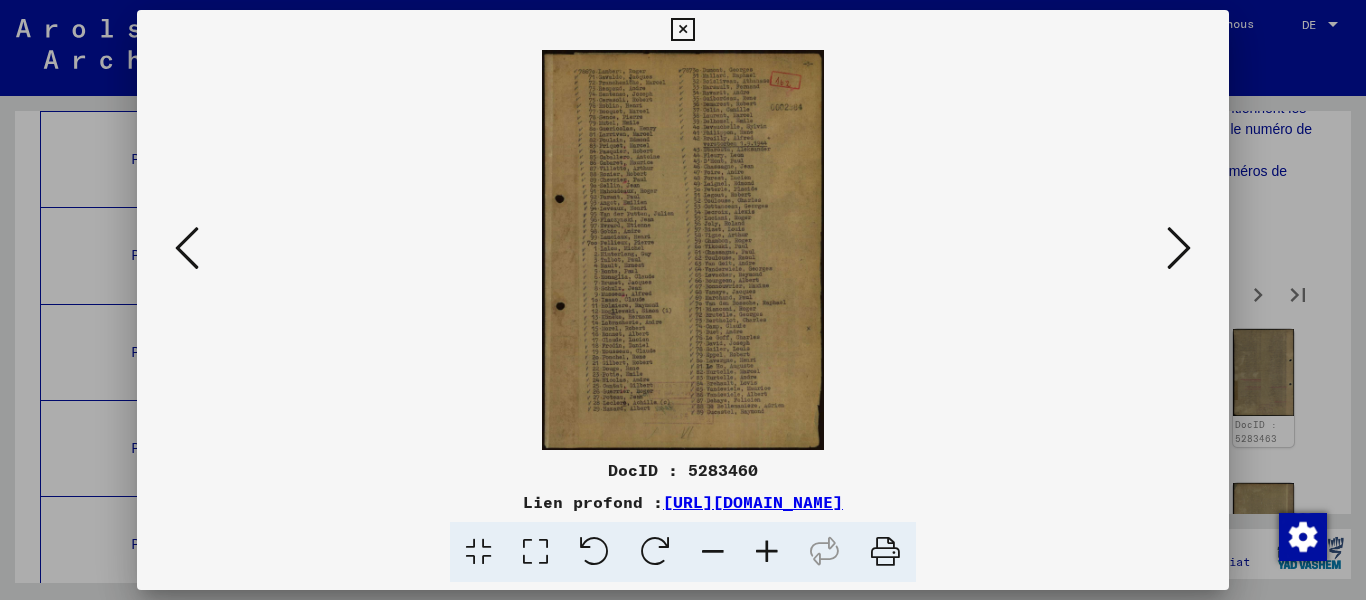 click at bounding box center [1179, 248] 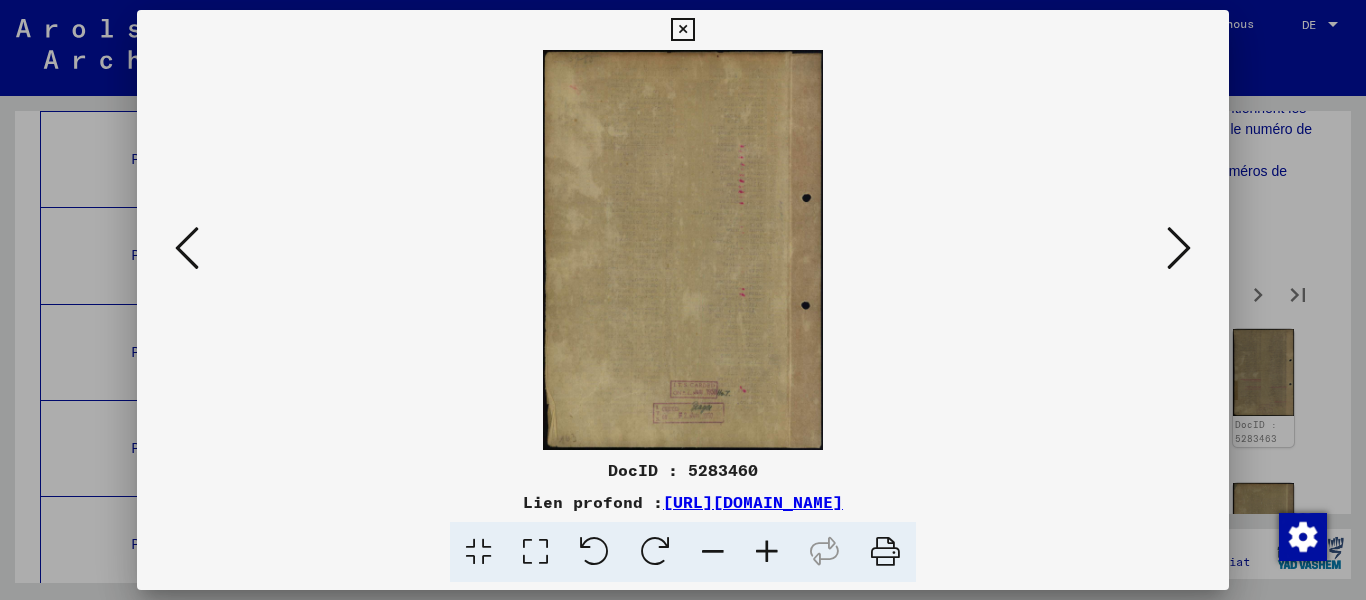 click at bounding box center [1179, 248] 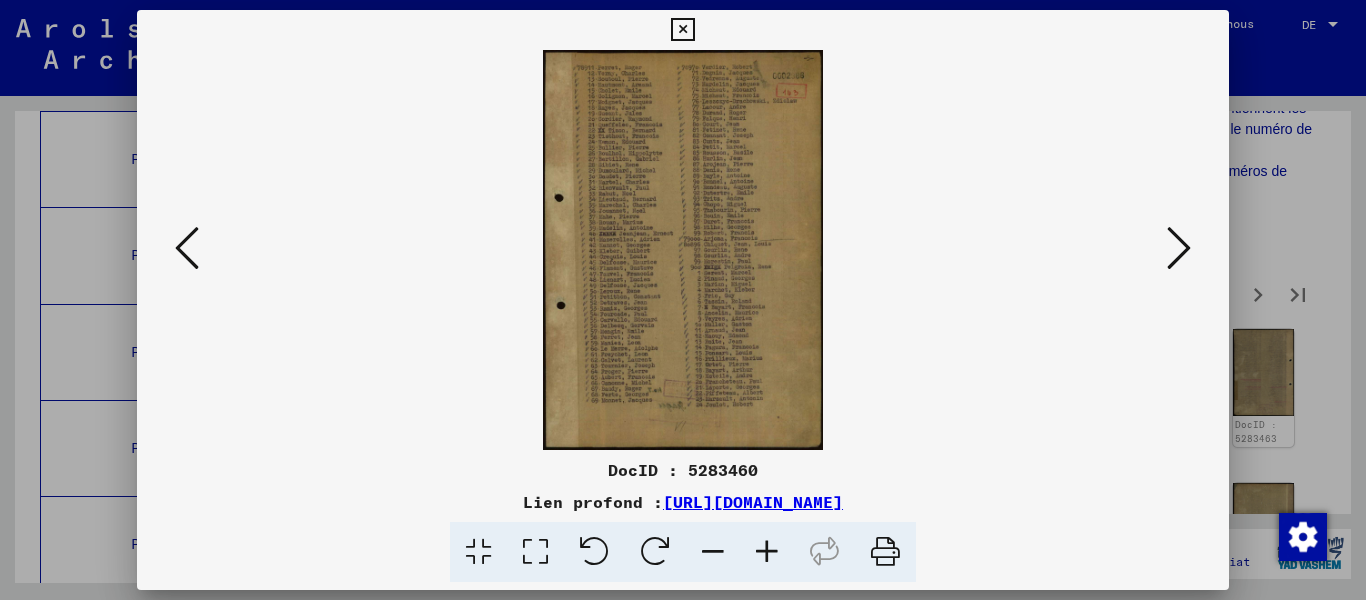 click at bounding box center (1179, 248) 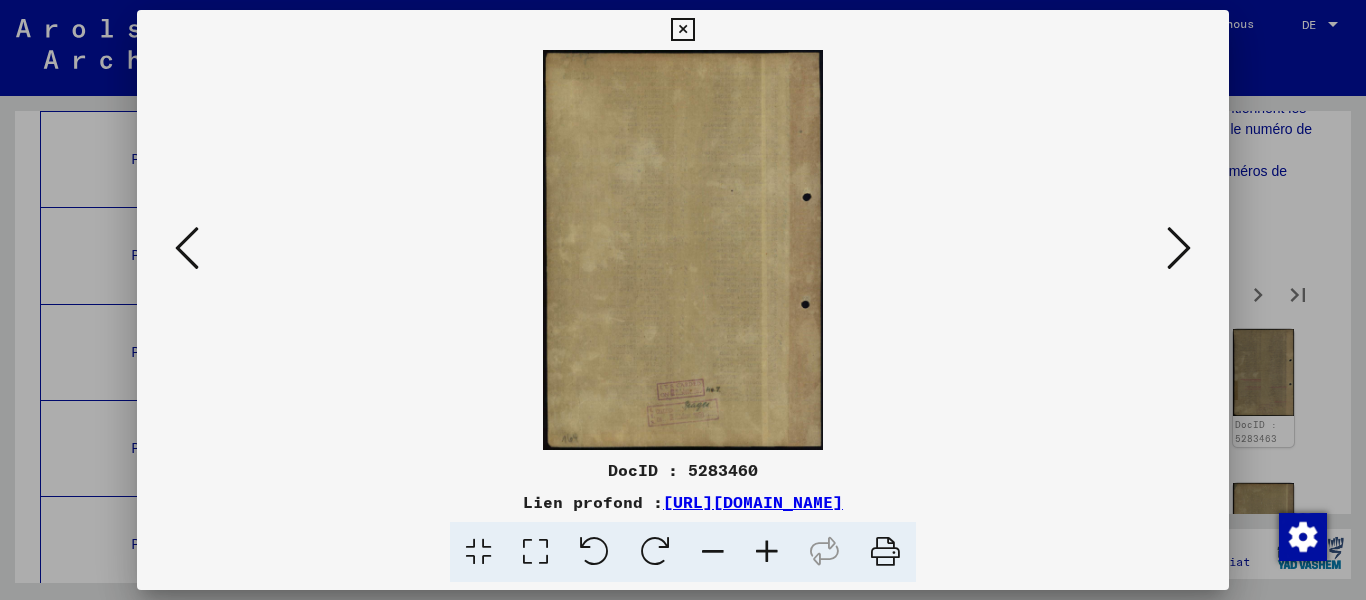 click at bounding box center [1179, 248] 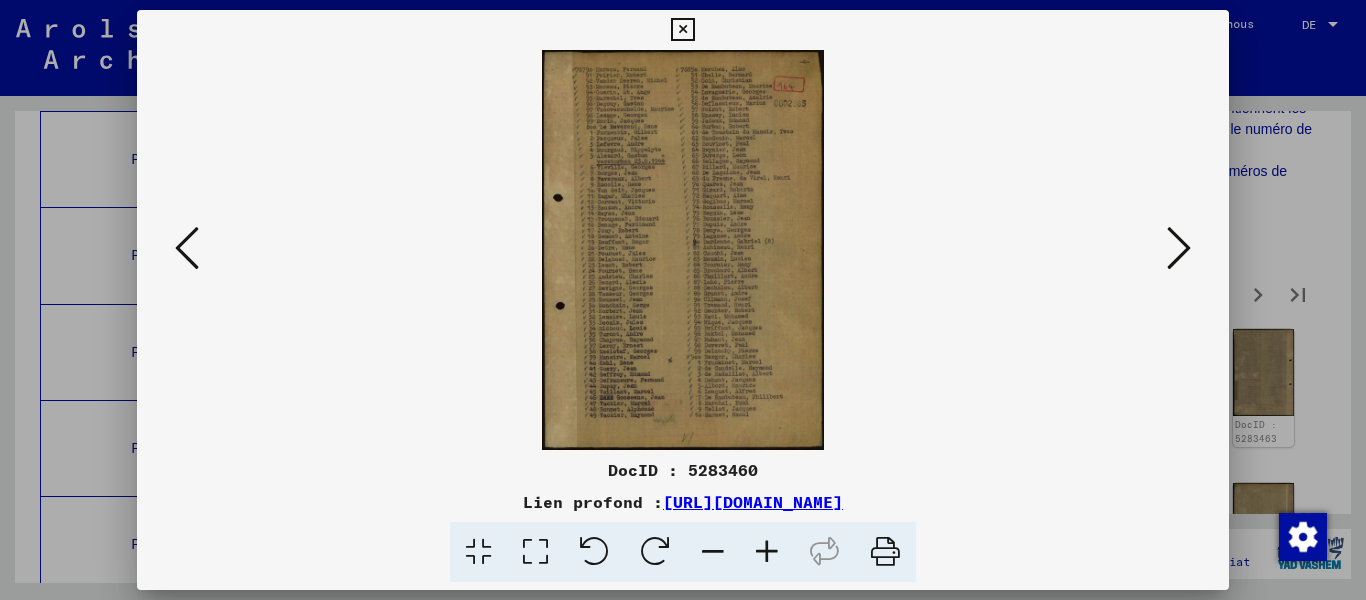 click at bounding box center [1179, 248] 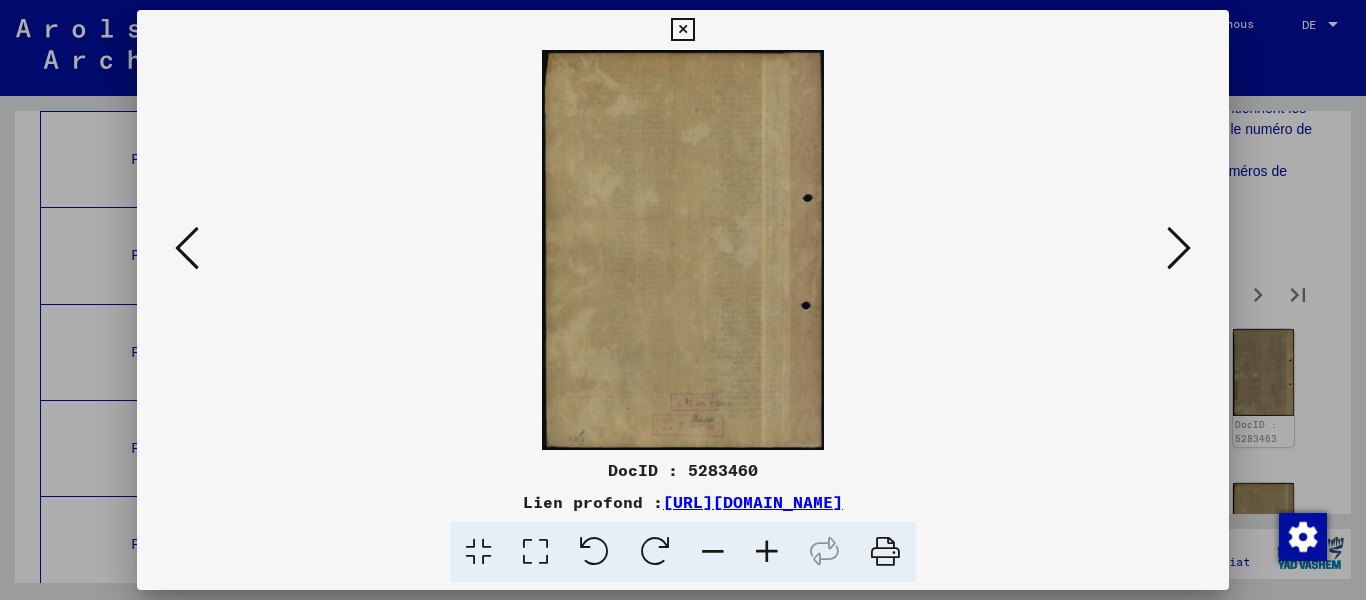 click at bounding box center [1179, 248] 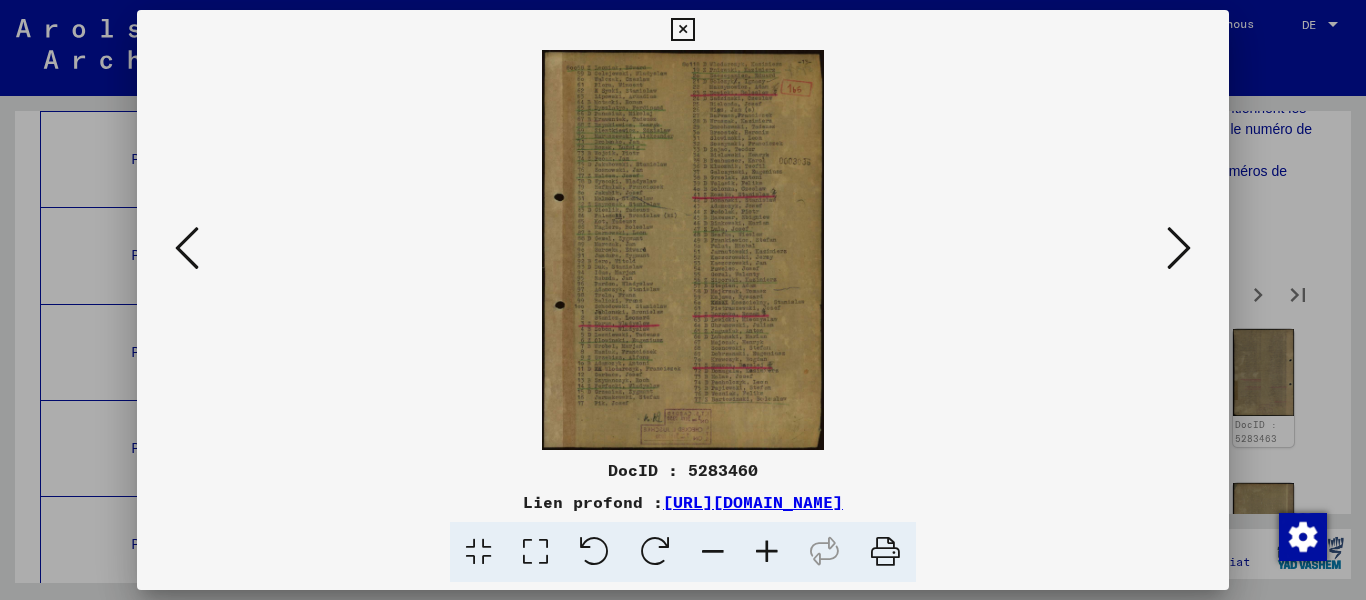 click at bounding box center [682, 30] 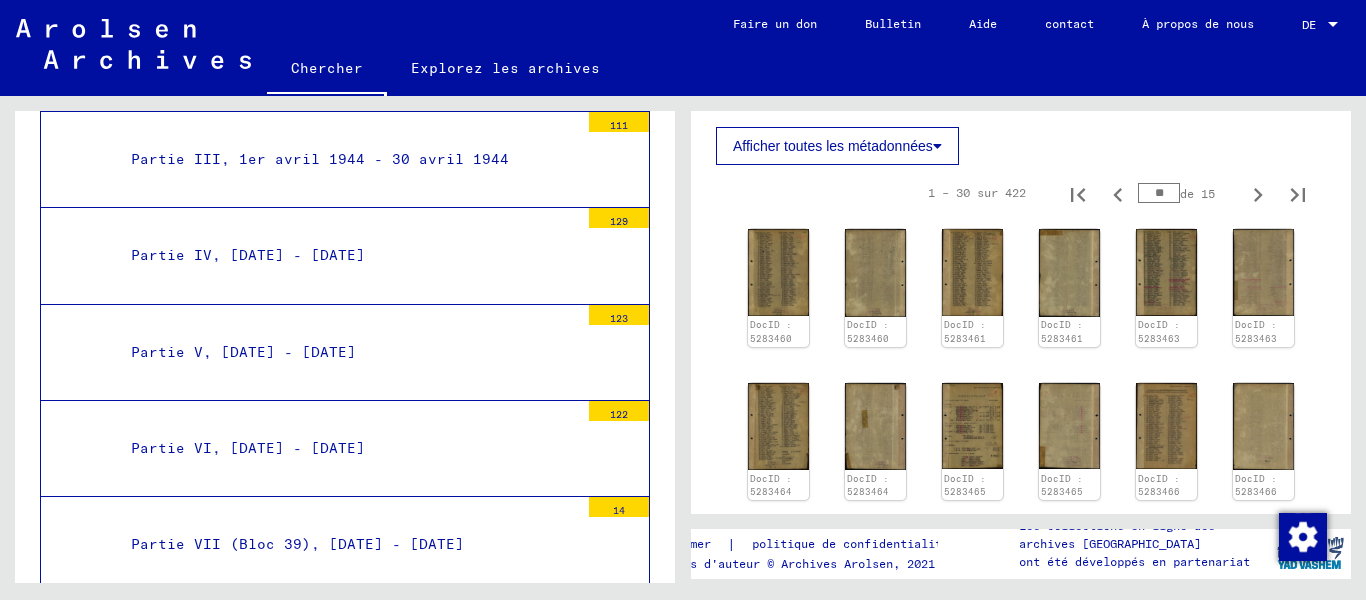 scroll, scrollTop: 601, scrollLeft: 0, axis: vertical 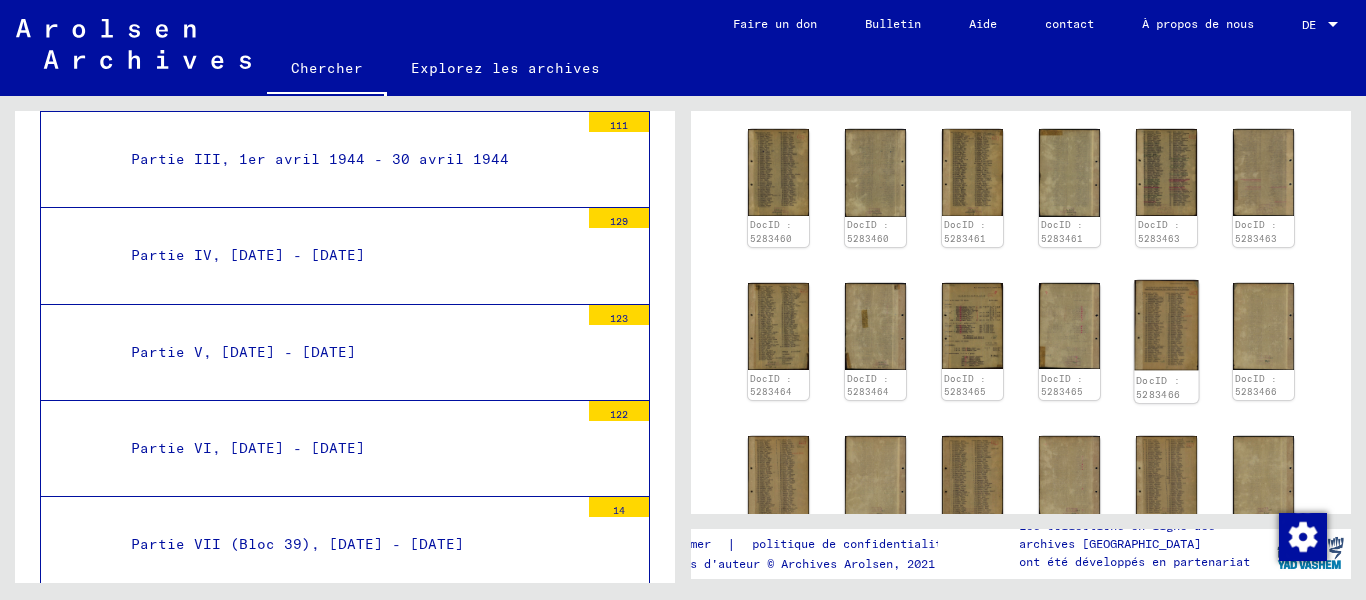click 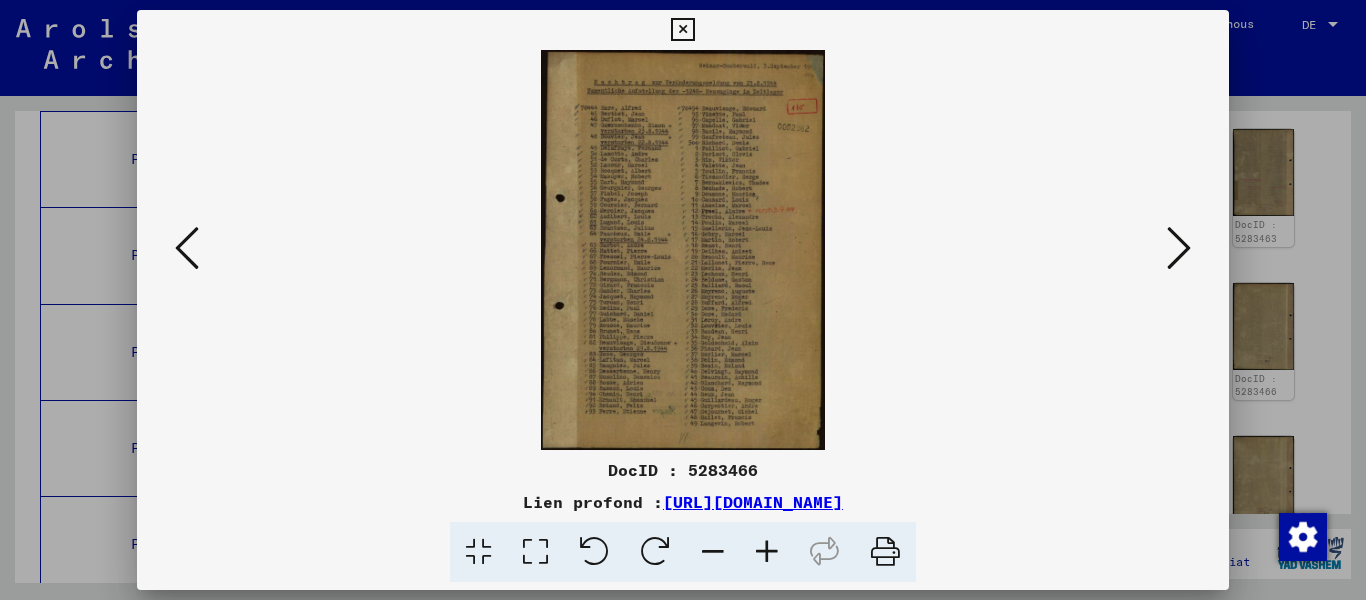 click at bounding box center [767, 552] 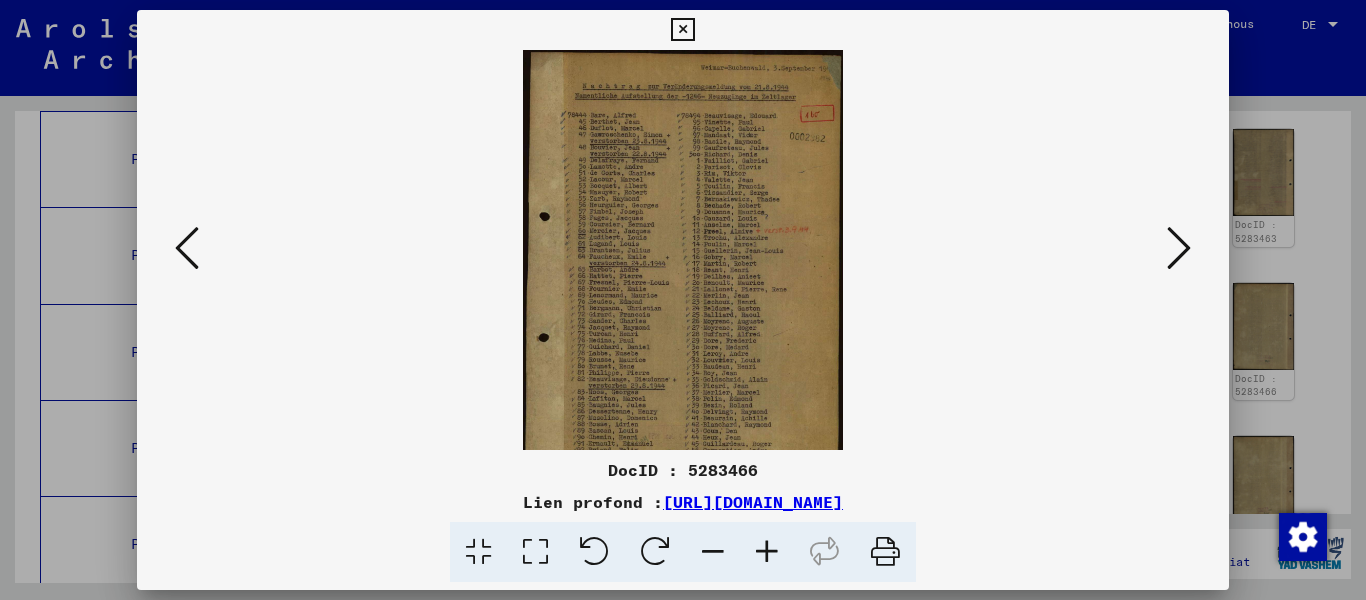 click at bounding box center (767, 552) 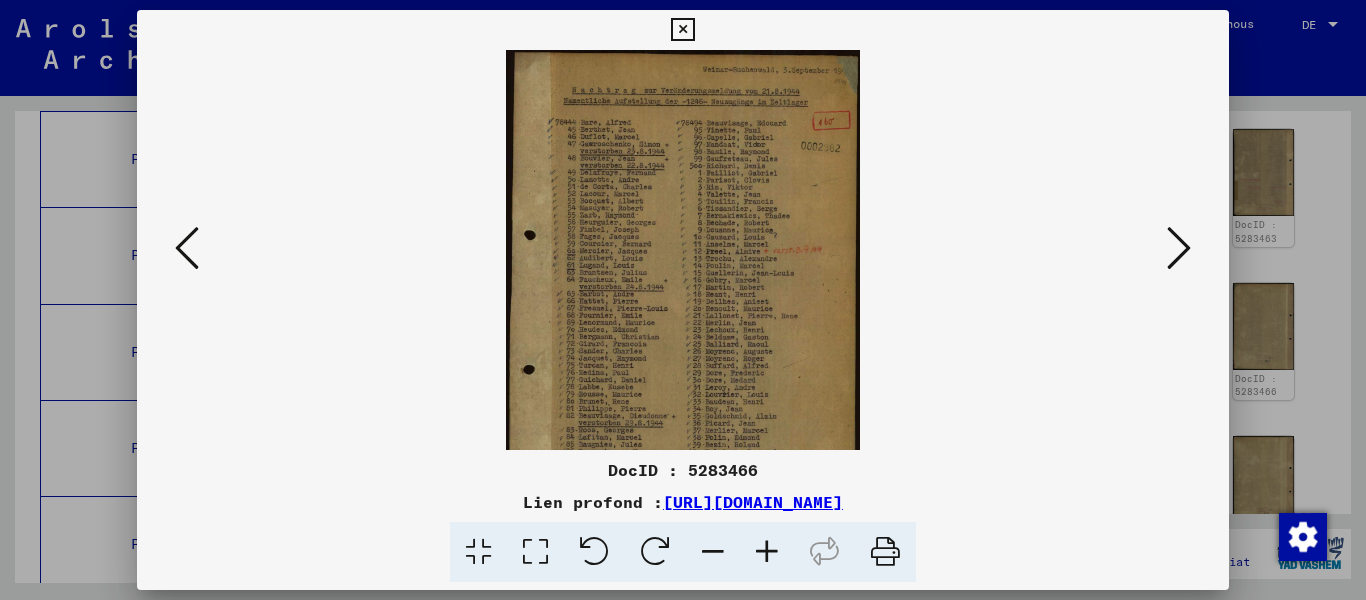 click at bounding box center [767, 552] 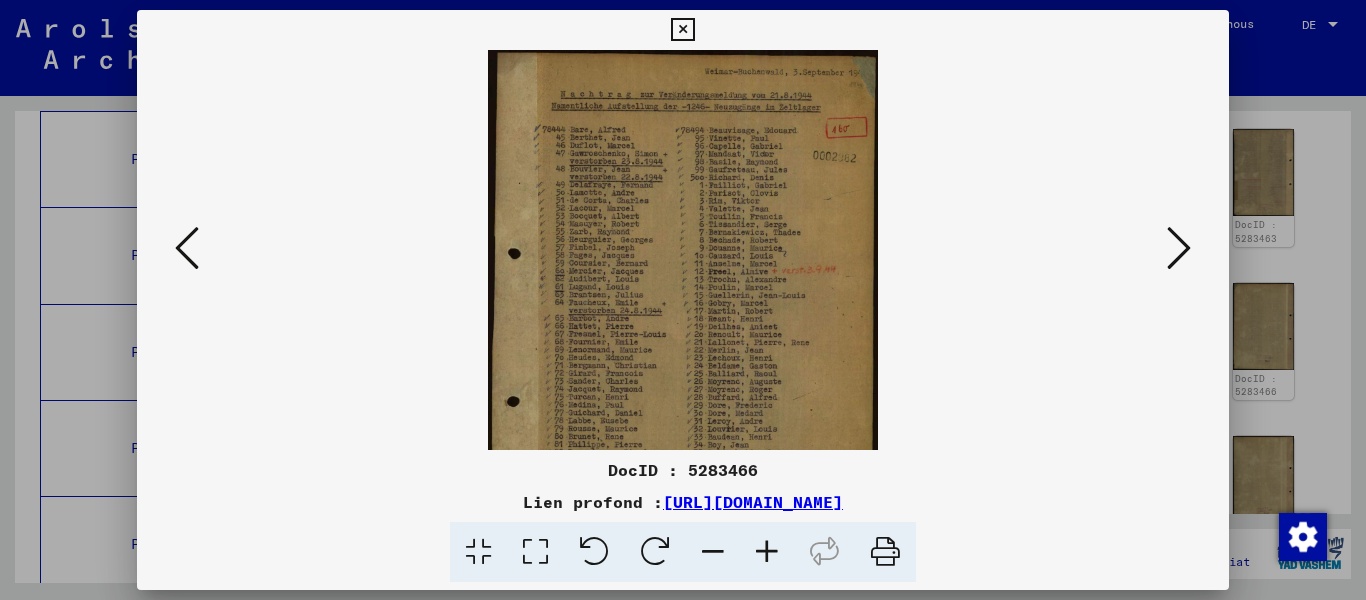 click at bounding box center (767, 552) 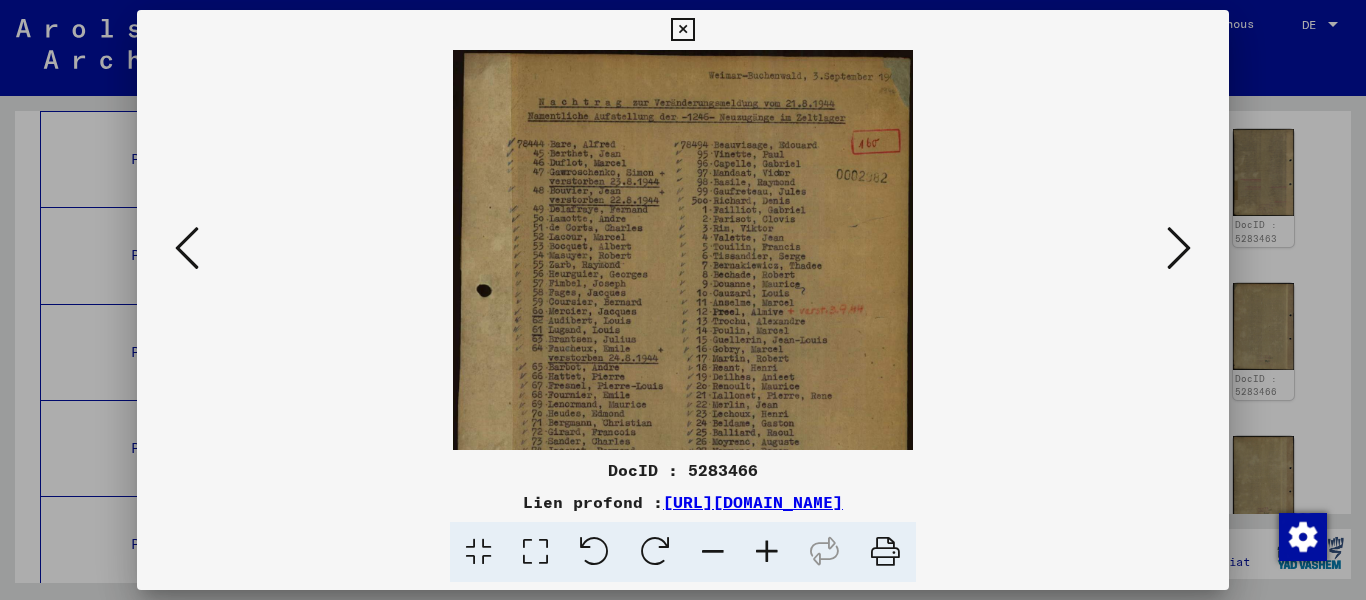 click at bounding box center [767, 552] 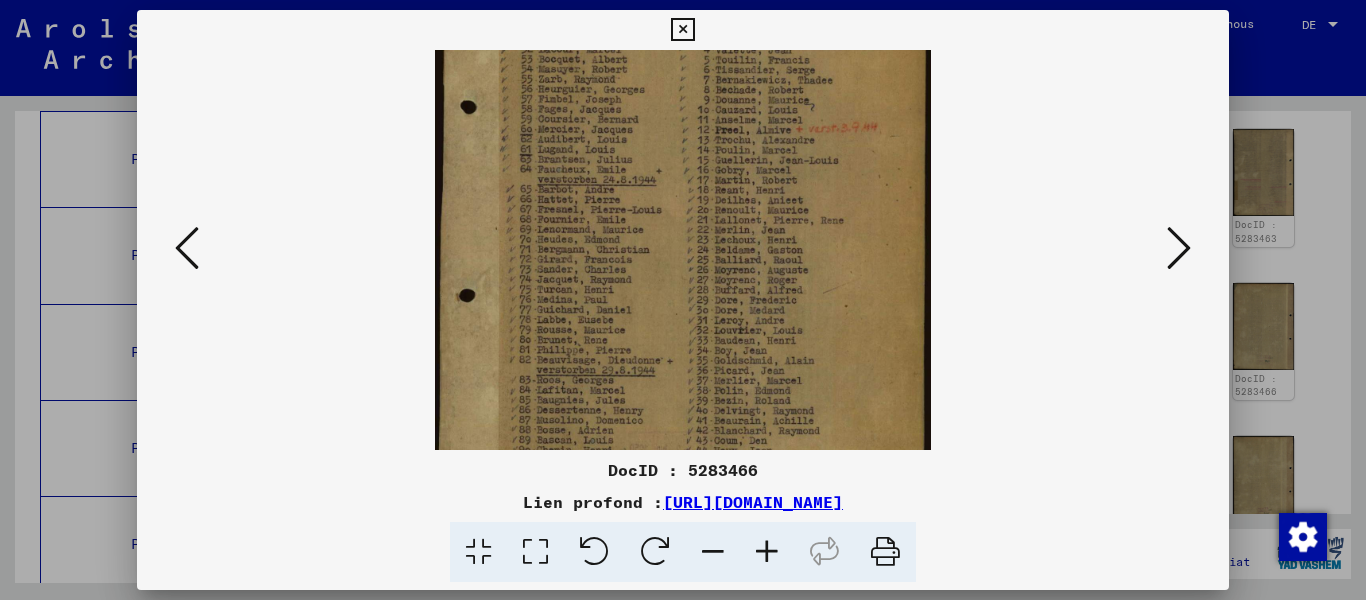 scroll, scrollTop: 203, scrollLeft: 0, axis: vertical 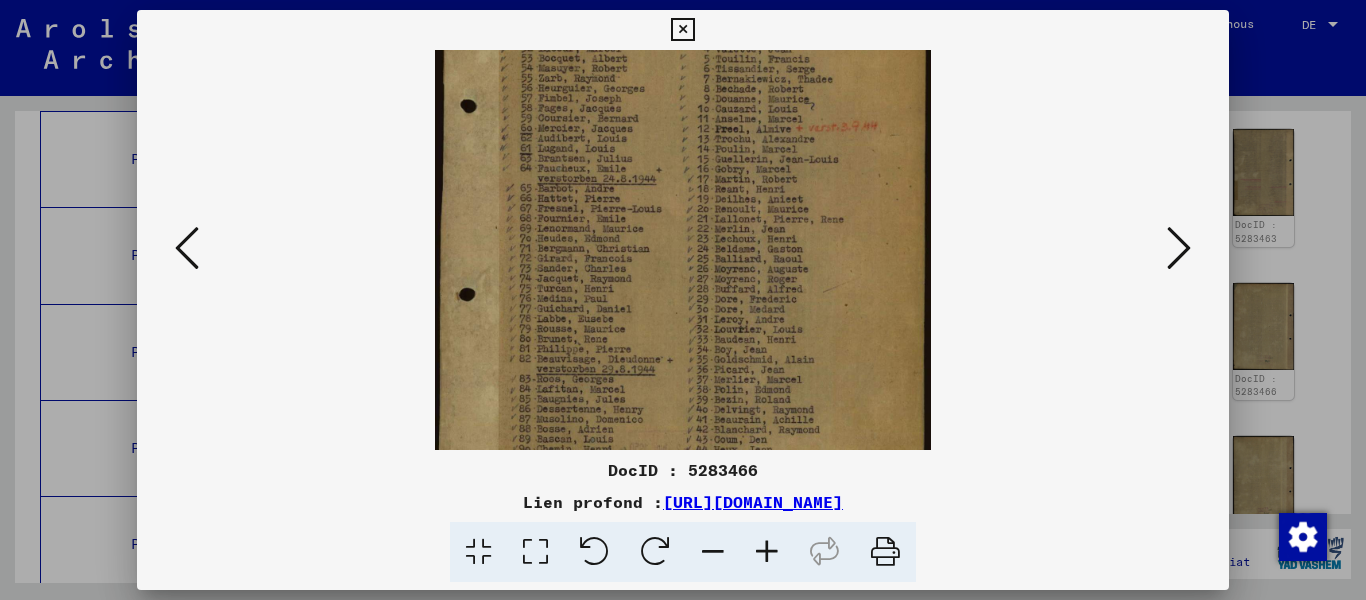 drag, startPoint x: 750, startPoint y: 380, endPoint x: 760, endPoint y: 177, distance: 203.24615 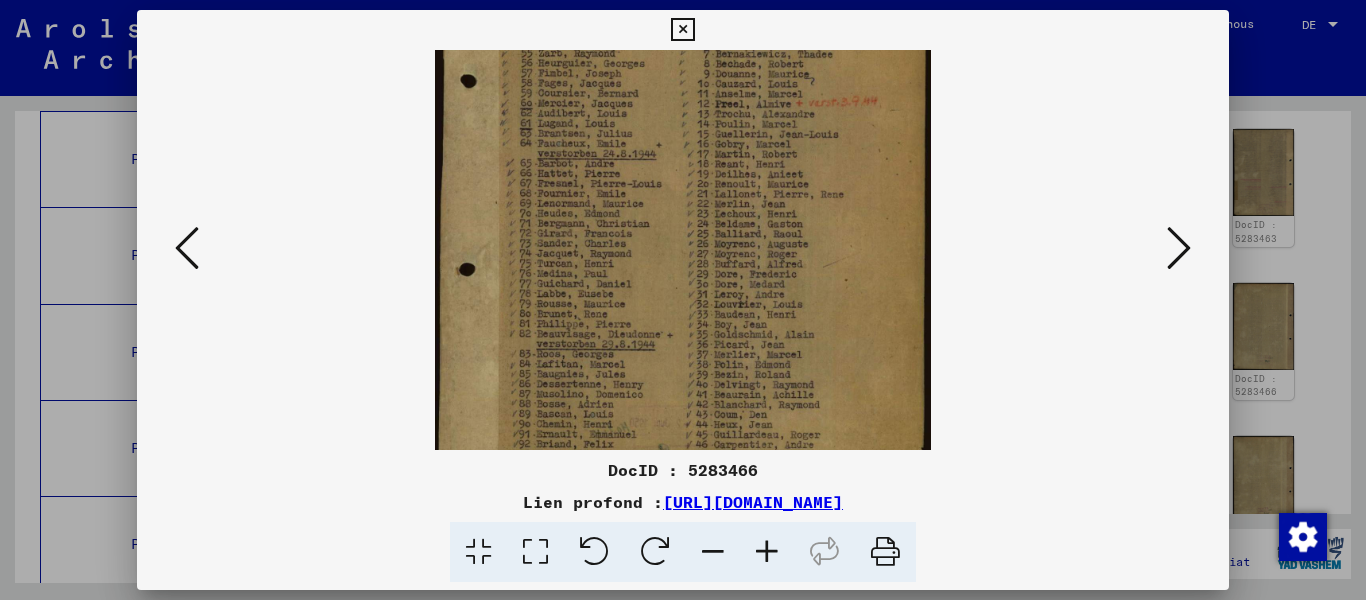 scroll, scrollTop: 229, scrollLeft: 0, axis: vertical 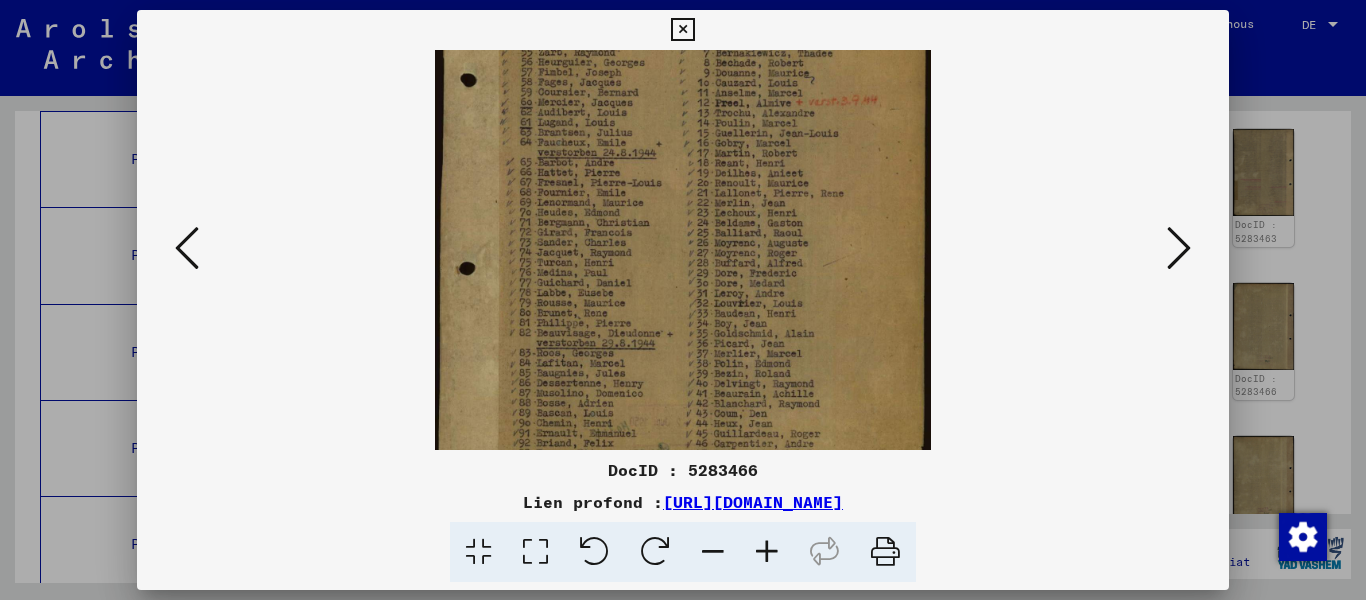 drag, startPoint x: 795, startPoint y: 413, endPoint x: 783, endPoint y: 387, distance: 28.635643 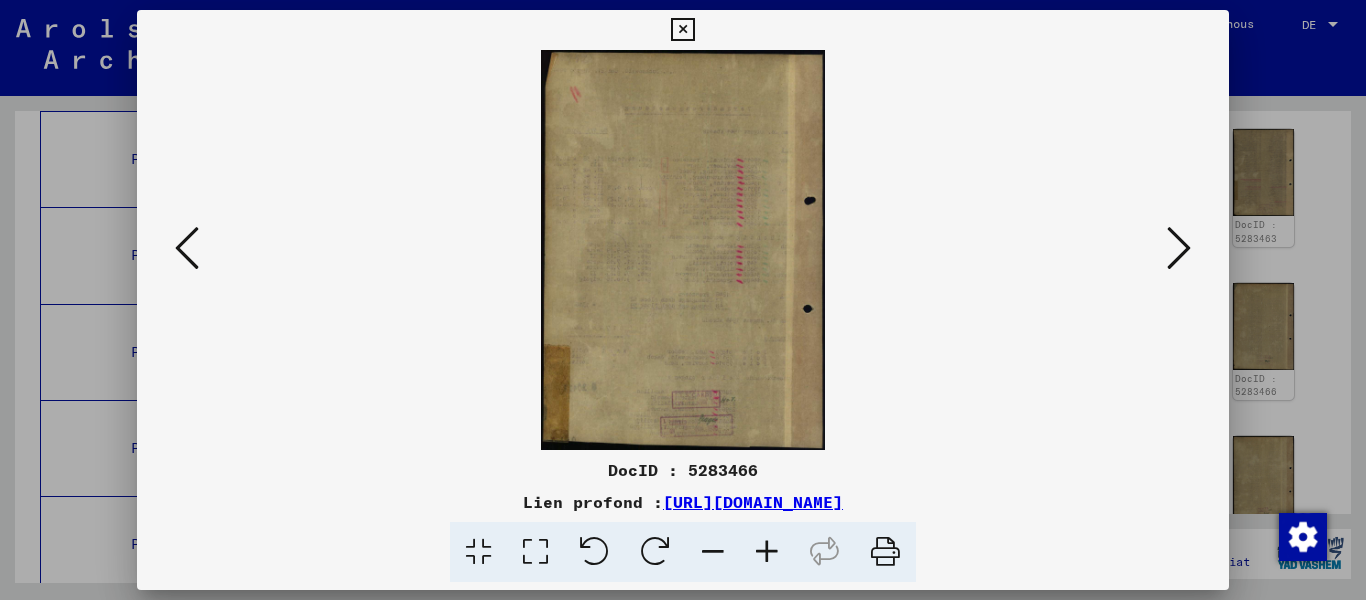 click at bounding box center [187, 248] 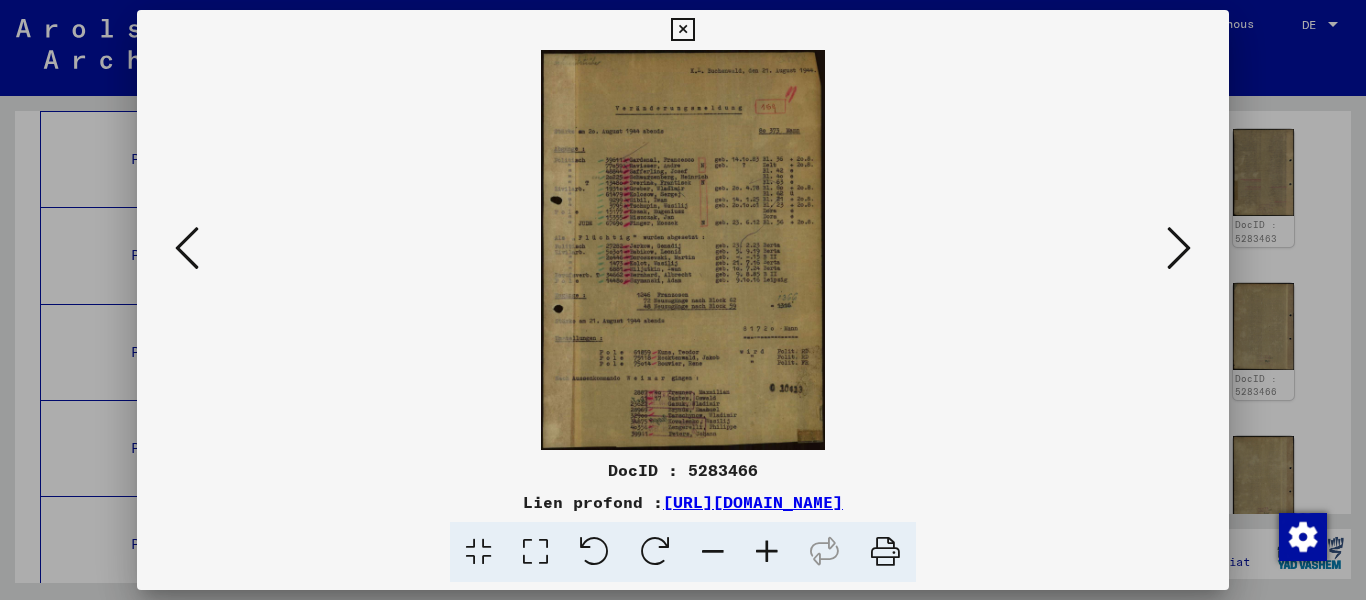 click at bounding box center (683, 250) 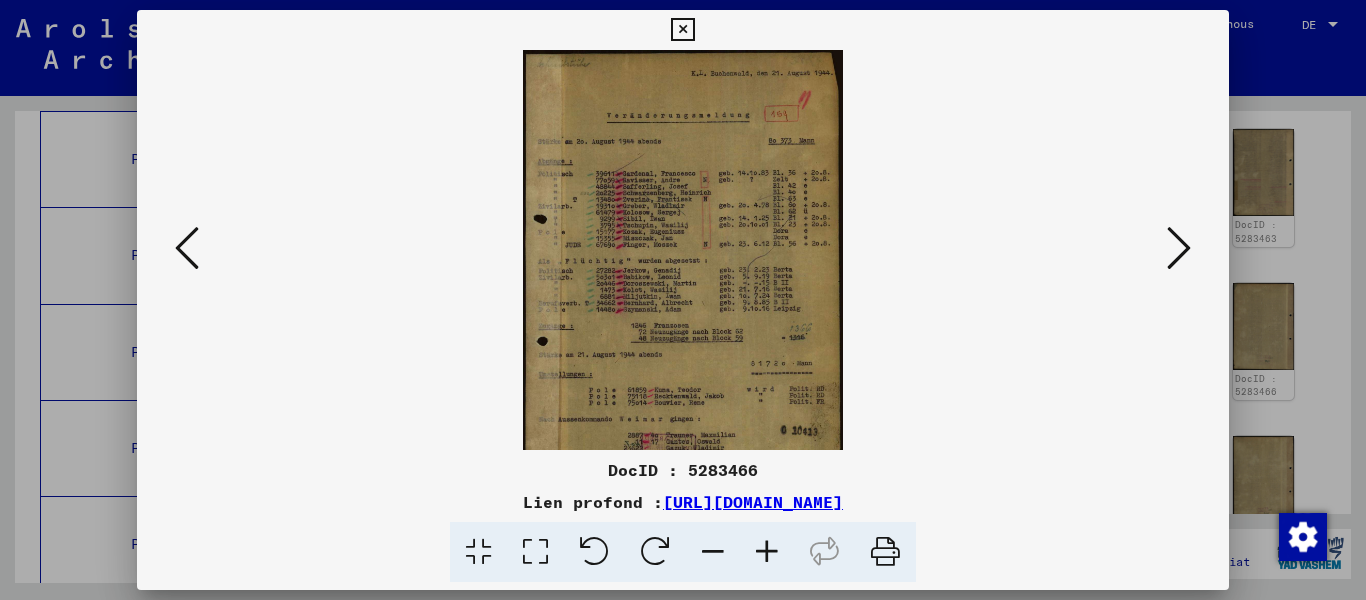 click at bounding box center [767, 552] 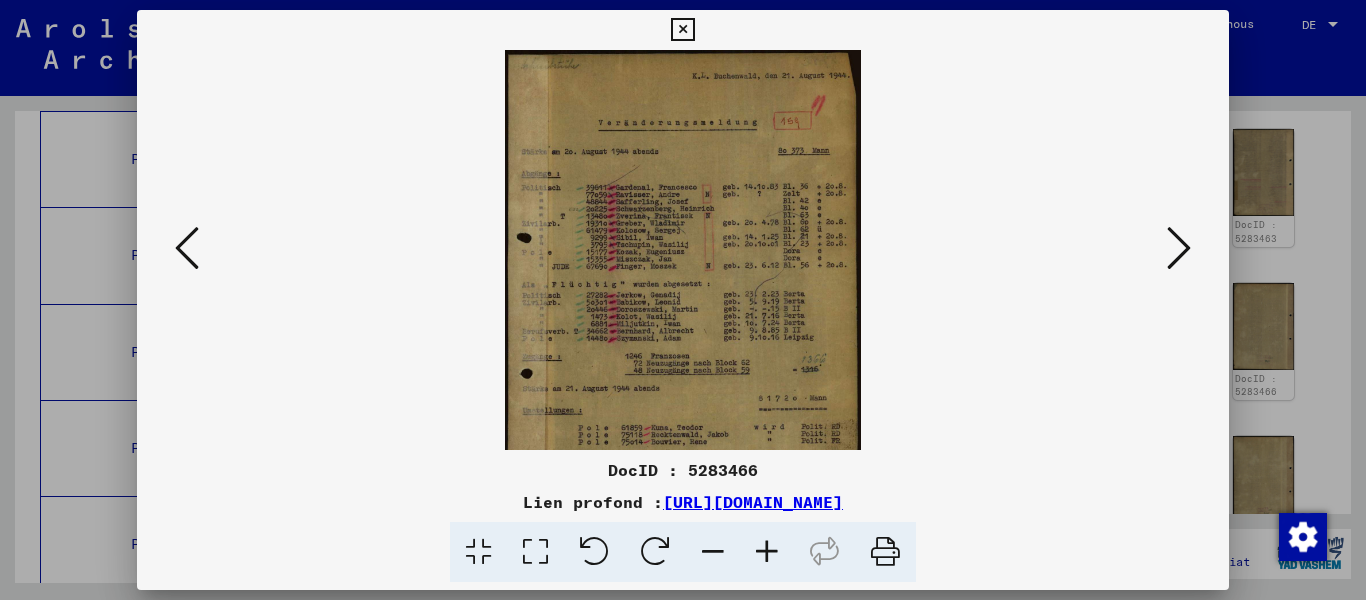 click at bounding box center [767, 552] 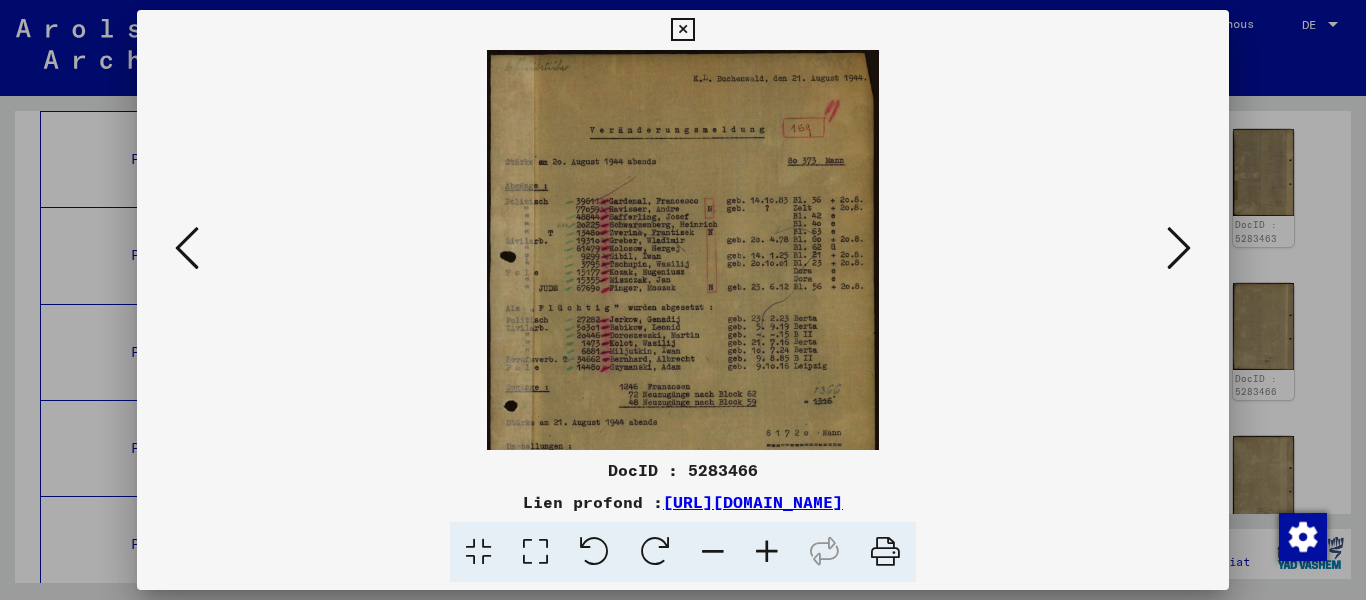 click at bounding box center (767, 552) 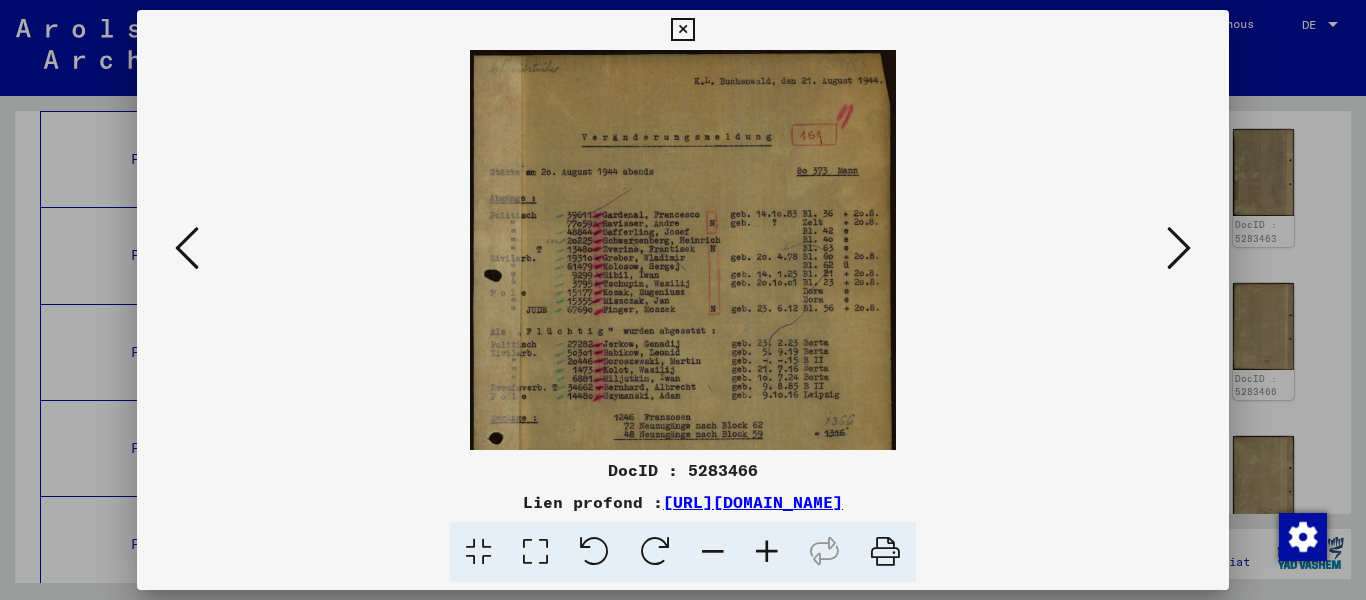 click at bounding box center [767, 552] 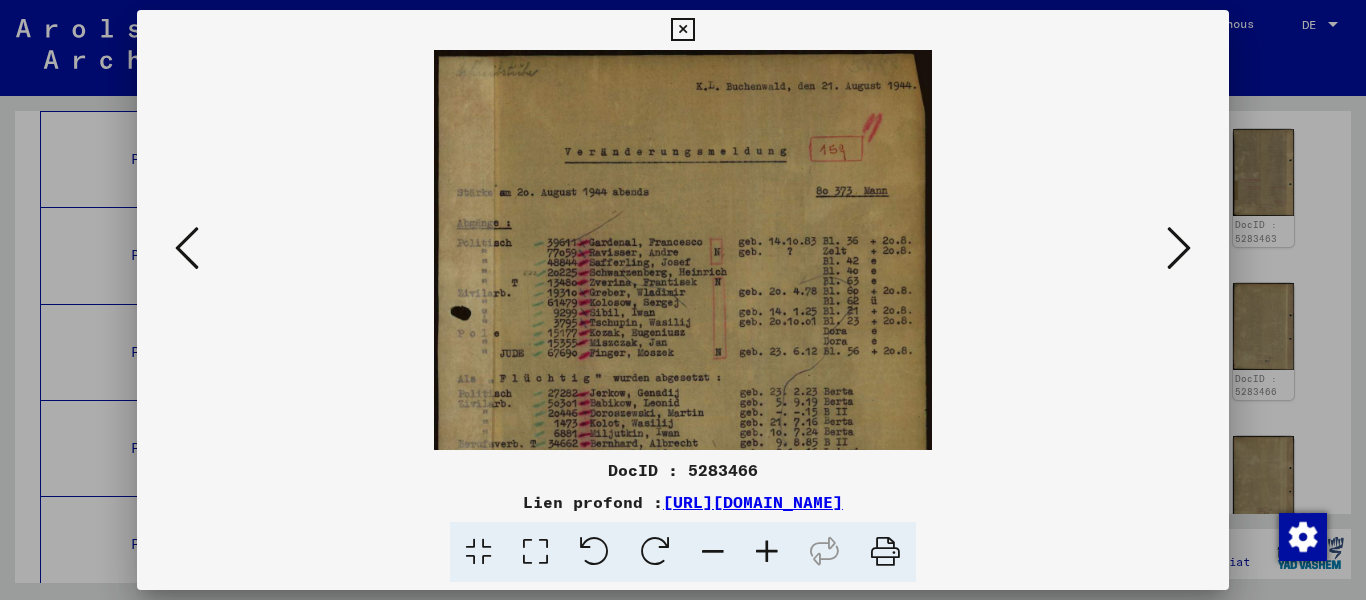 click at bounding box center [1179, 248] 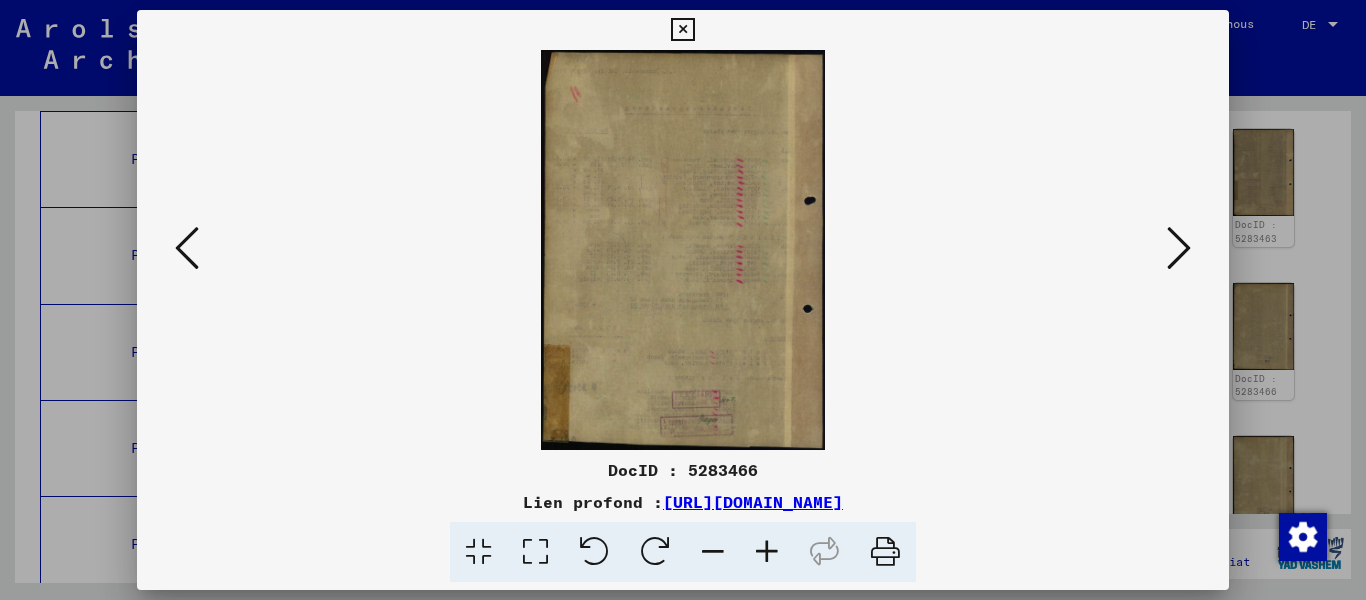 click at bounding box center [1179, 248] 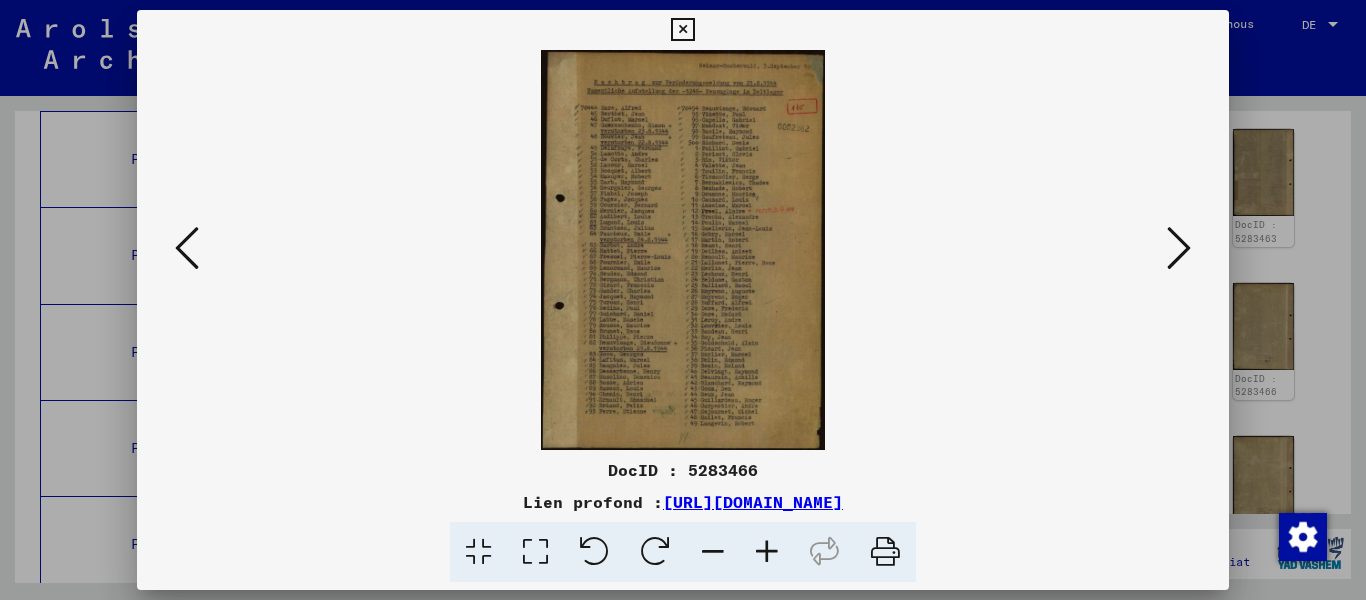 click at bounding box center [767, 552] 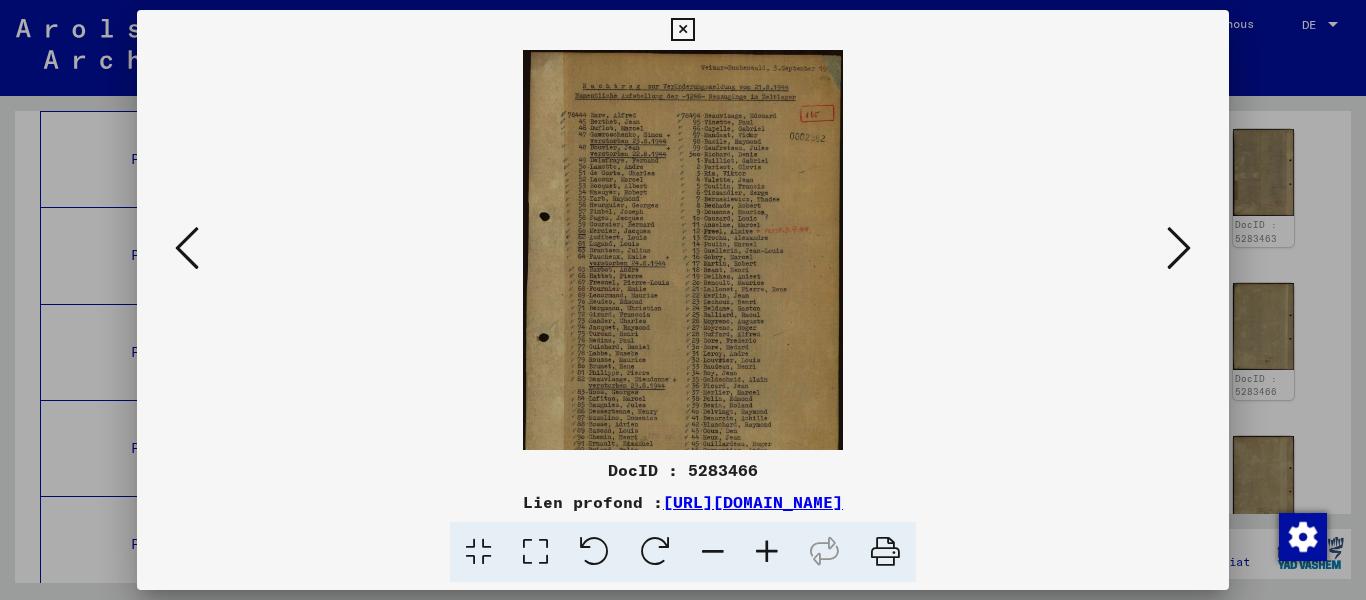 click at bounding box center [767, 552] 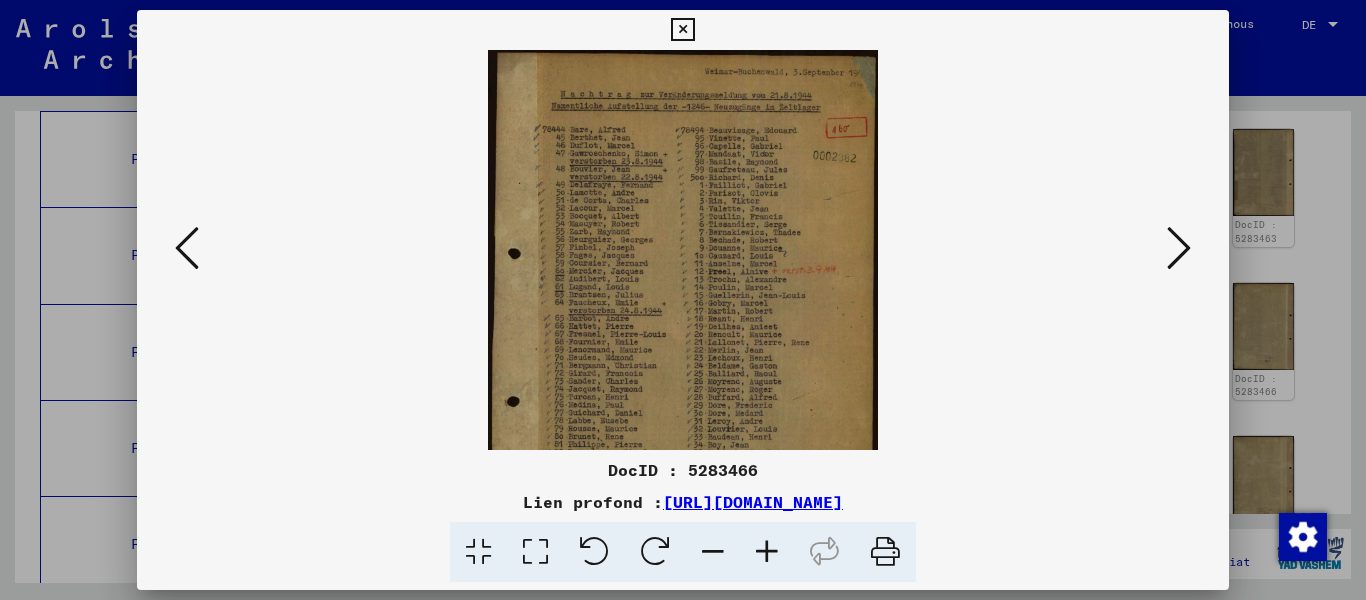 click at bounding box center [767, 552] 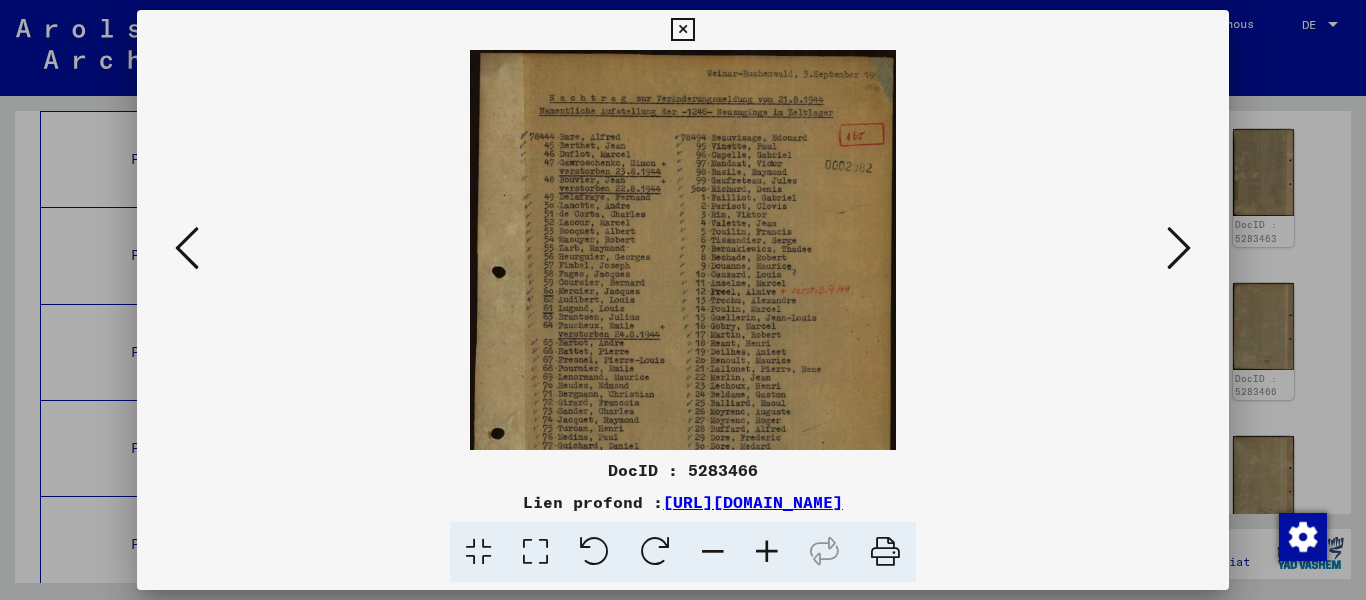 click at bounding box center [767, 552] 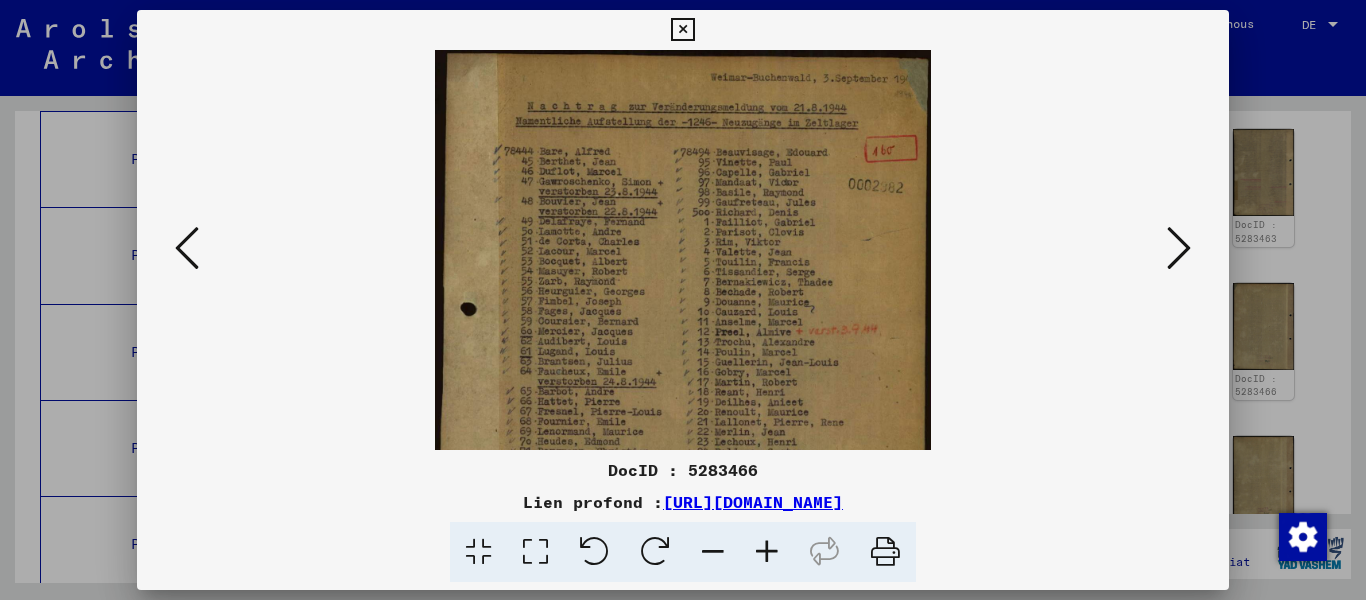 click at bounding box center [767, 552] 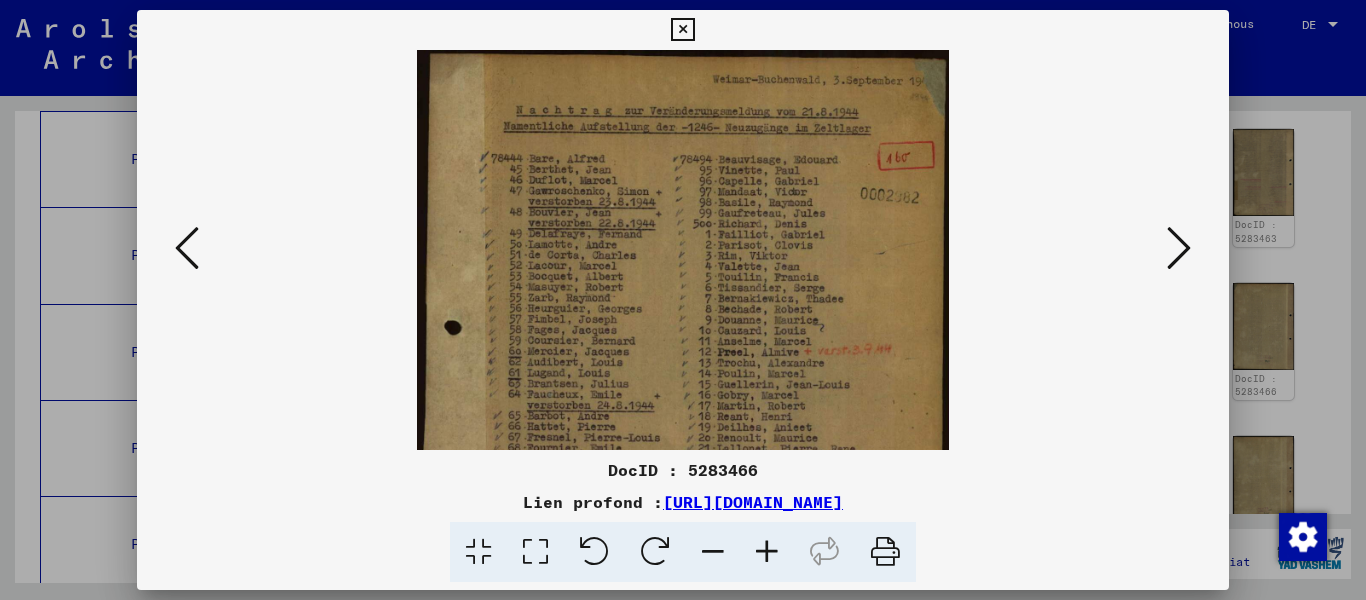 click at bounding box center (767, 552) 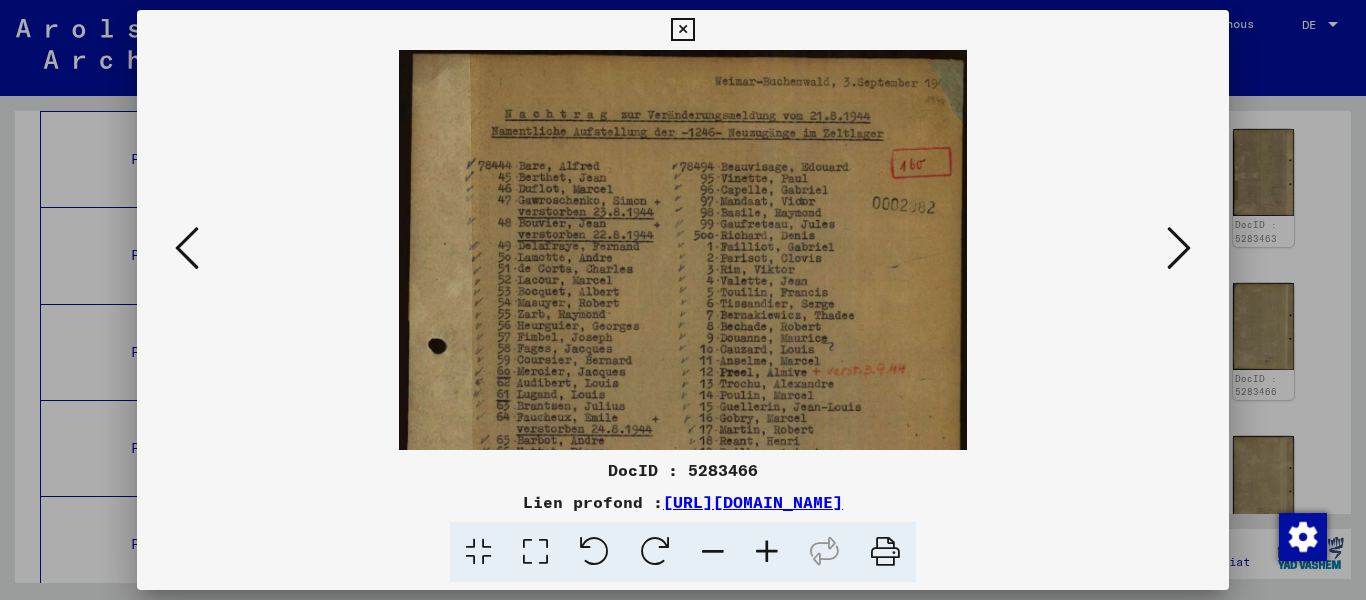 click at bounding box center (187, 248) 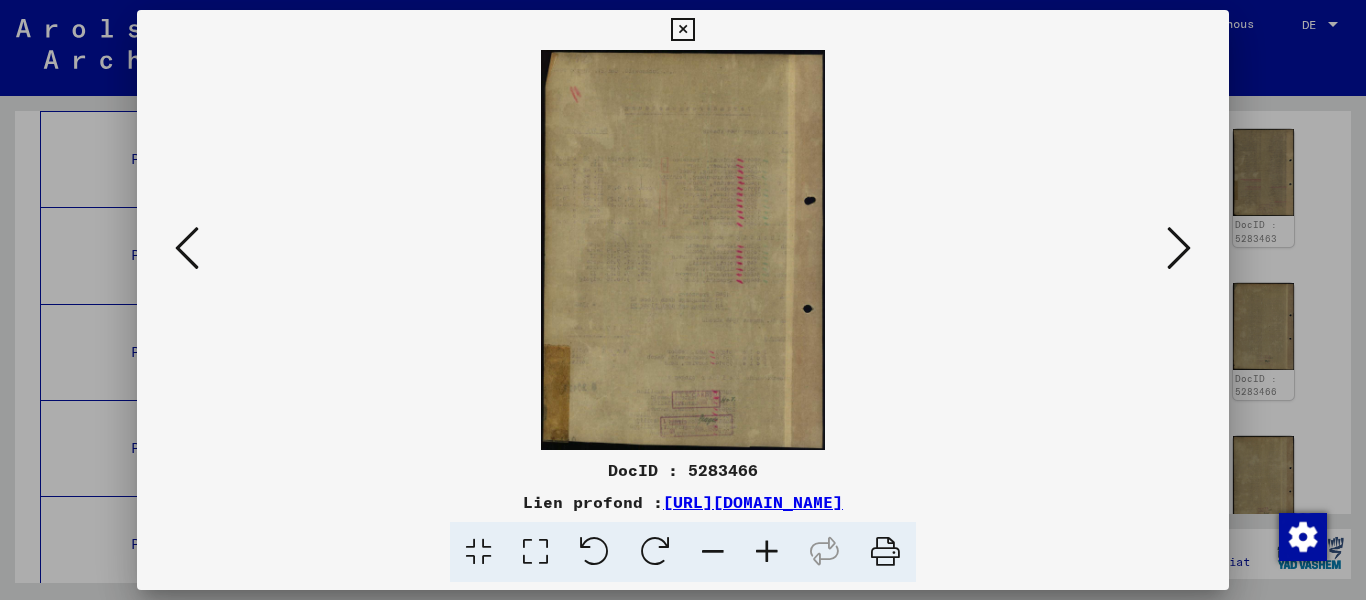 click at bounding box center (187, 248) 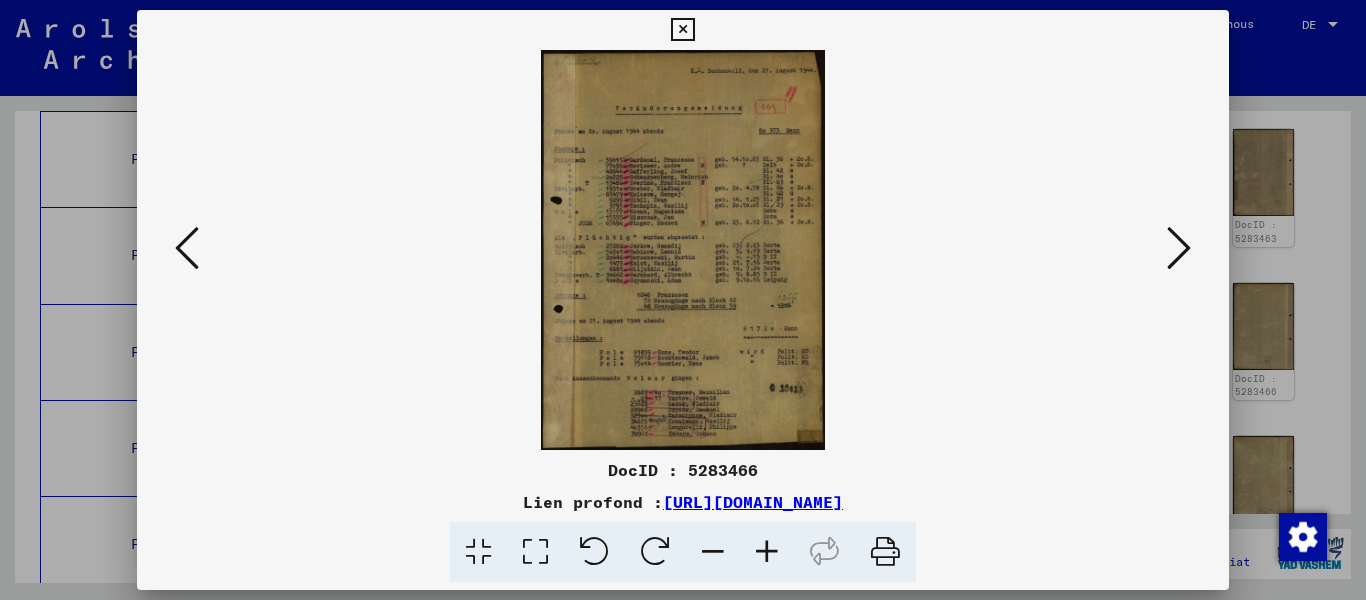 click at bounding box center [767, 552] 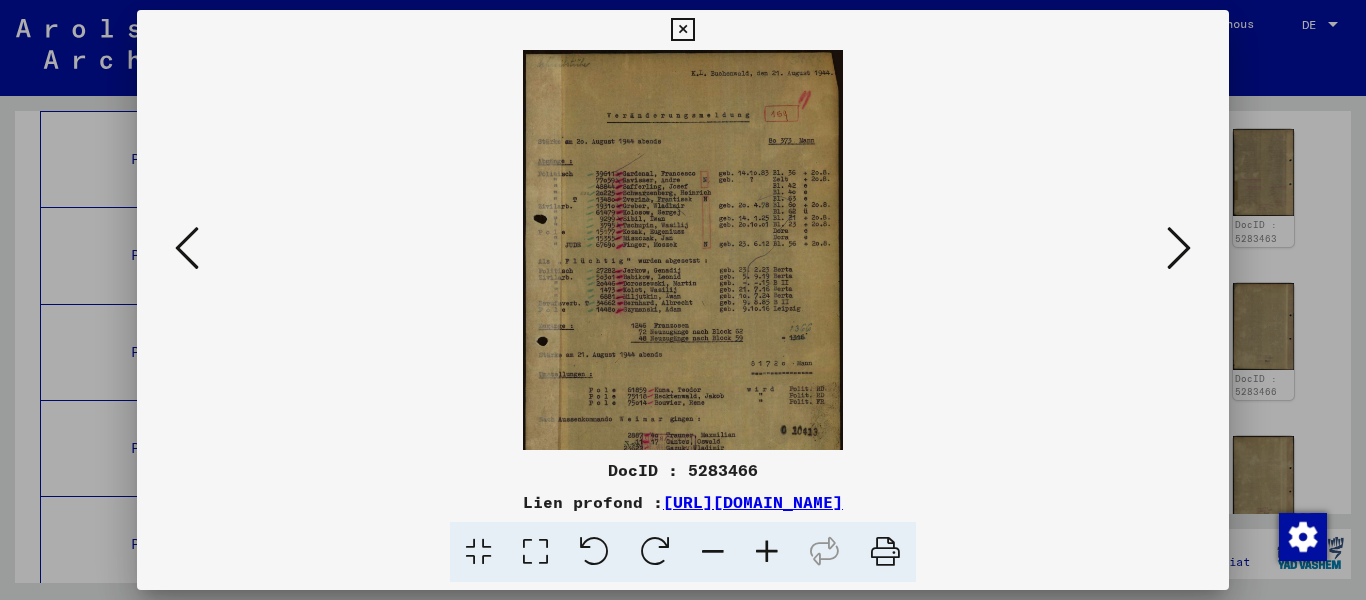 click at bounding box center [767, 552] 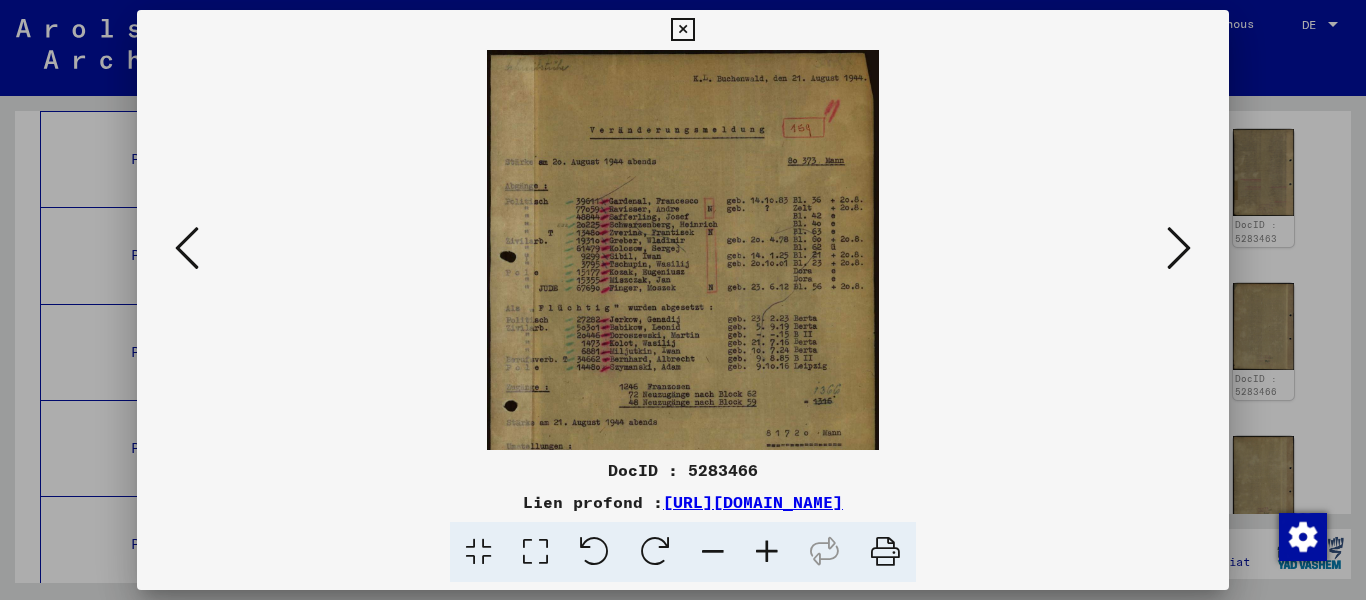 click at bounding box center (767, 552) 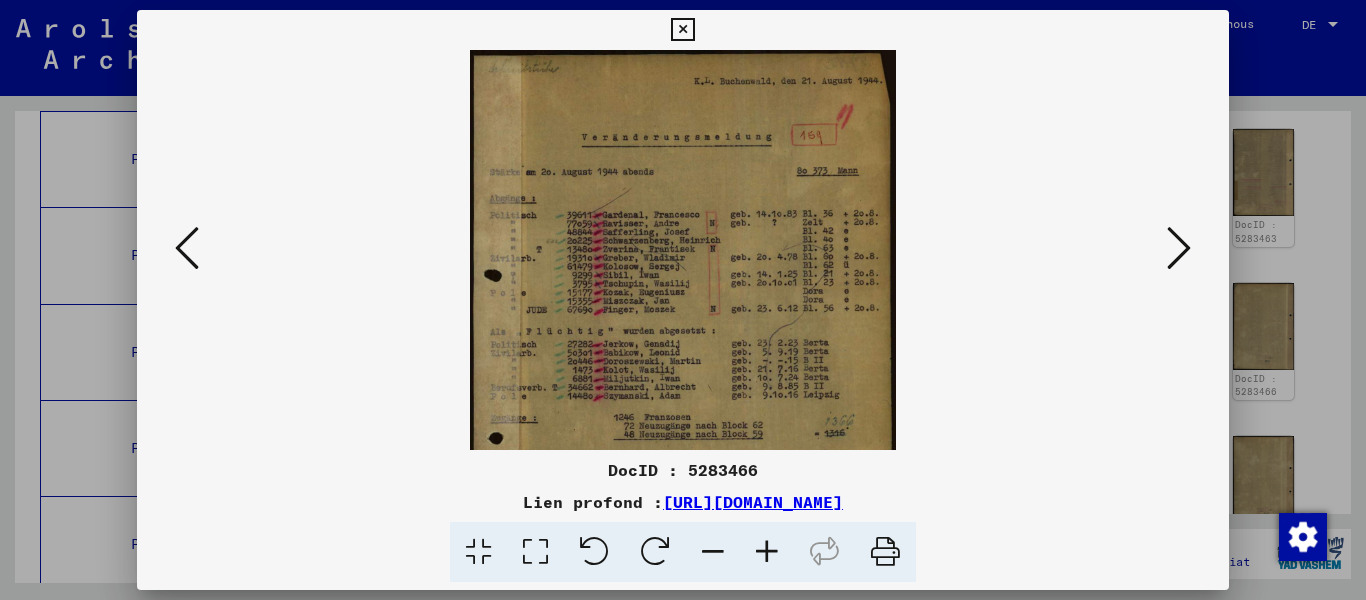 click at bounding box center [767, 552] 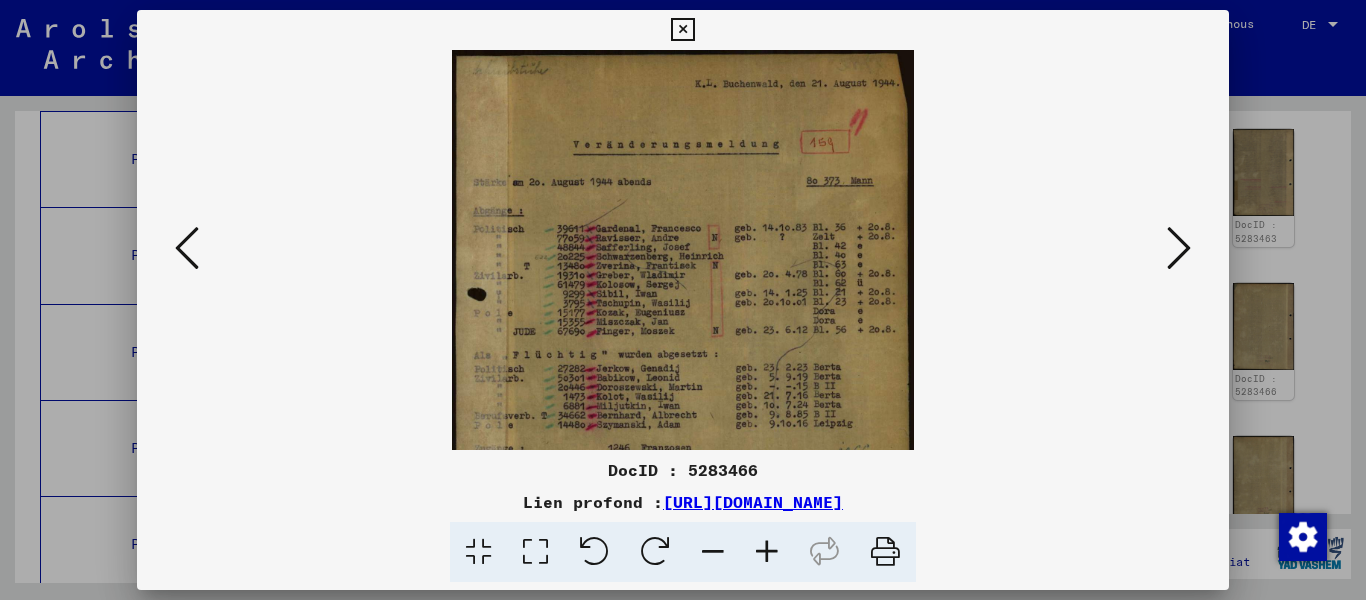 click at bounding box center (767, 552) 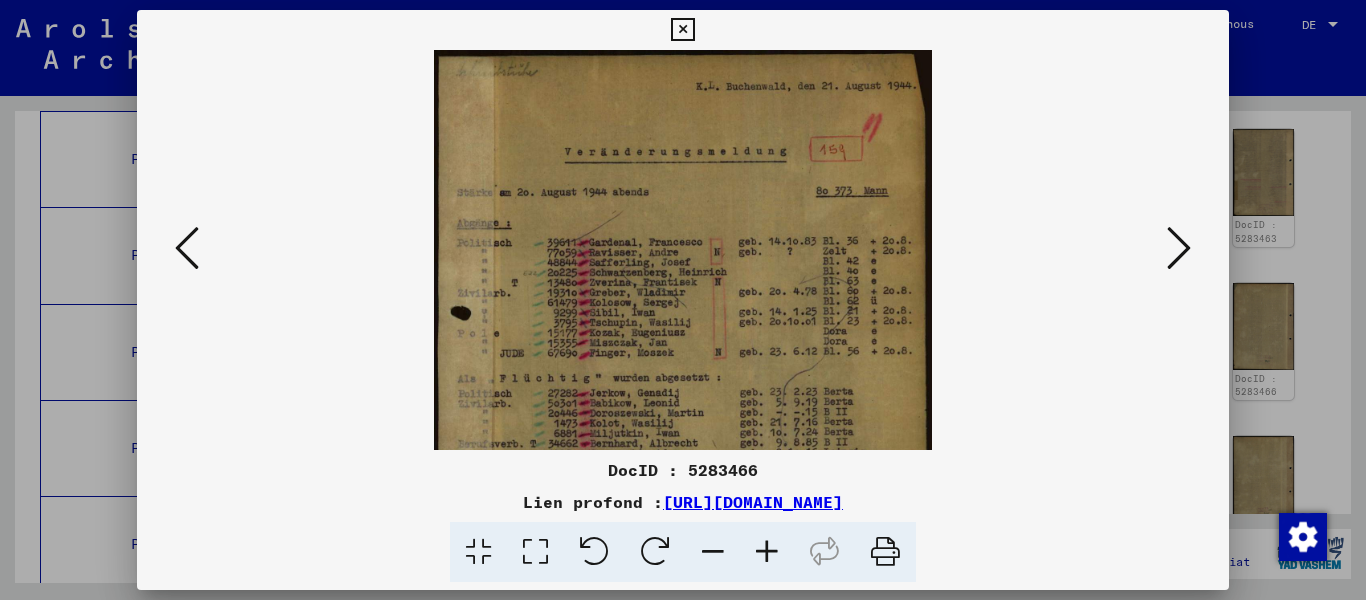 click at bounding box center (767, 552) 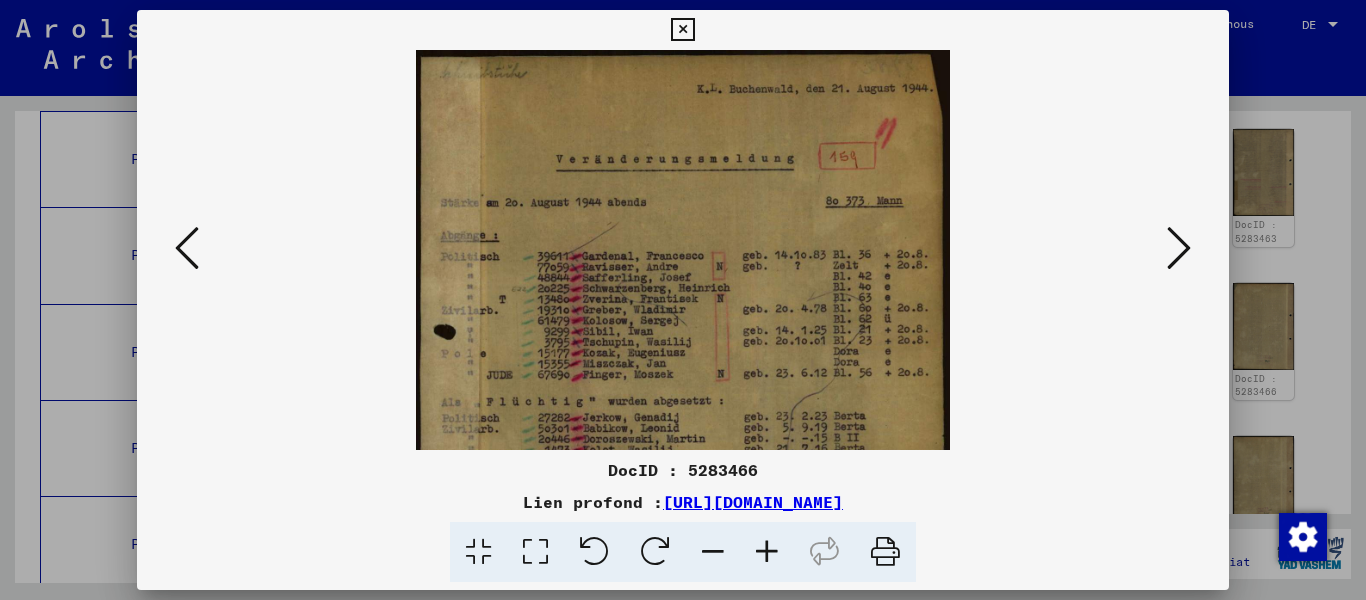 click at bounding box center [767, 552] 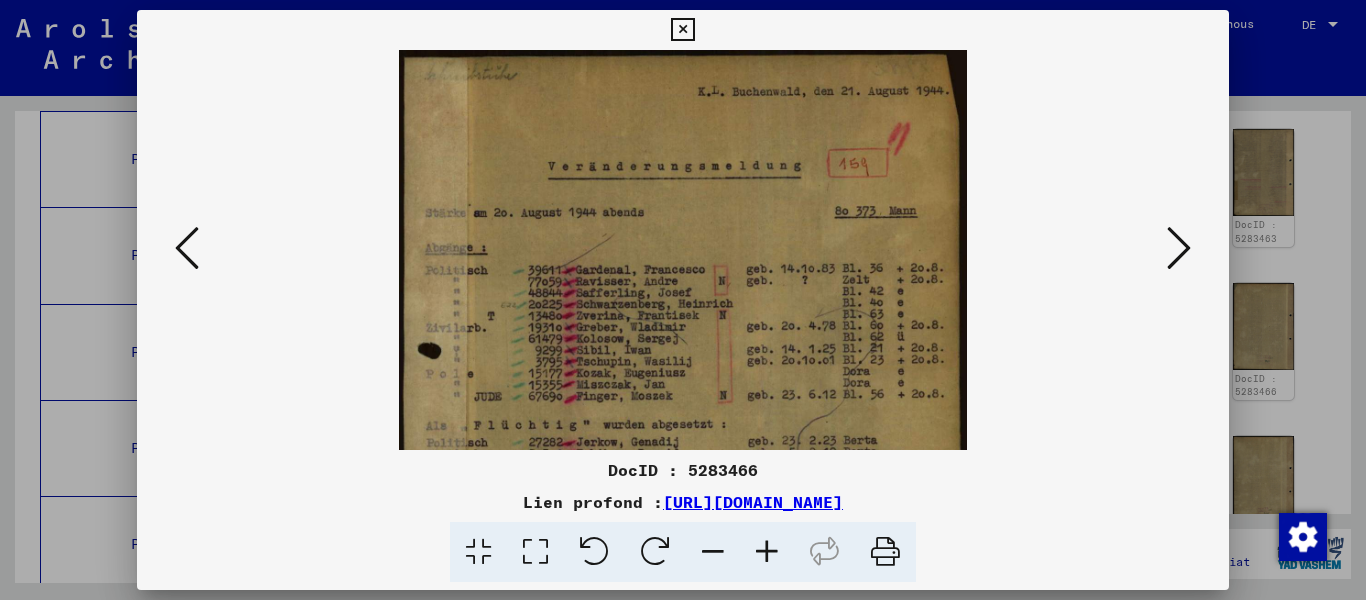 click at bounding box center [767, 552] 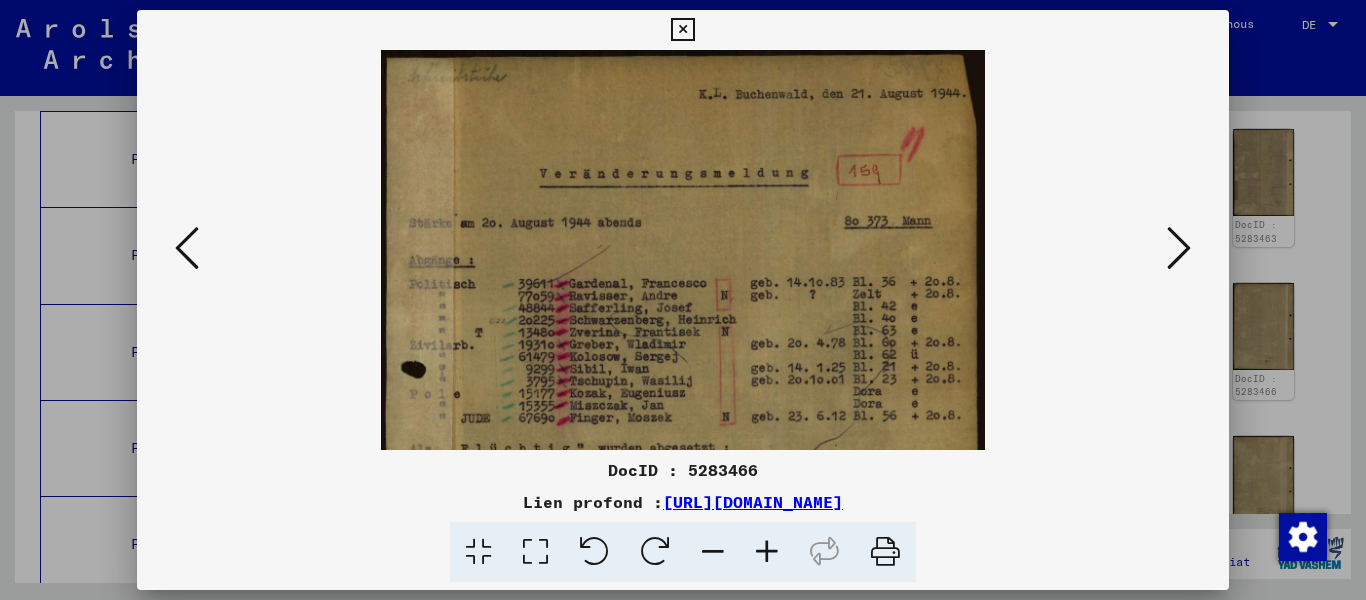 click at bounding box center [1179, 248] 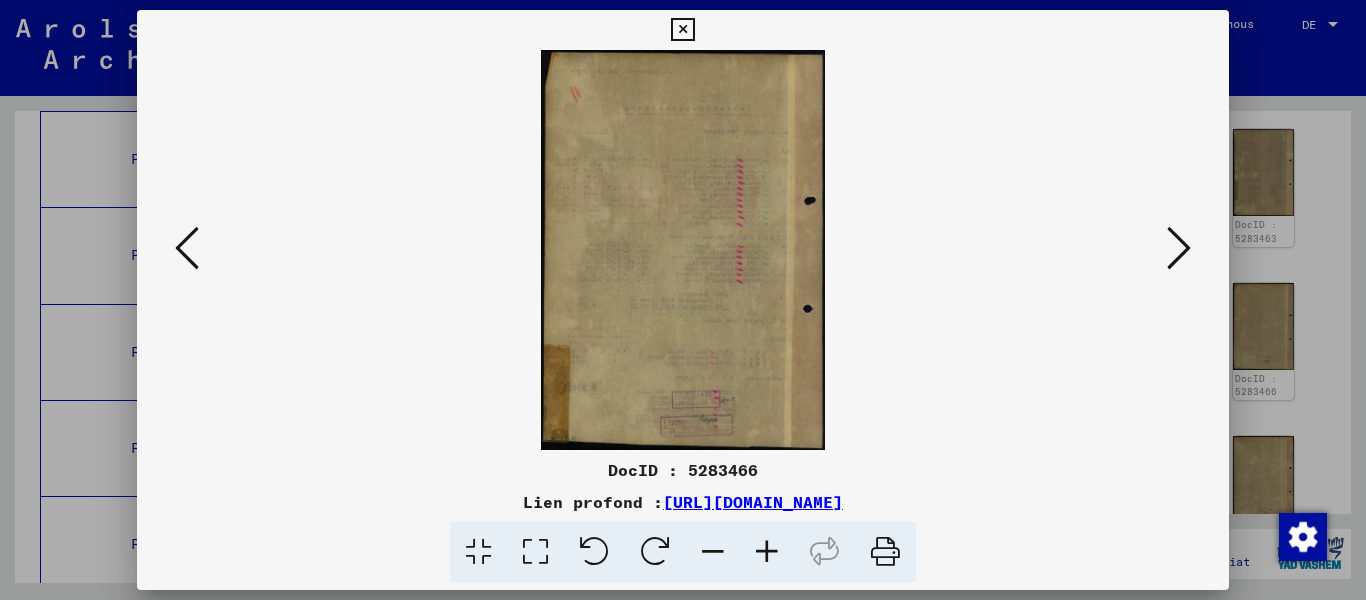 click at bounding box center (1179, 248) 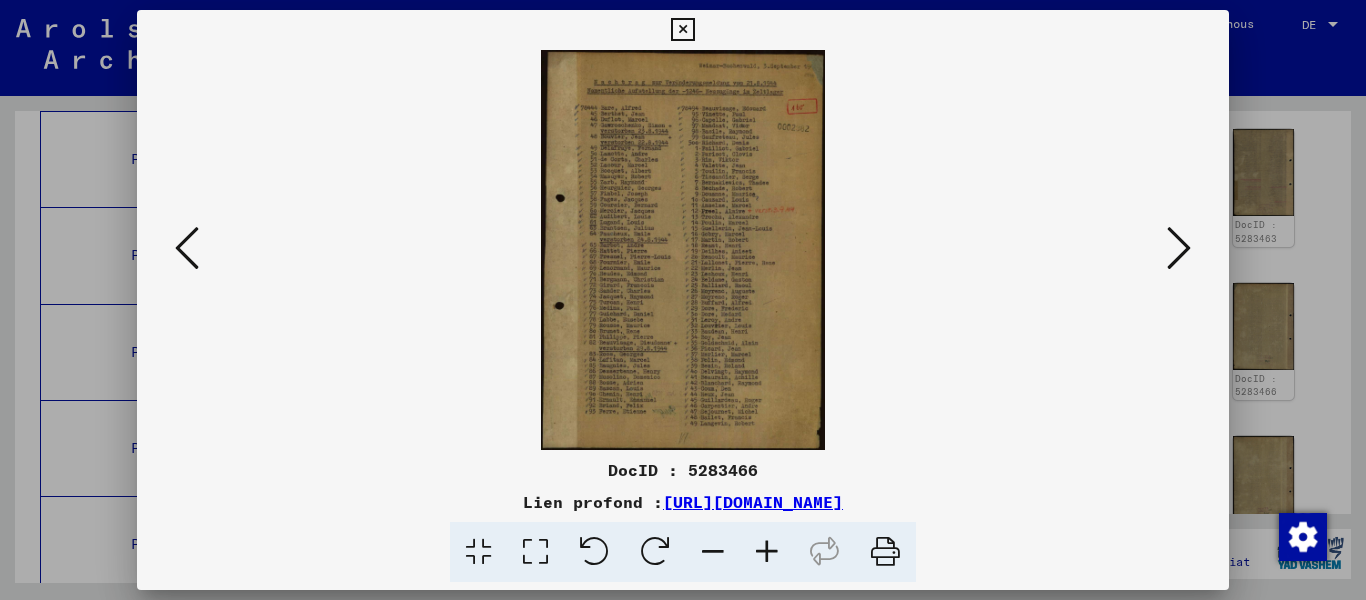 click at bounding box center (1179, 248) 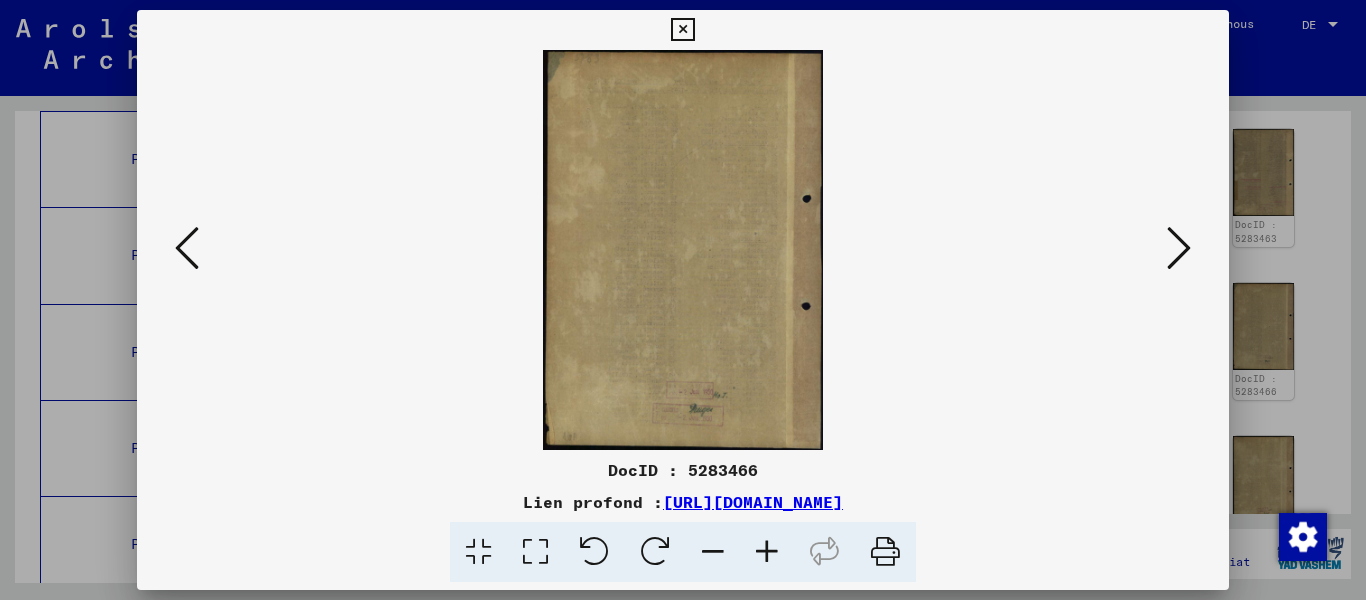 click at bounding box center (1179, 248) 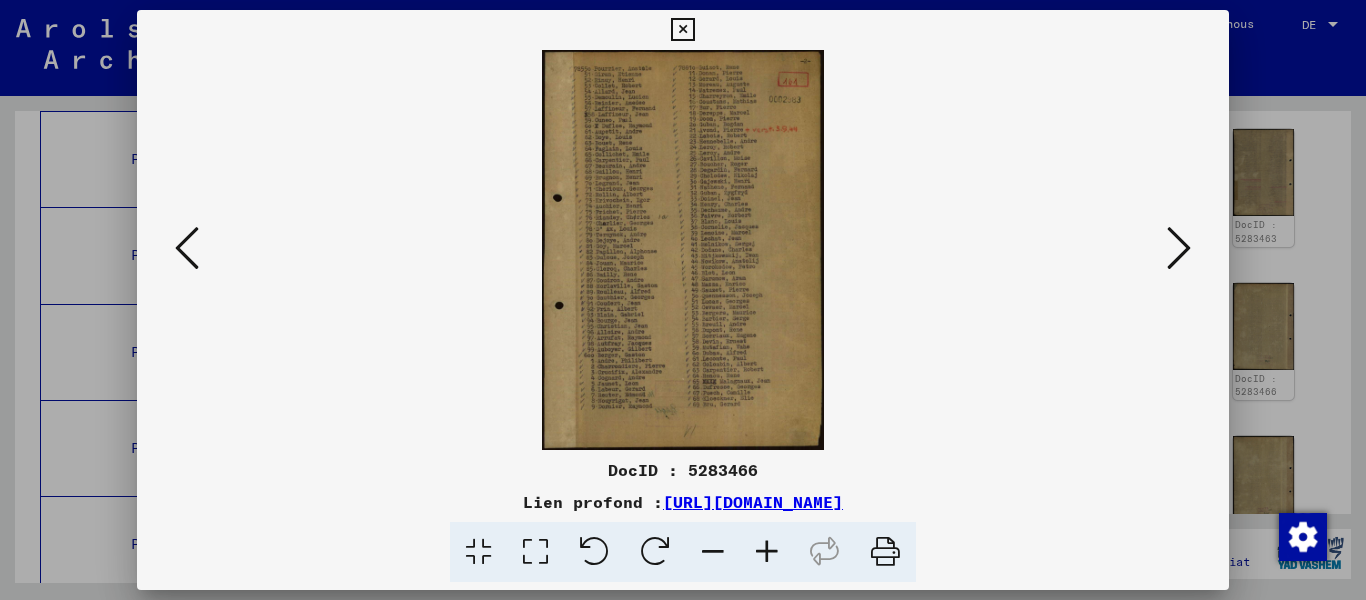 click at bounding box center [1179, 248] 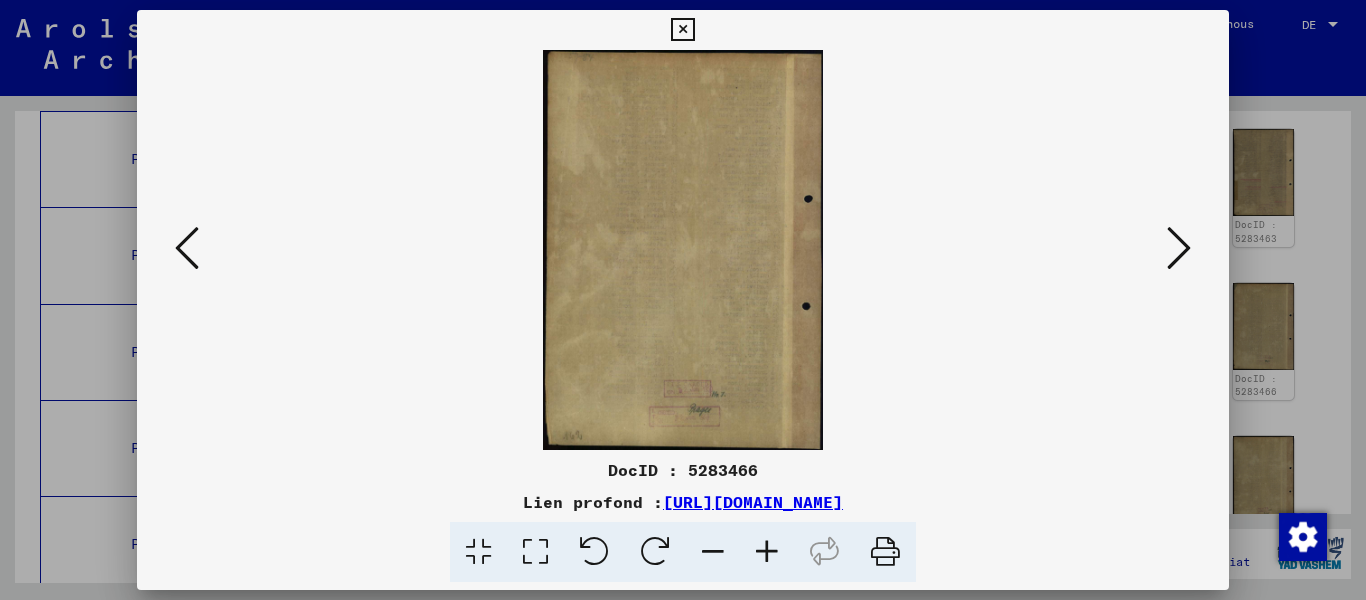 click at bounding box center [1179, 248] 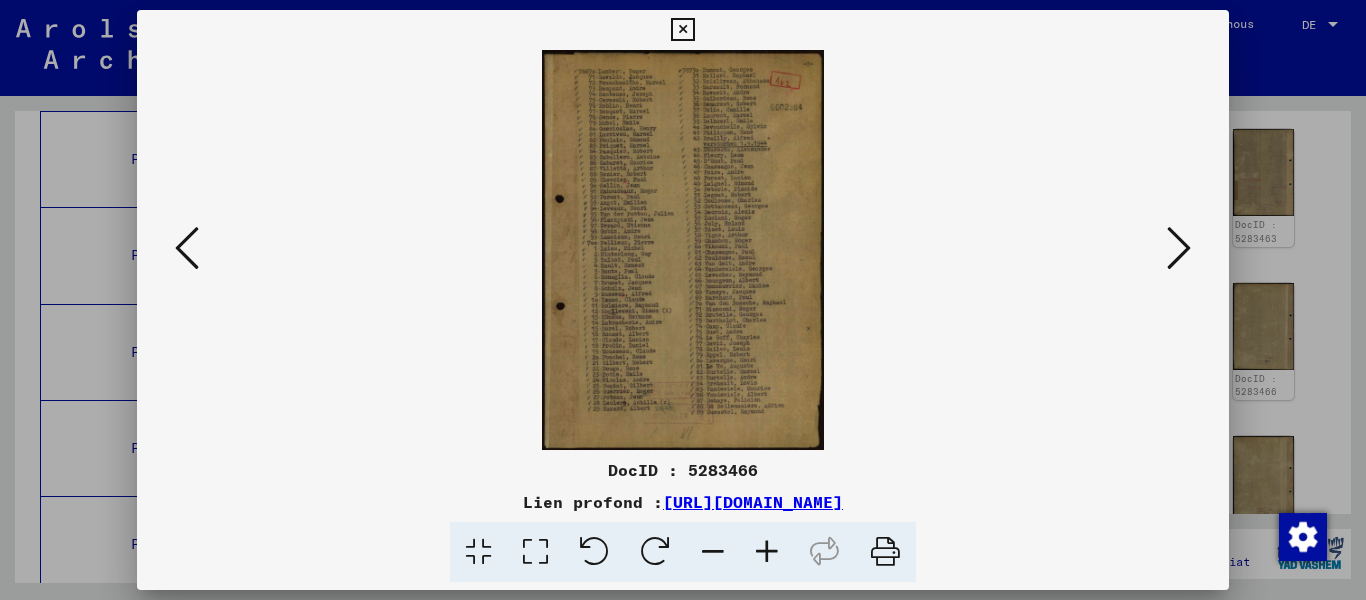 click at bounding box center [1179, 248] 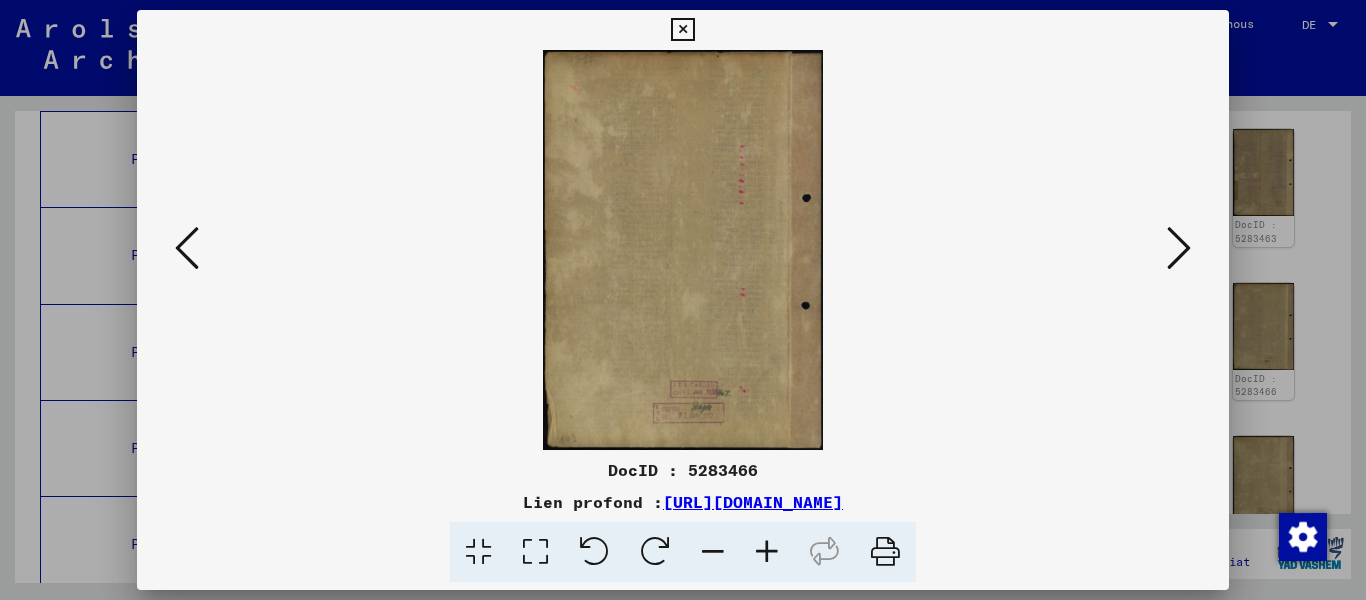 click at bounding box center [1179, 248] 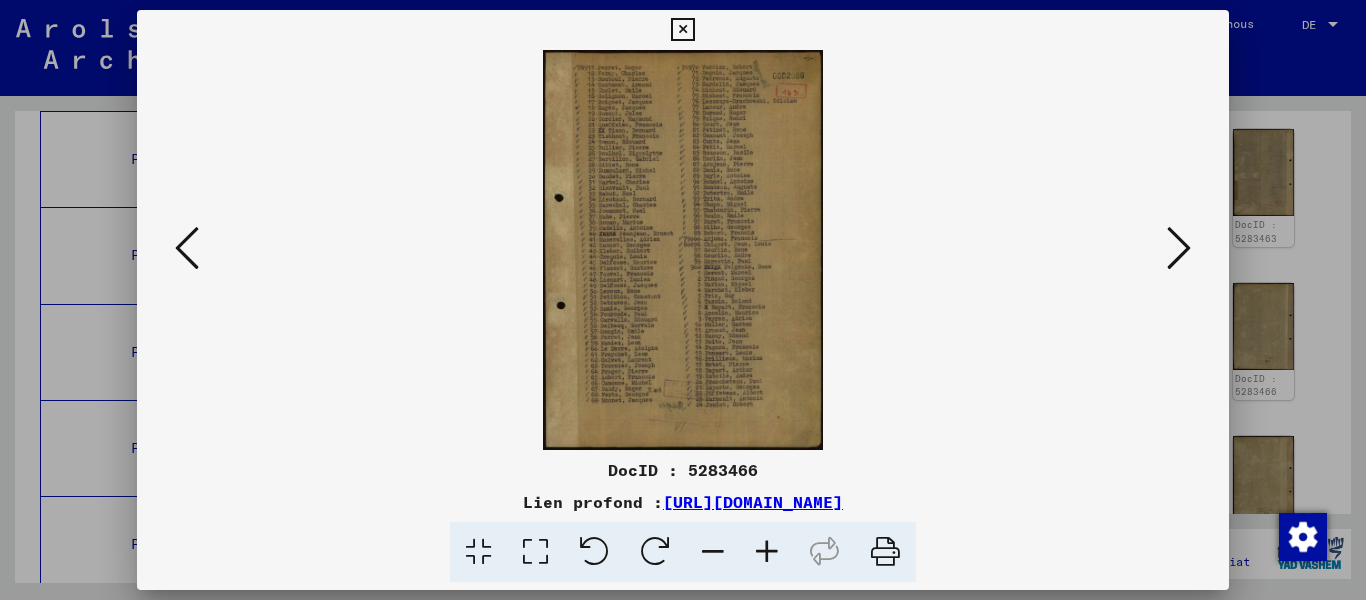 click at bounding box center (1179, 248) 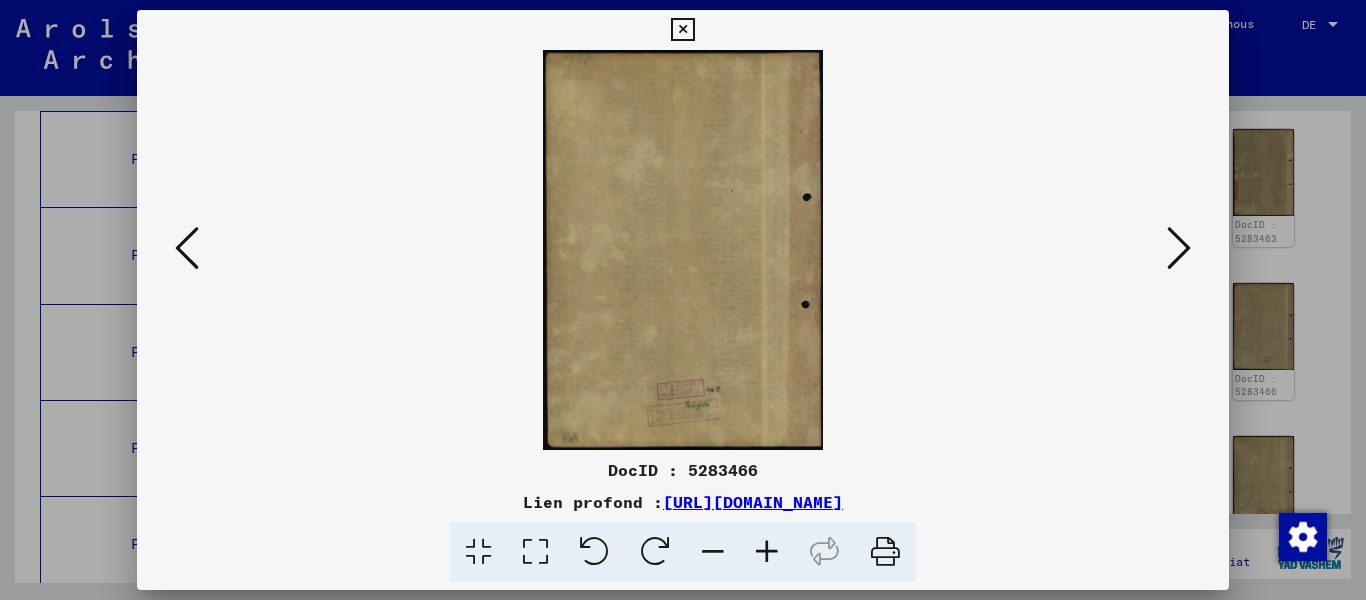 click at bounding box center [1179, 248] 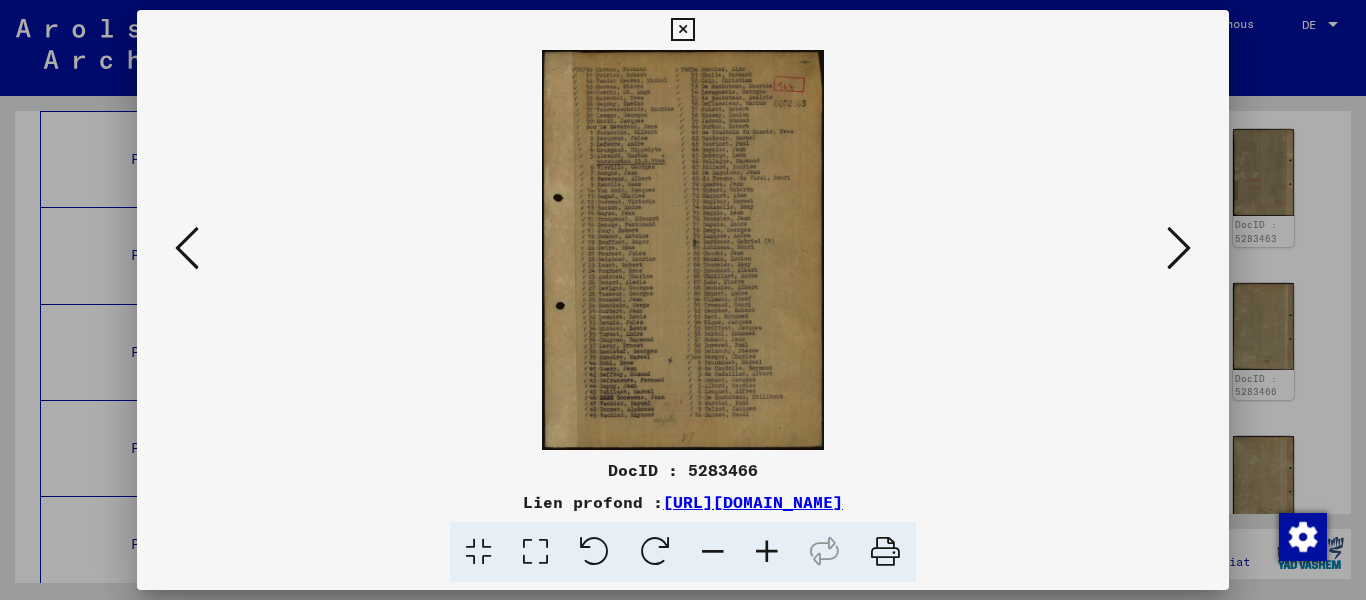 click at bounding box center [1179, 248] 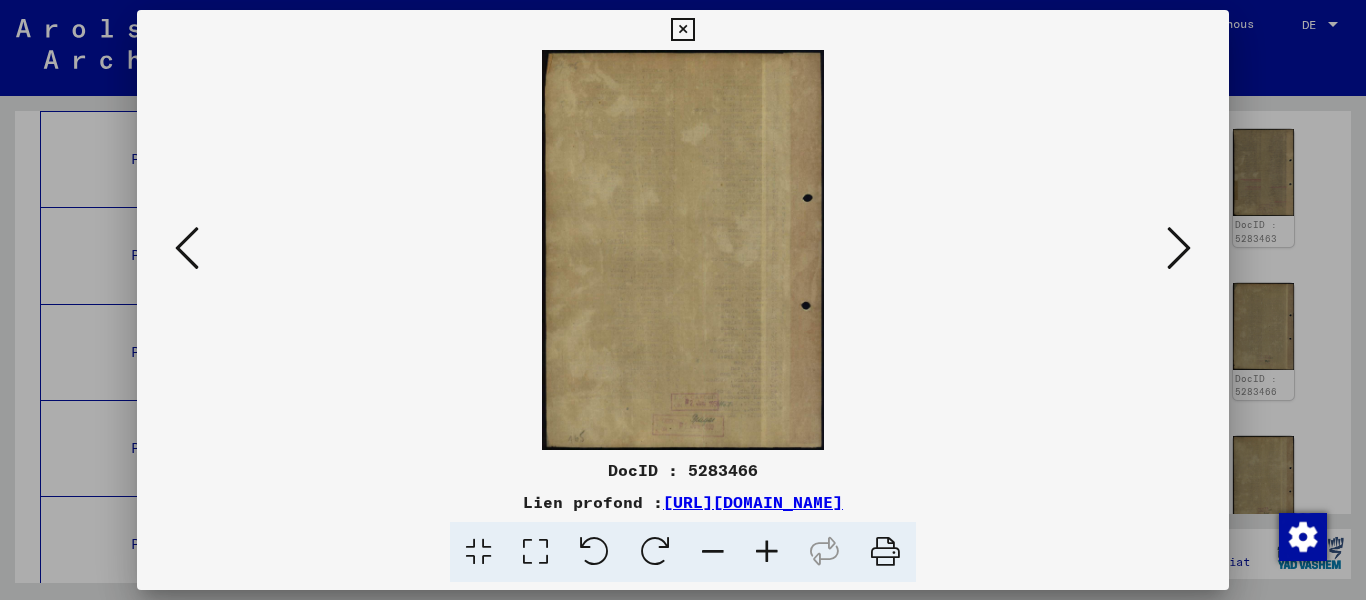 click at bounding box center [1179, 248] 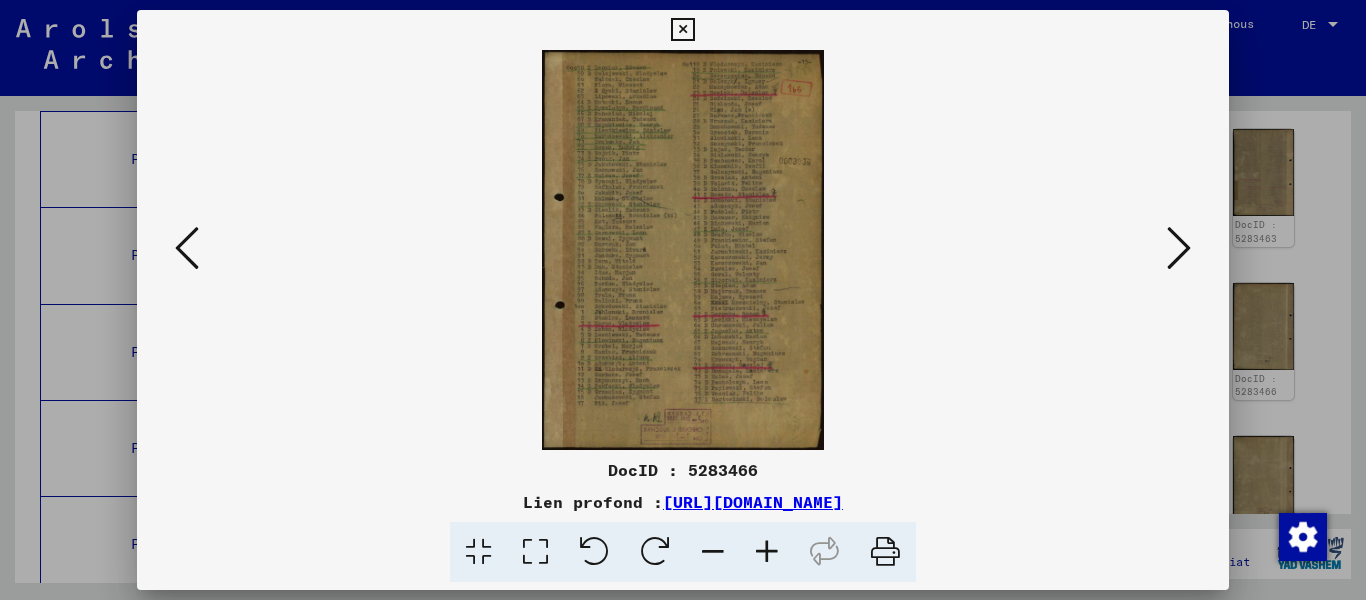 click at bounding box center (1179, 248) 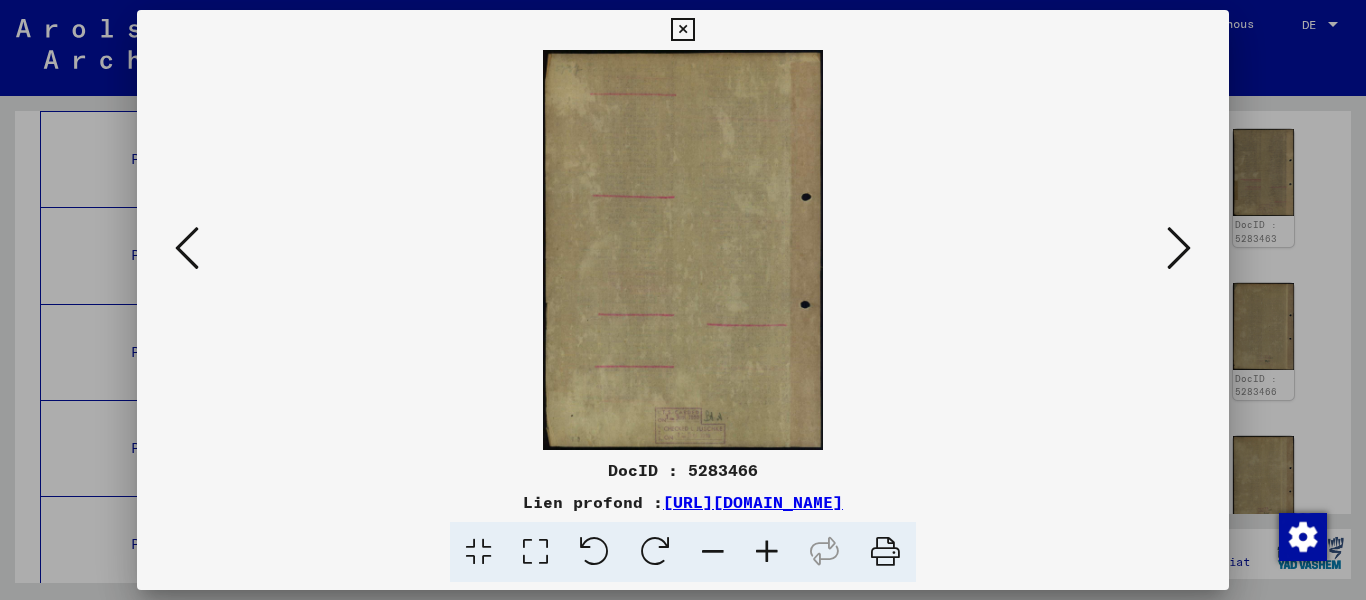 click at bounding box center [1179, 248] 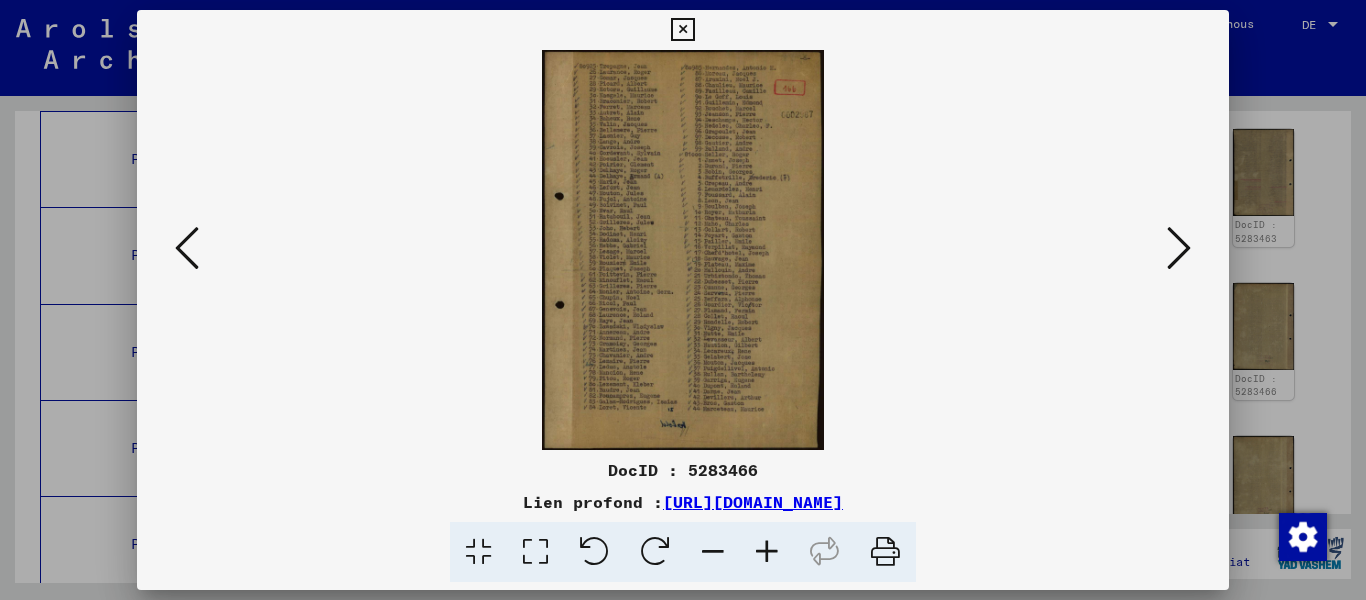 click at bounding box center [1179, 248] 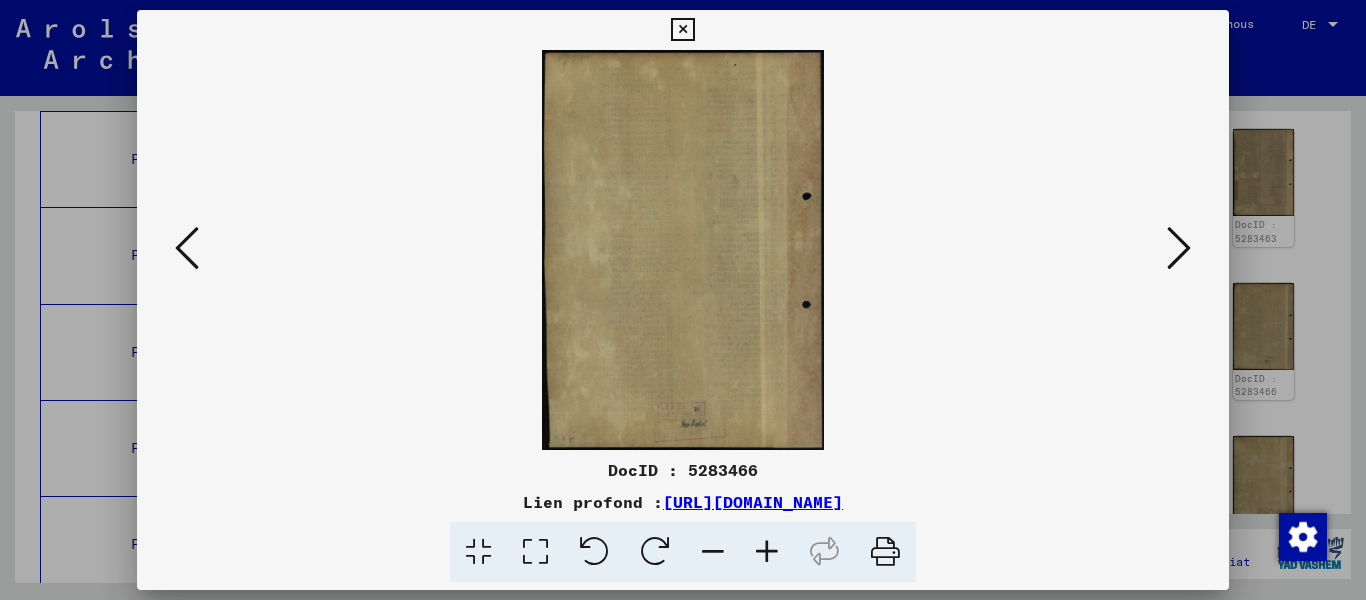 click at bounding box center (1179, 248) 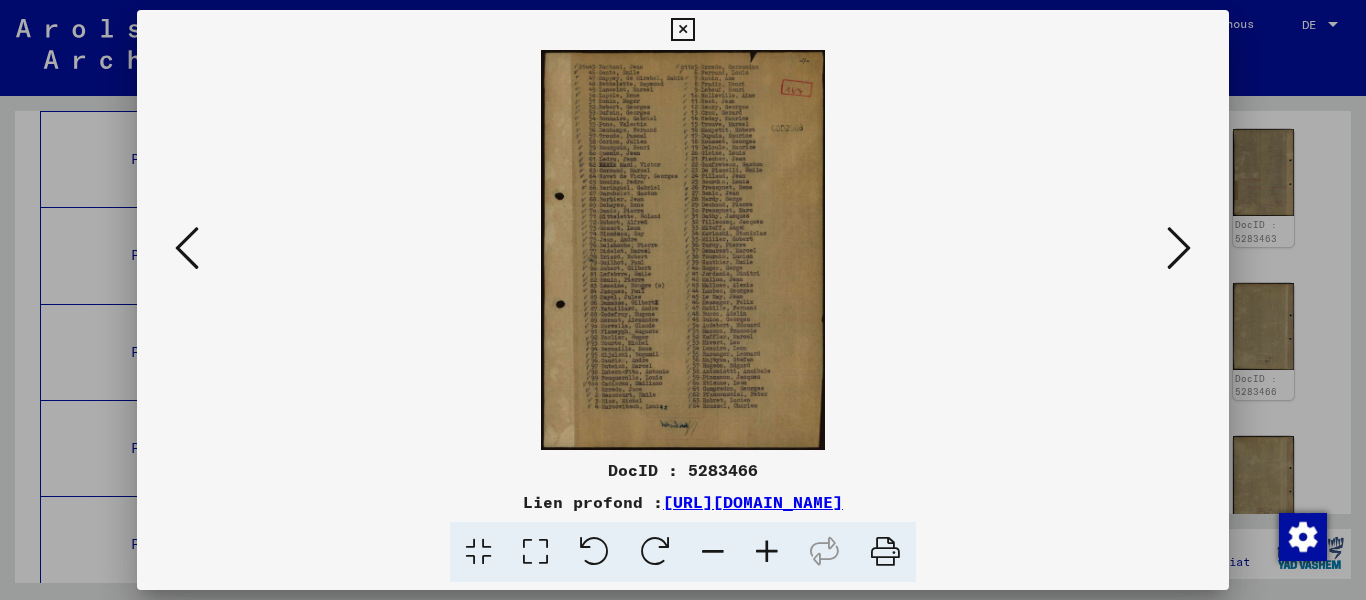 click at bounding box center [1179, 248] 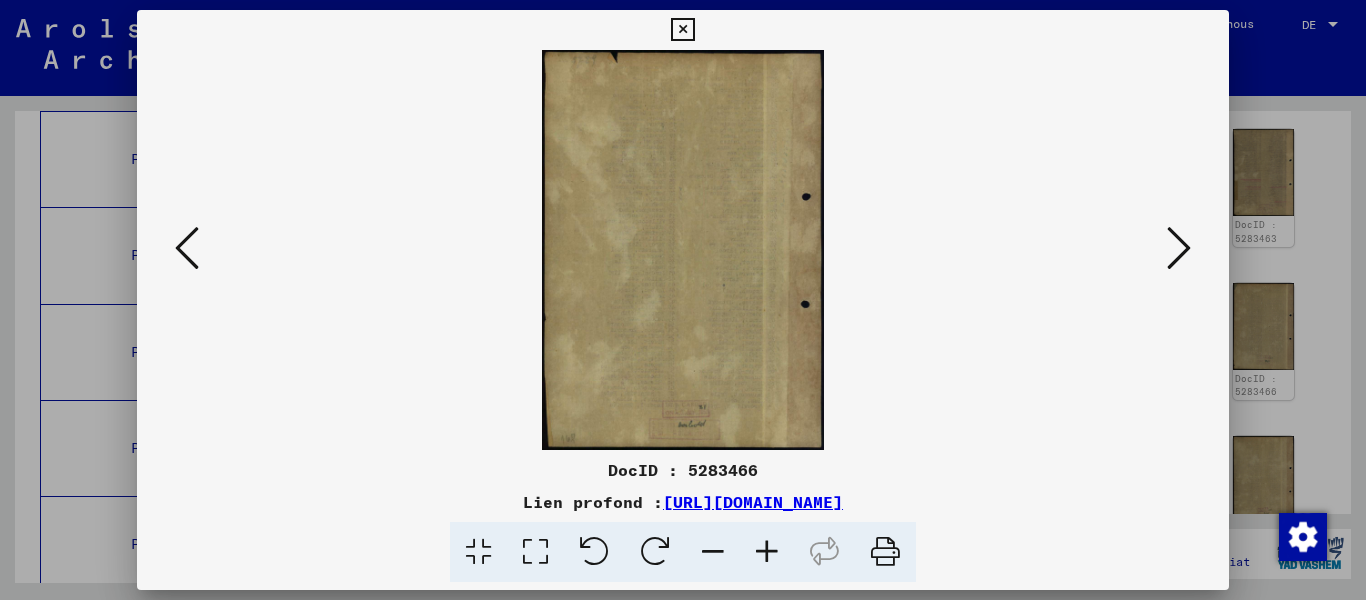 click at bounding box center (1179, 248) 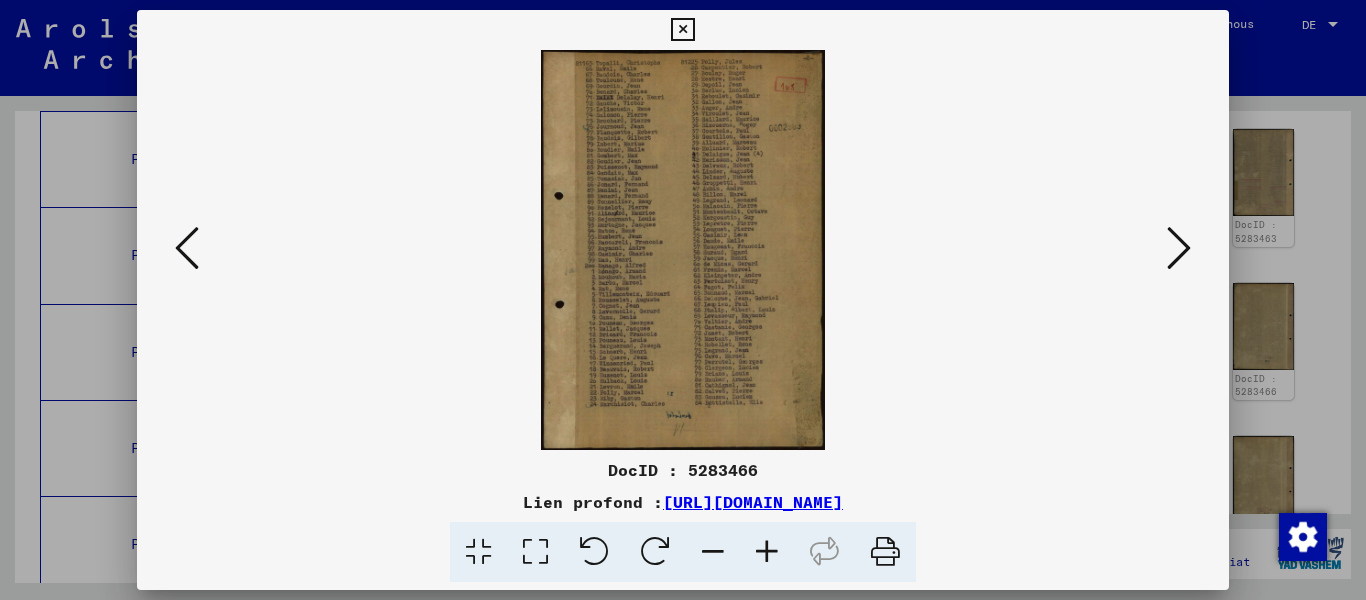 click at bounding box center [1179, 248] 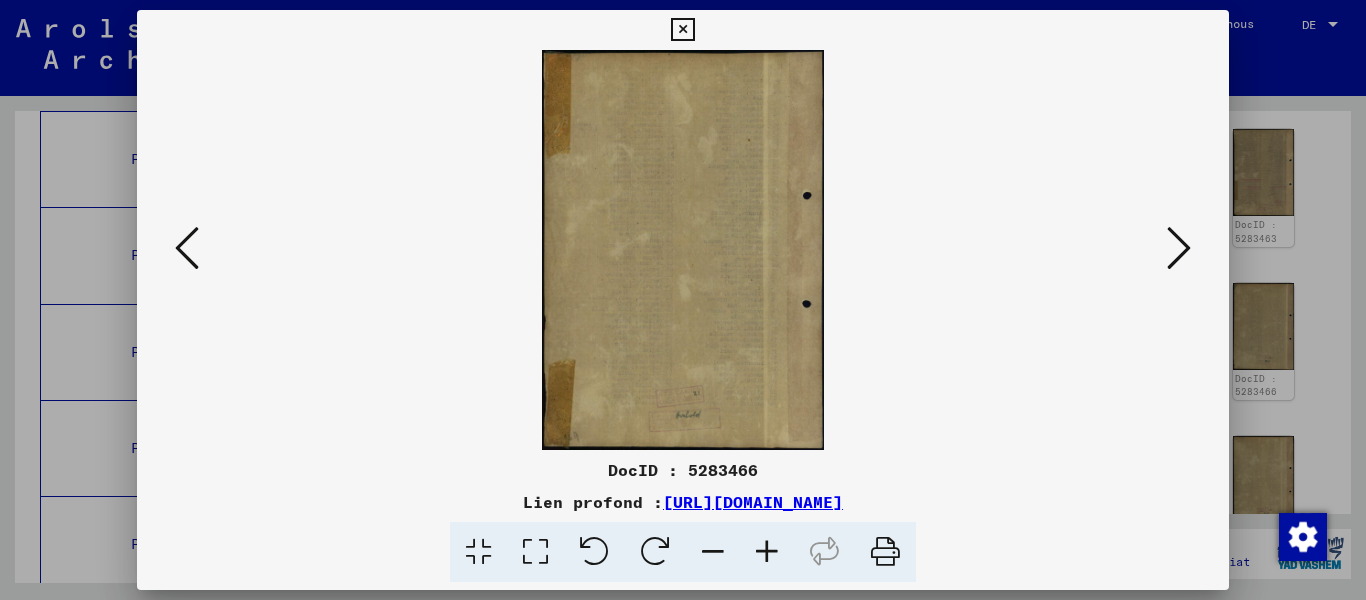 click at bounding box center [1179, 248] 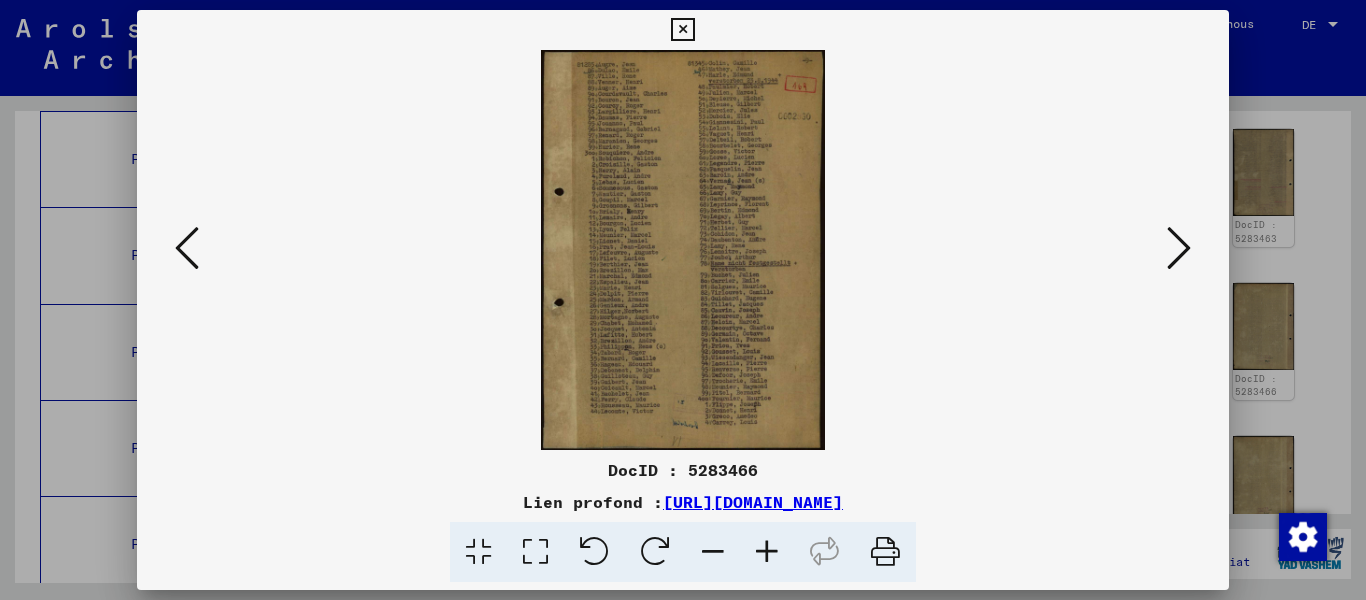 click at bounding box center (1179, 248) 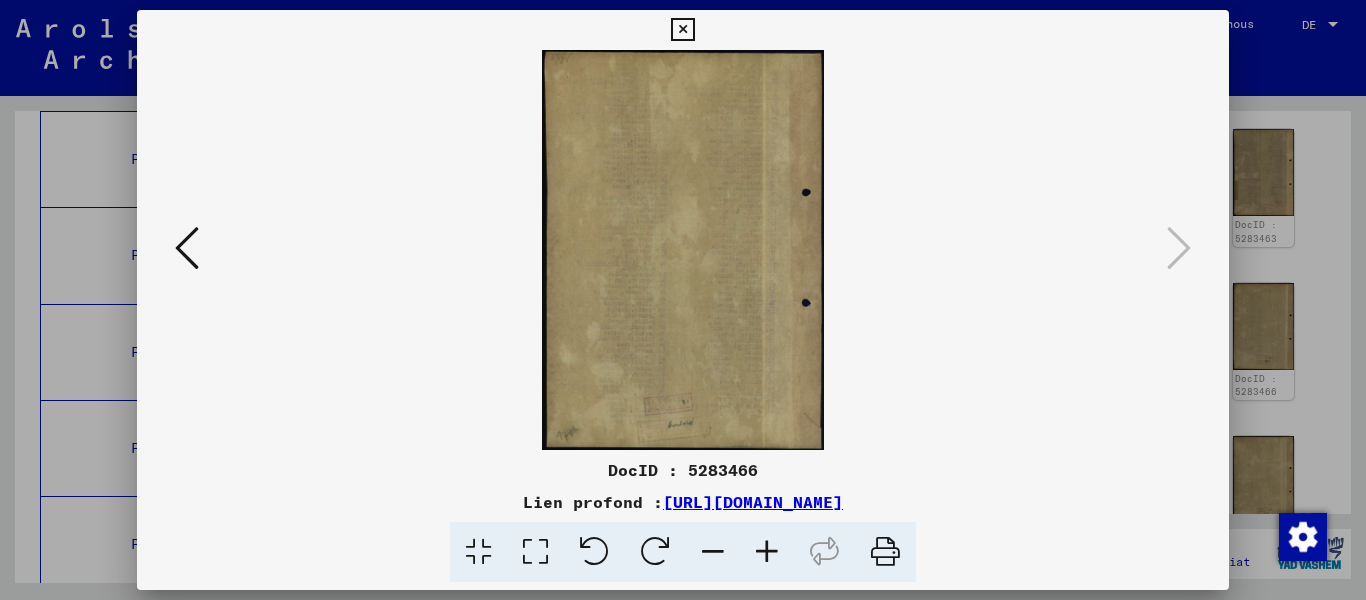 click at bounding box center (1179, 248) 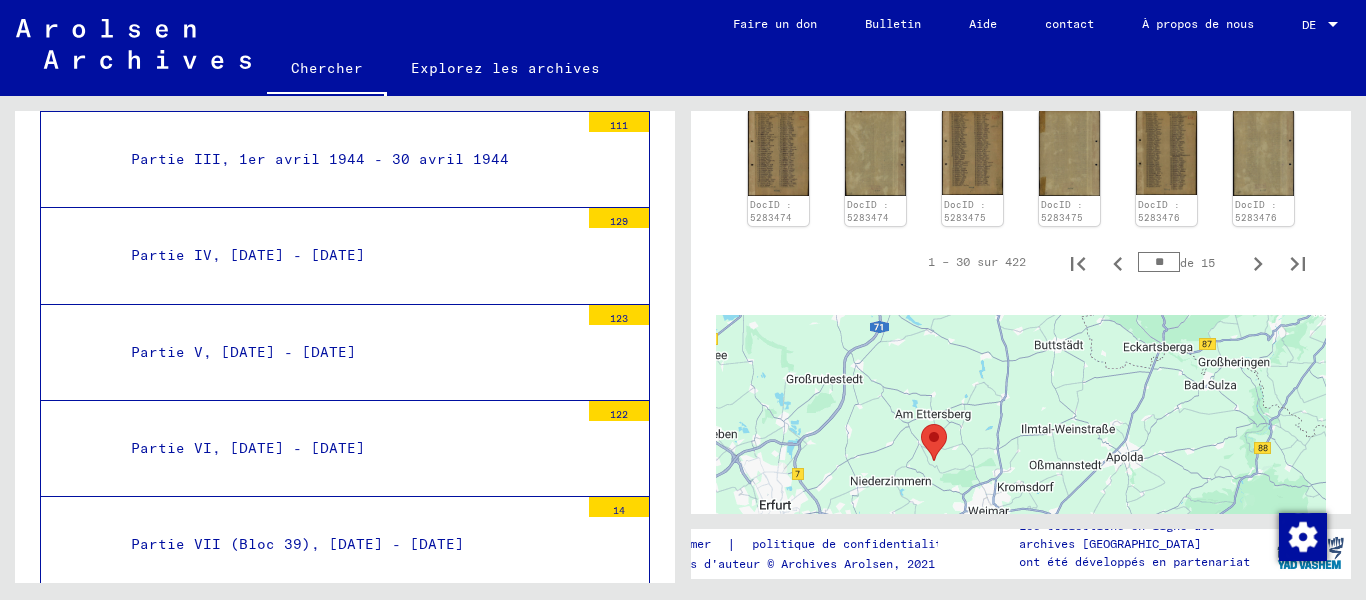 scroll, scrollTop: 1301, scrollLeft: 0, axis: vertical 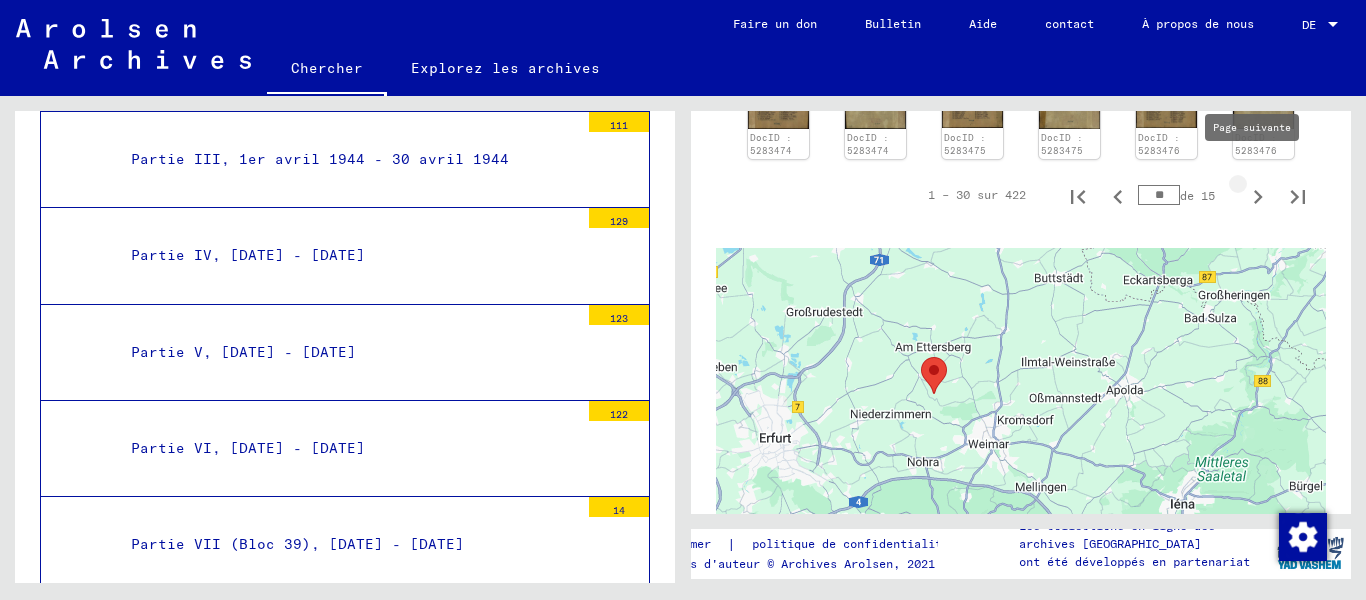 click 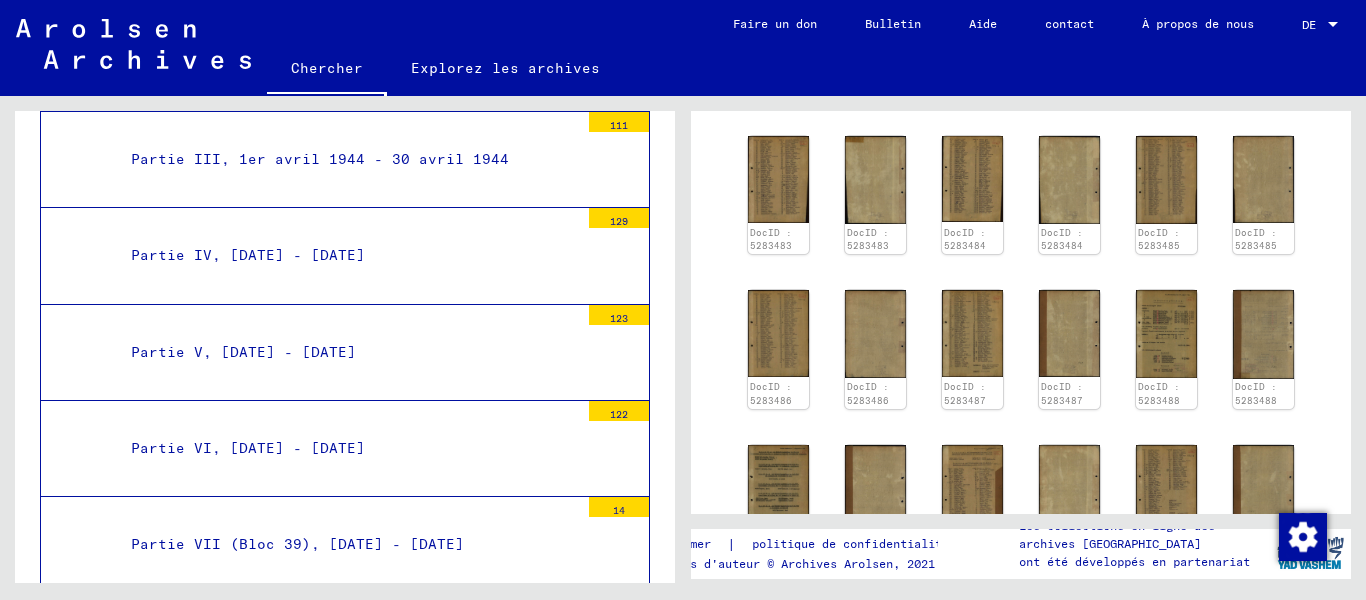 scroll, scrollTop: 301, scrollLeft: 0, axis: vertical 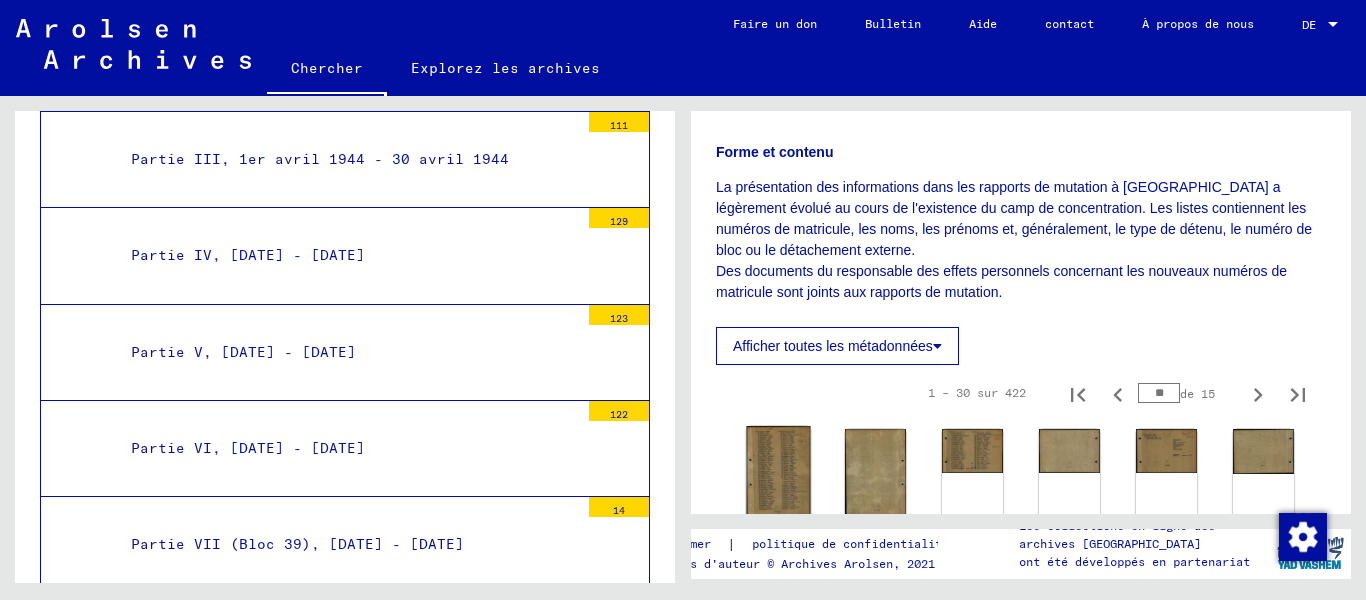 click 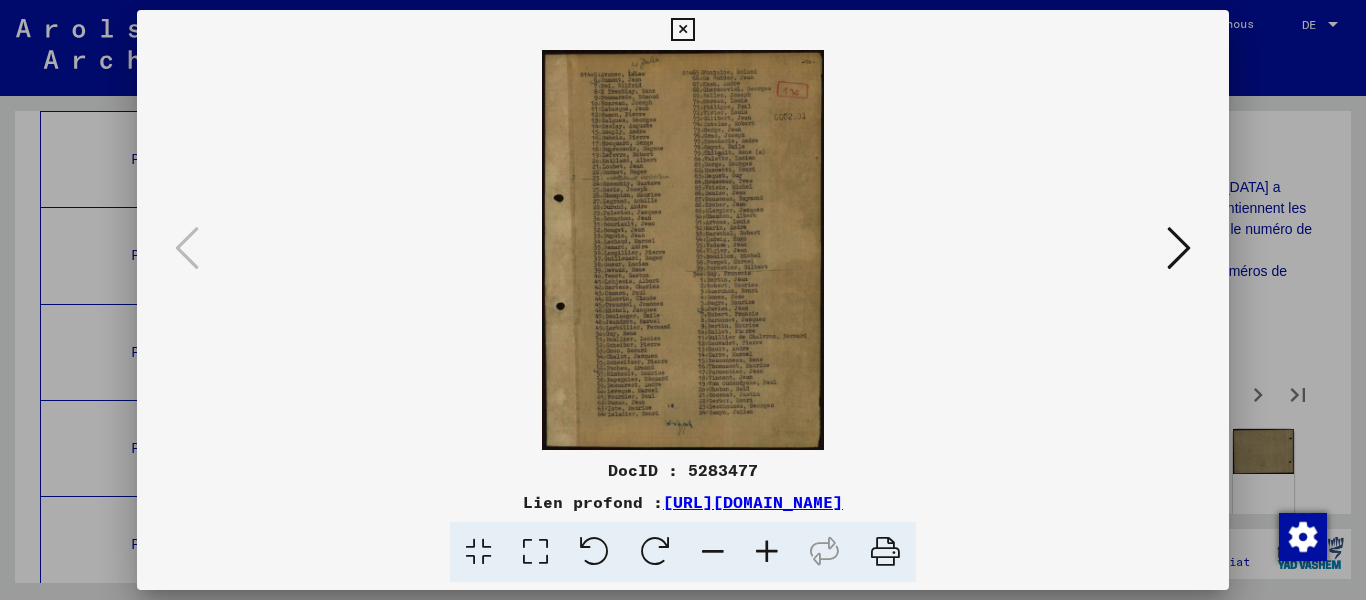 click at bounding box center [1179, 248] 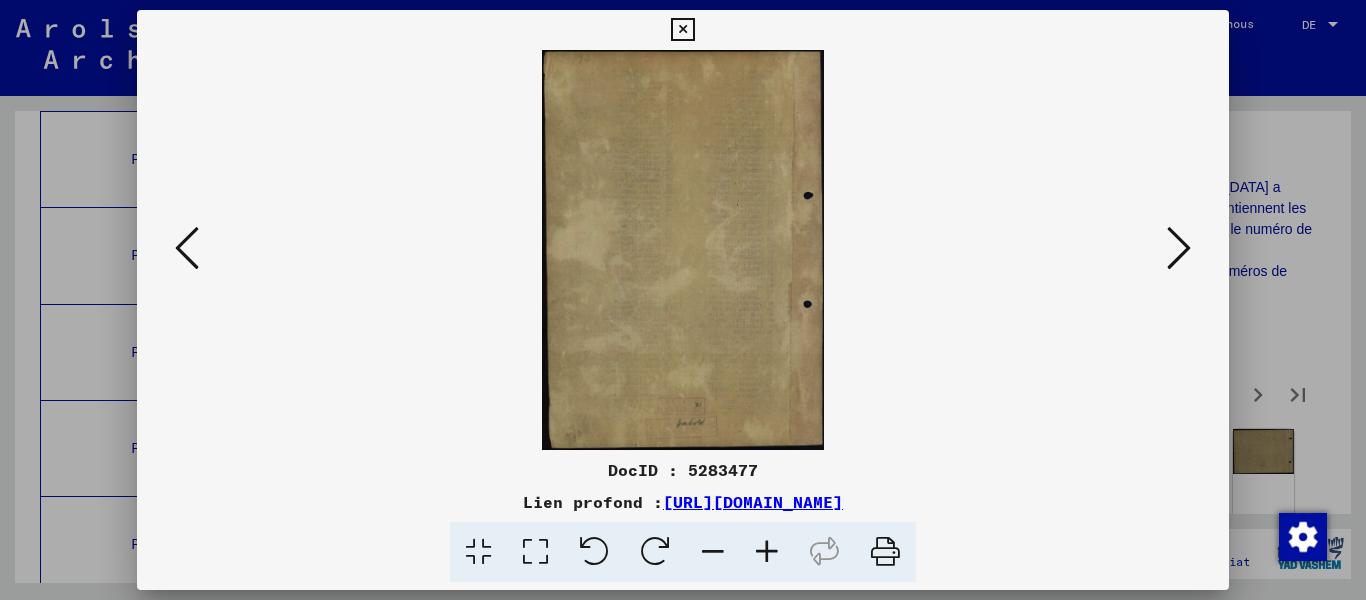click at bounding box center (1179, 248) 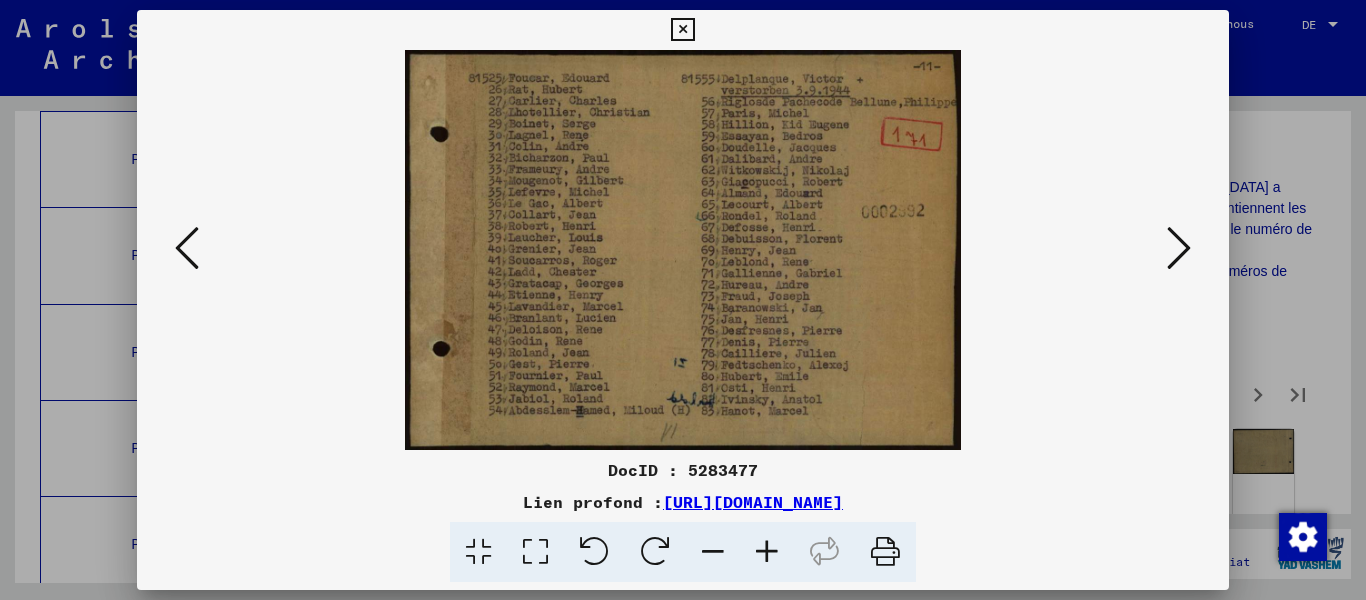 click at bounding box center (1179, 248) 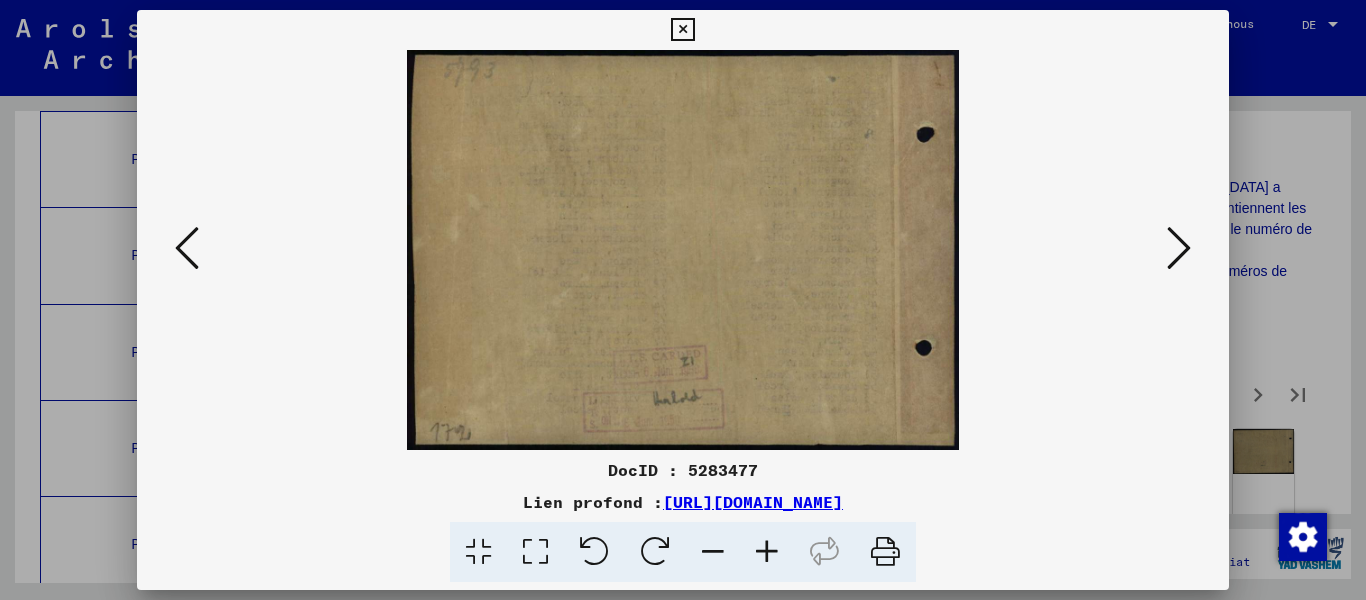 click at bounding box center [1179, 248] 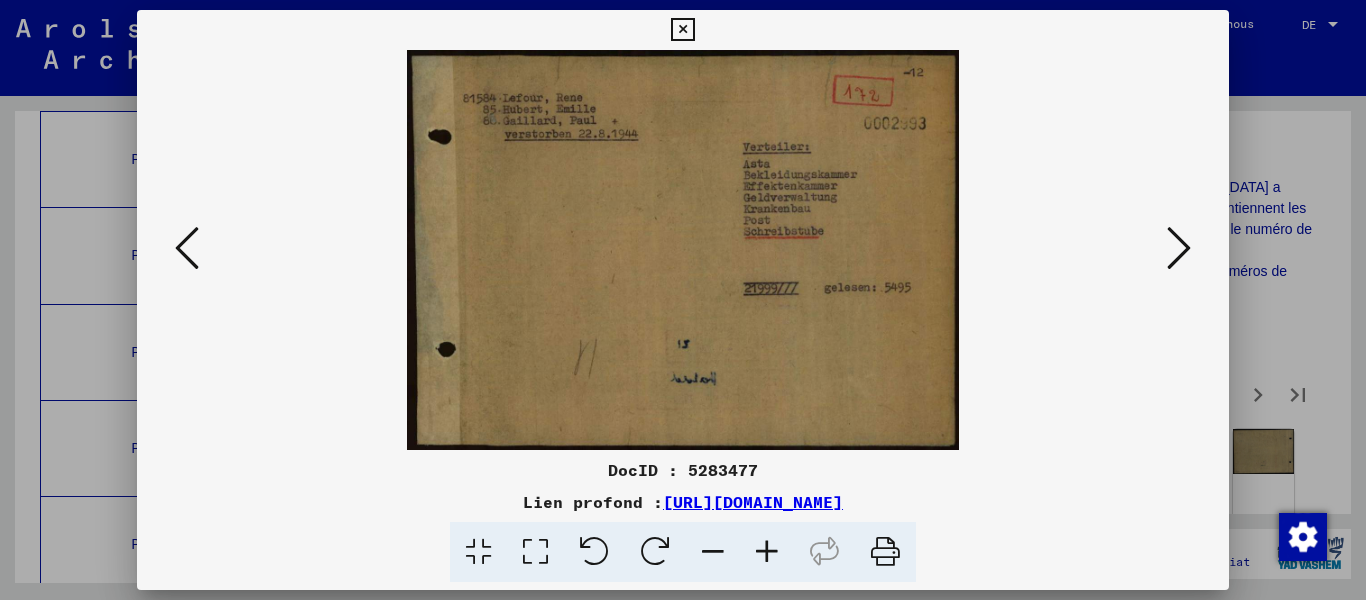 click at bounding box center [1179, 248] 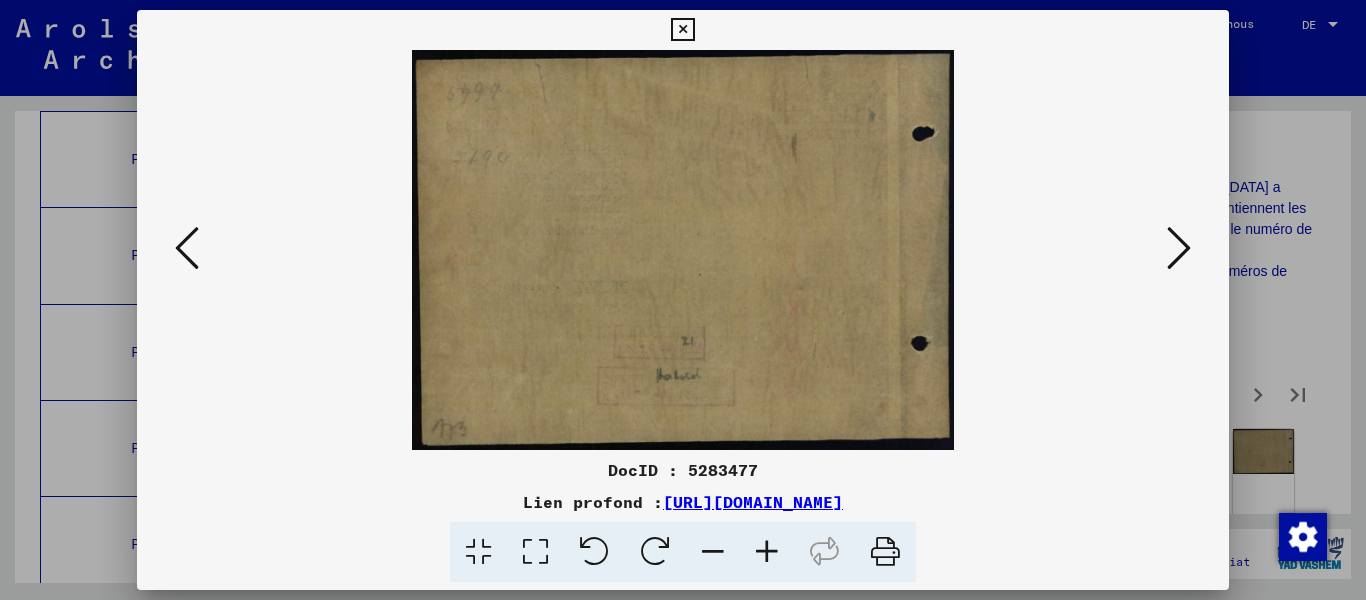 click at bounding box center (1179, 248) 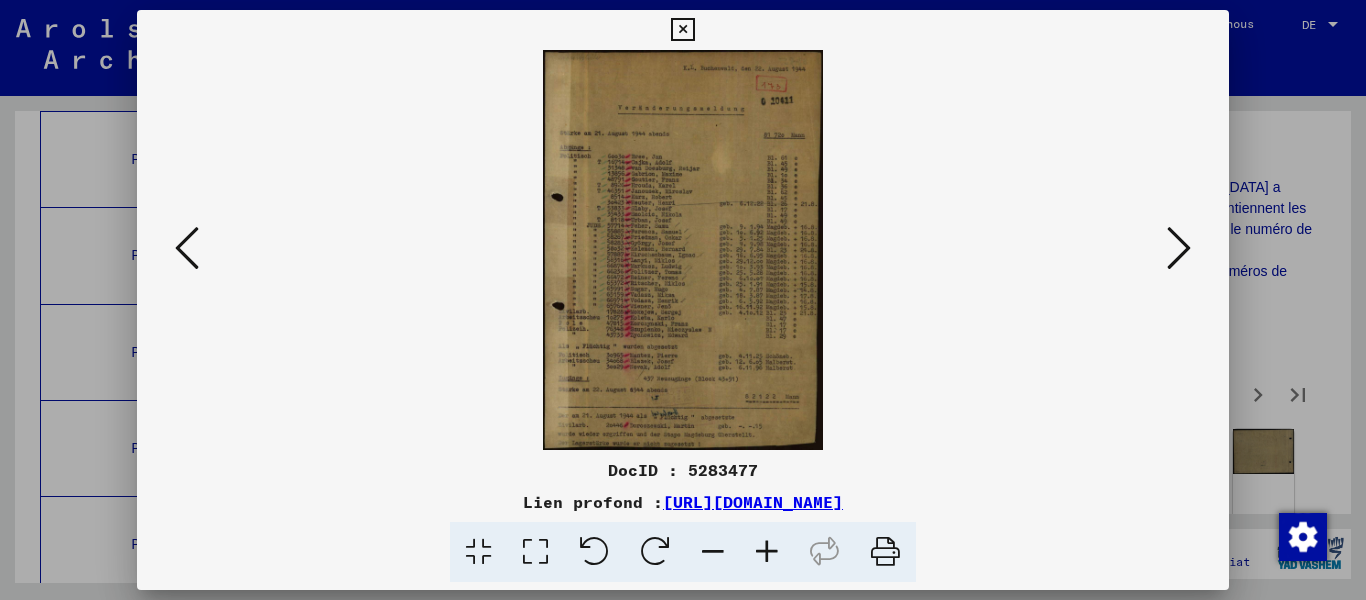 click at bounding box center [683, 250] 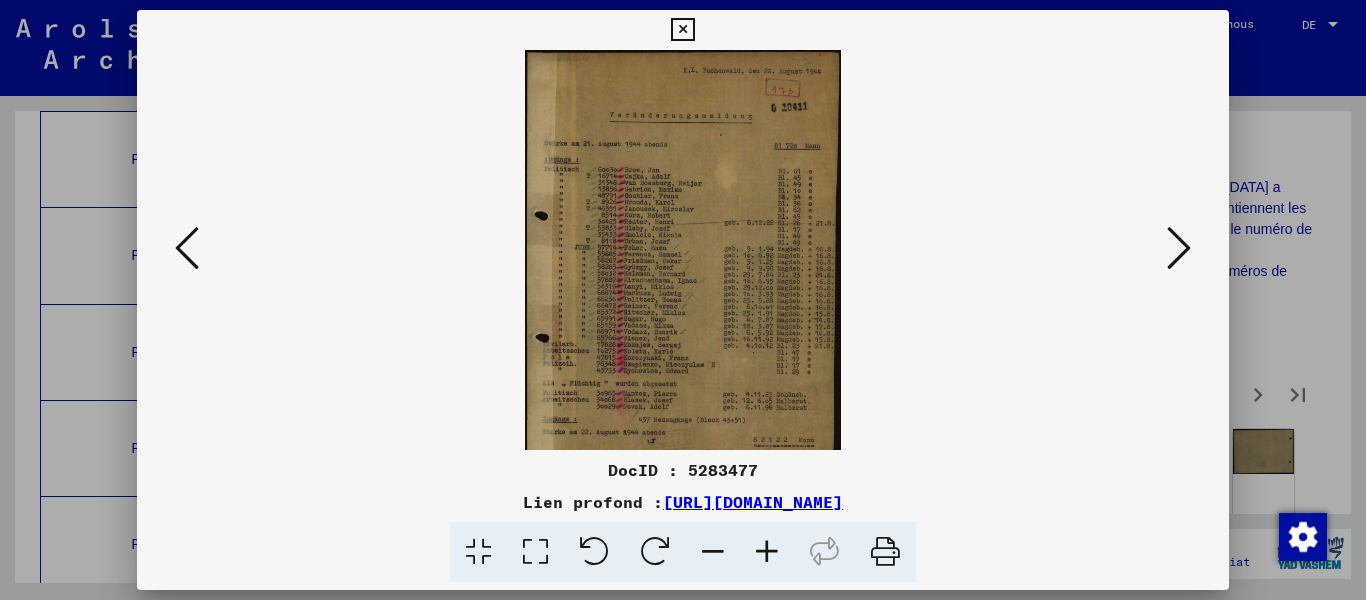 click at bounding box center [767, 552] 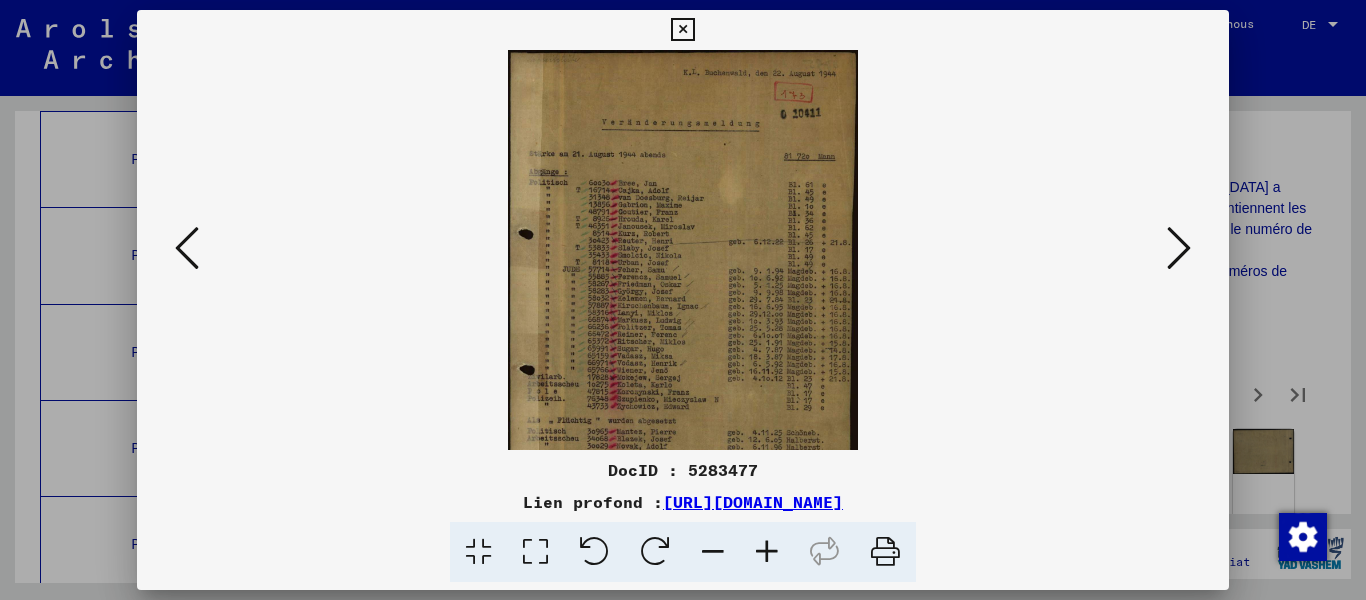 click at bounding box center (767, 552) 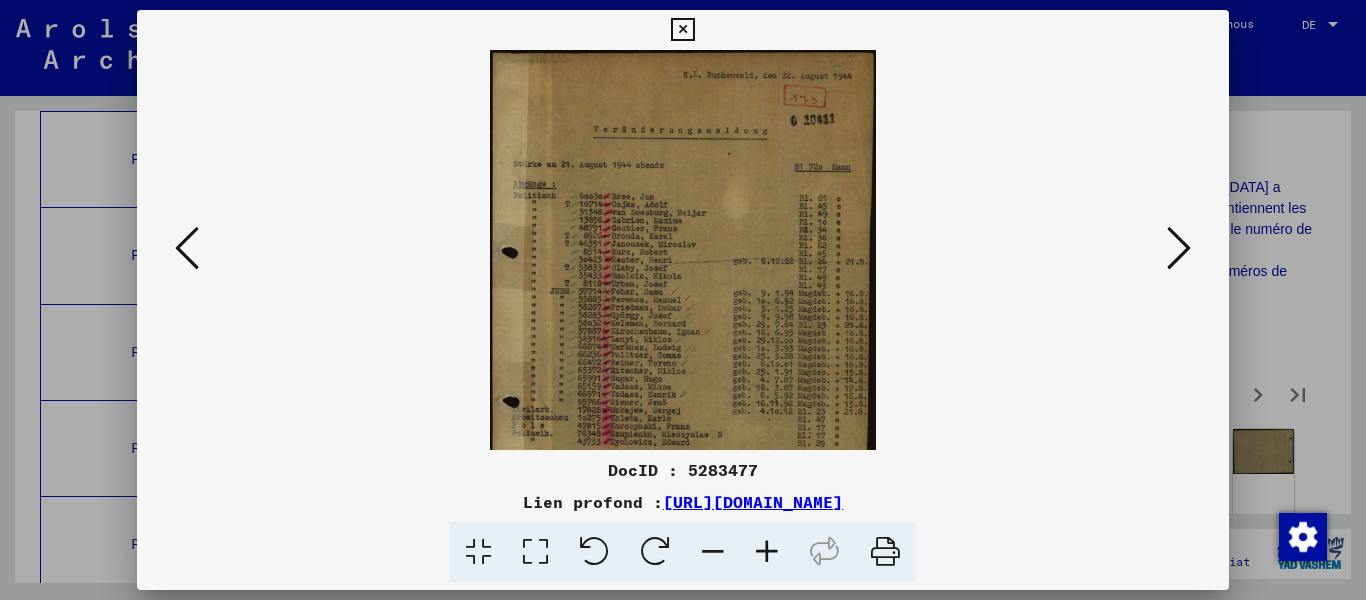 click at bounding box center (767, 552) 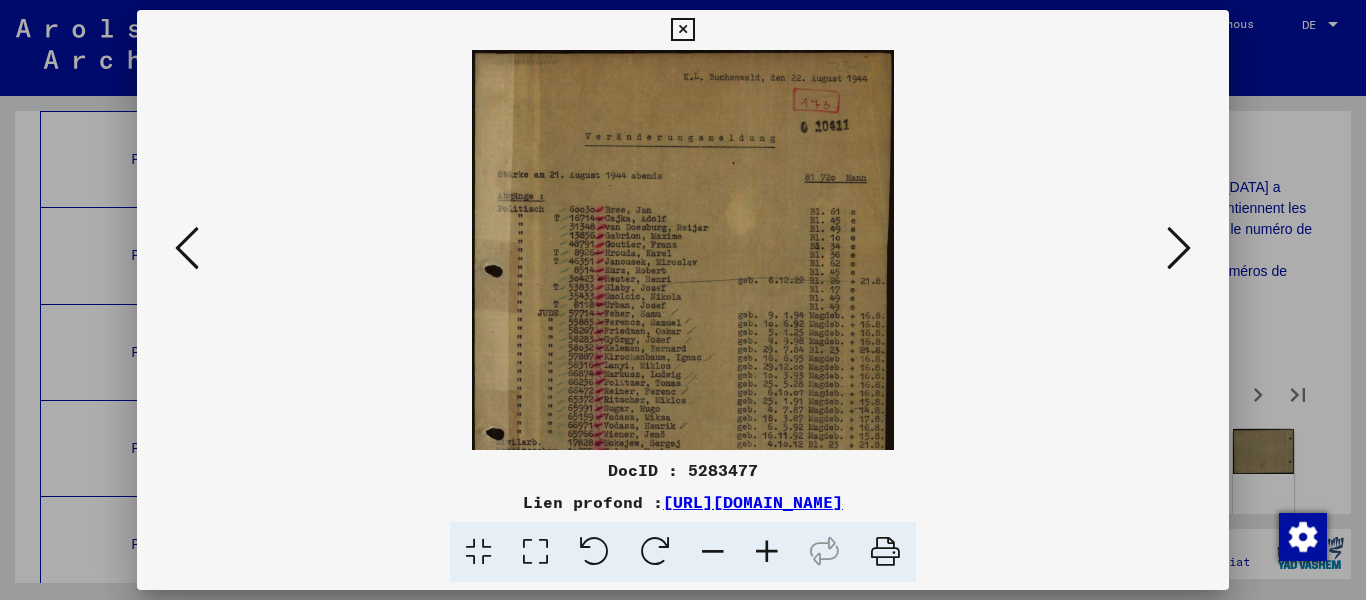 click at bounding box center [767, 552] 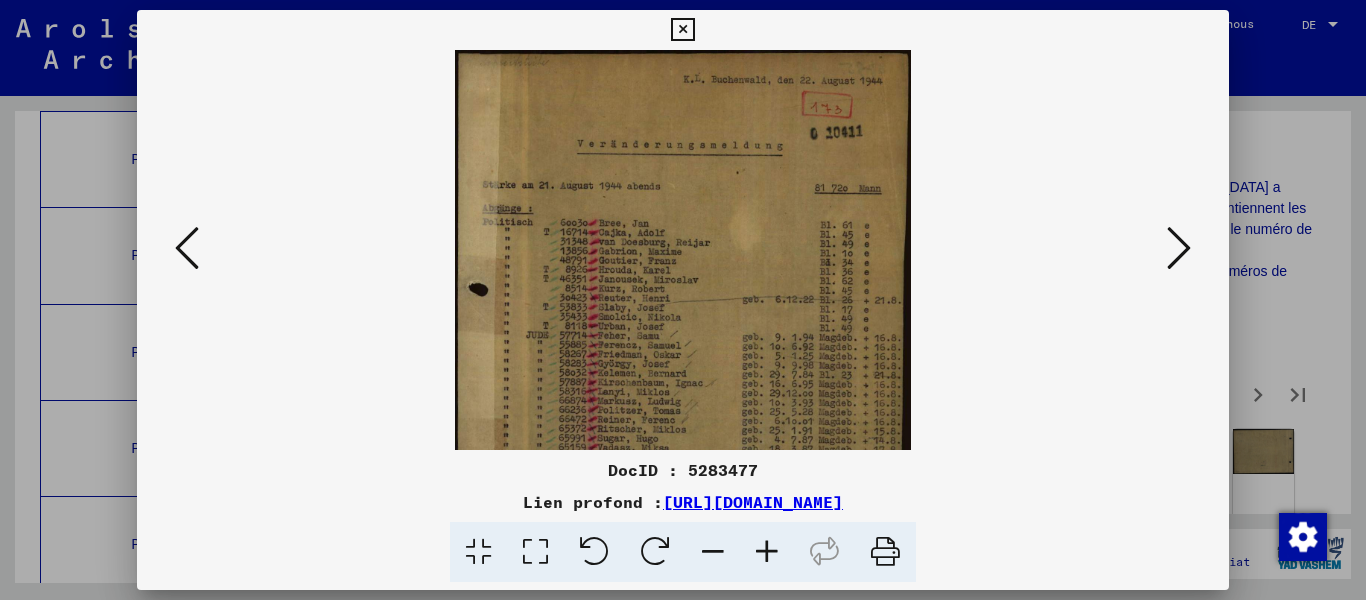 click at bounding box center [767, 552] 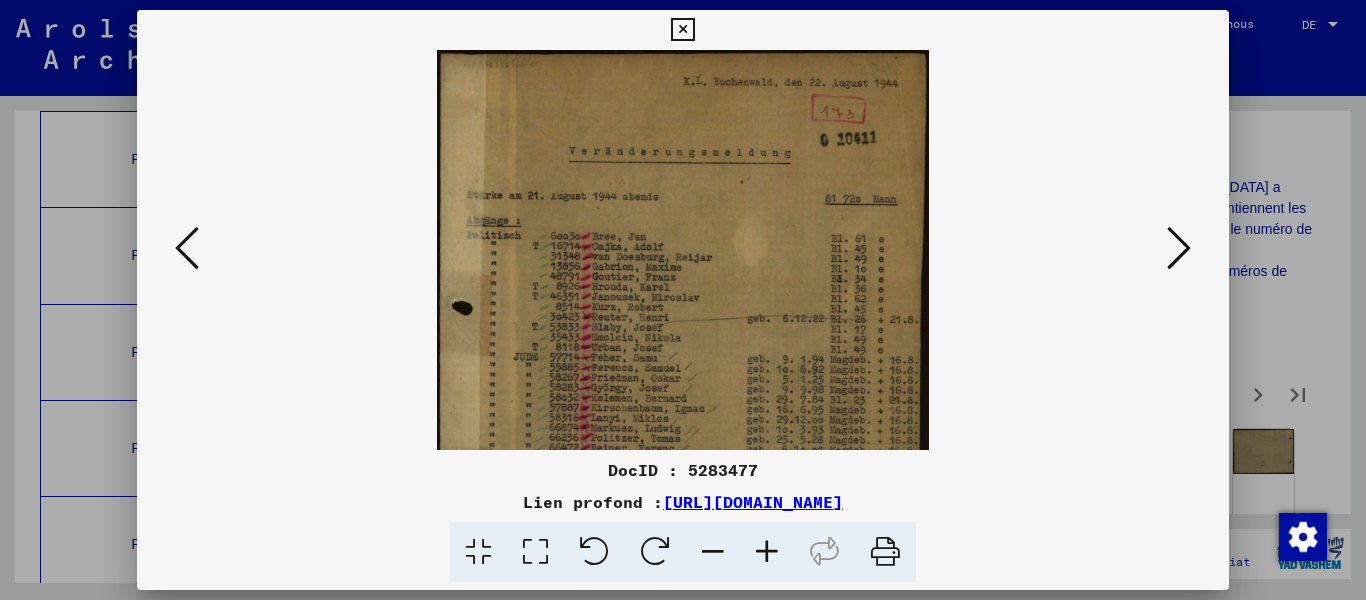click at bounding box center (682, 30) 